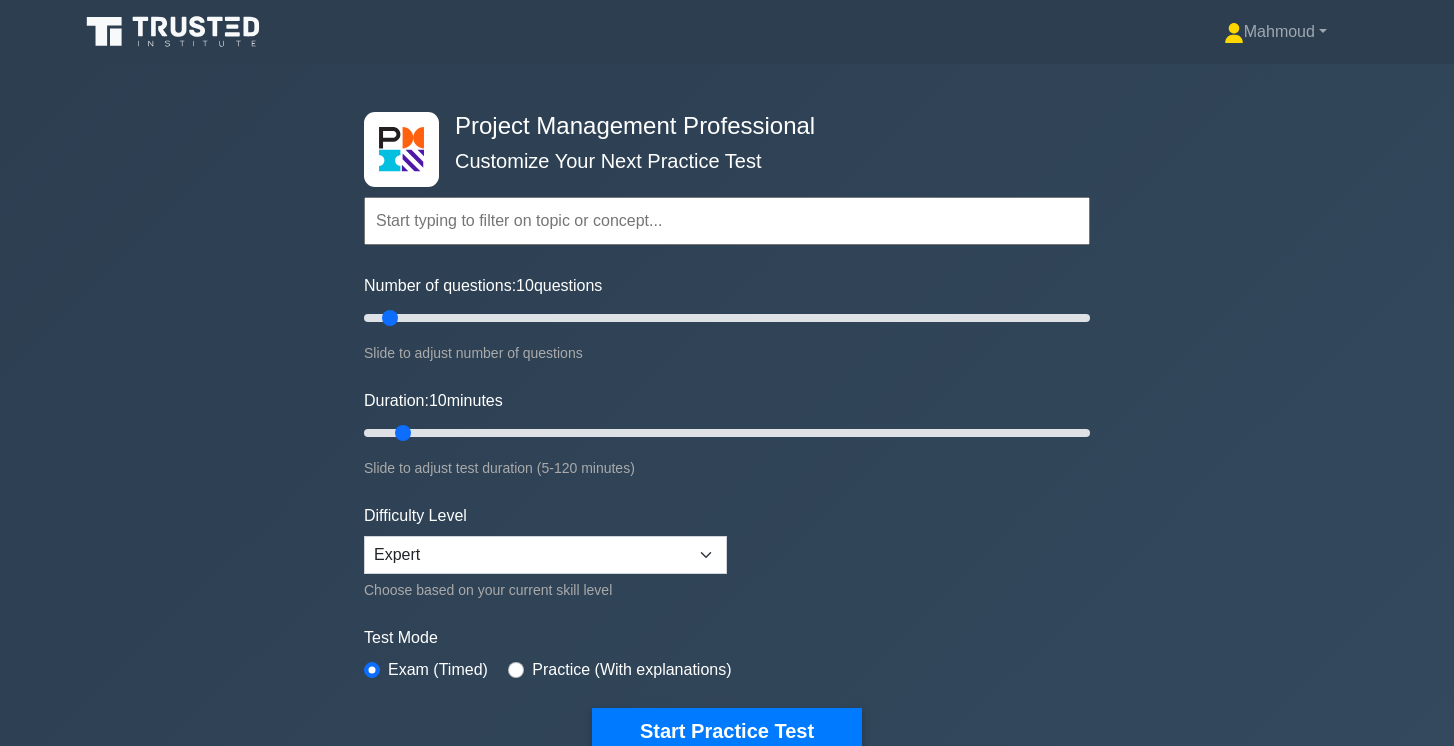 scroll, scrollTop: 0, scrollLeft: 0, axis: both 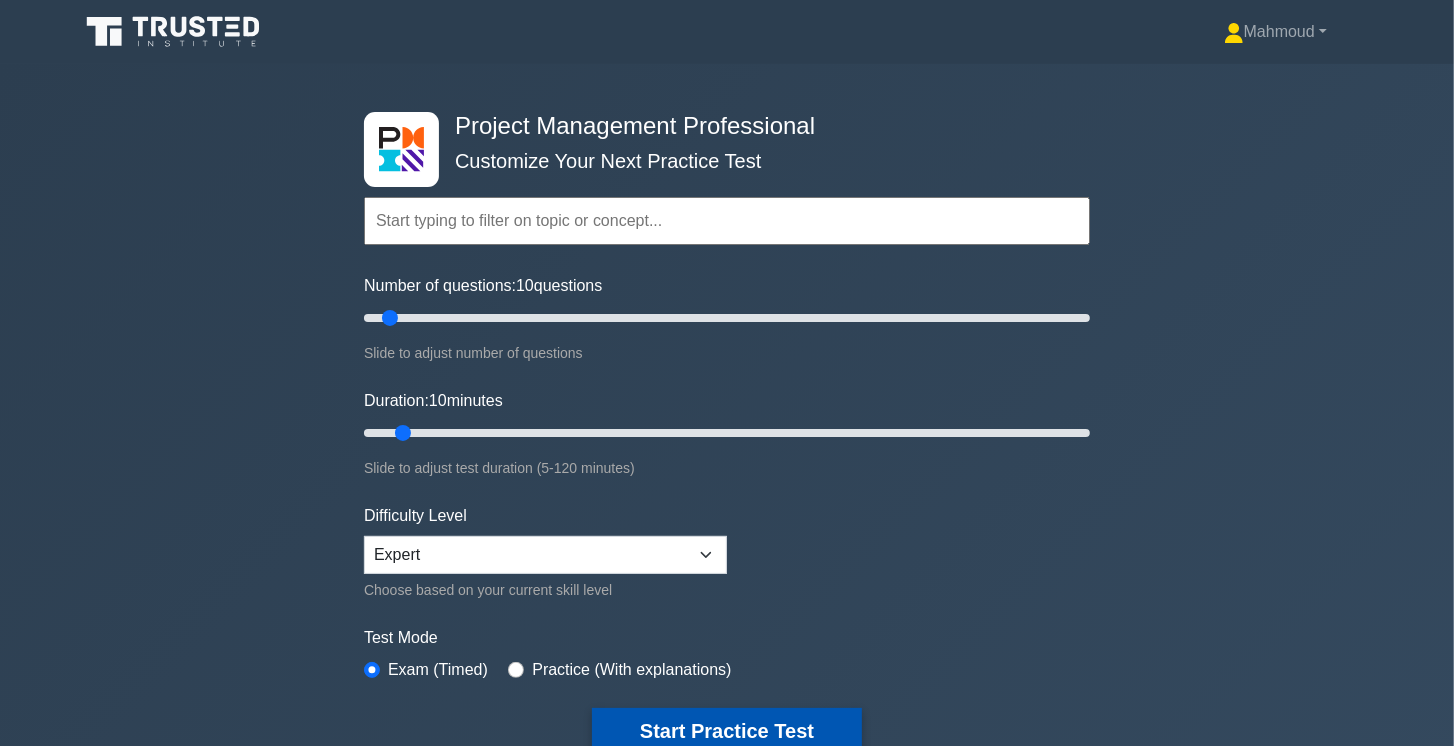 click on "Start Practice Test" at bounding box center (727, 731) 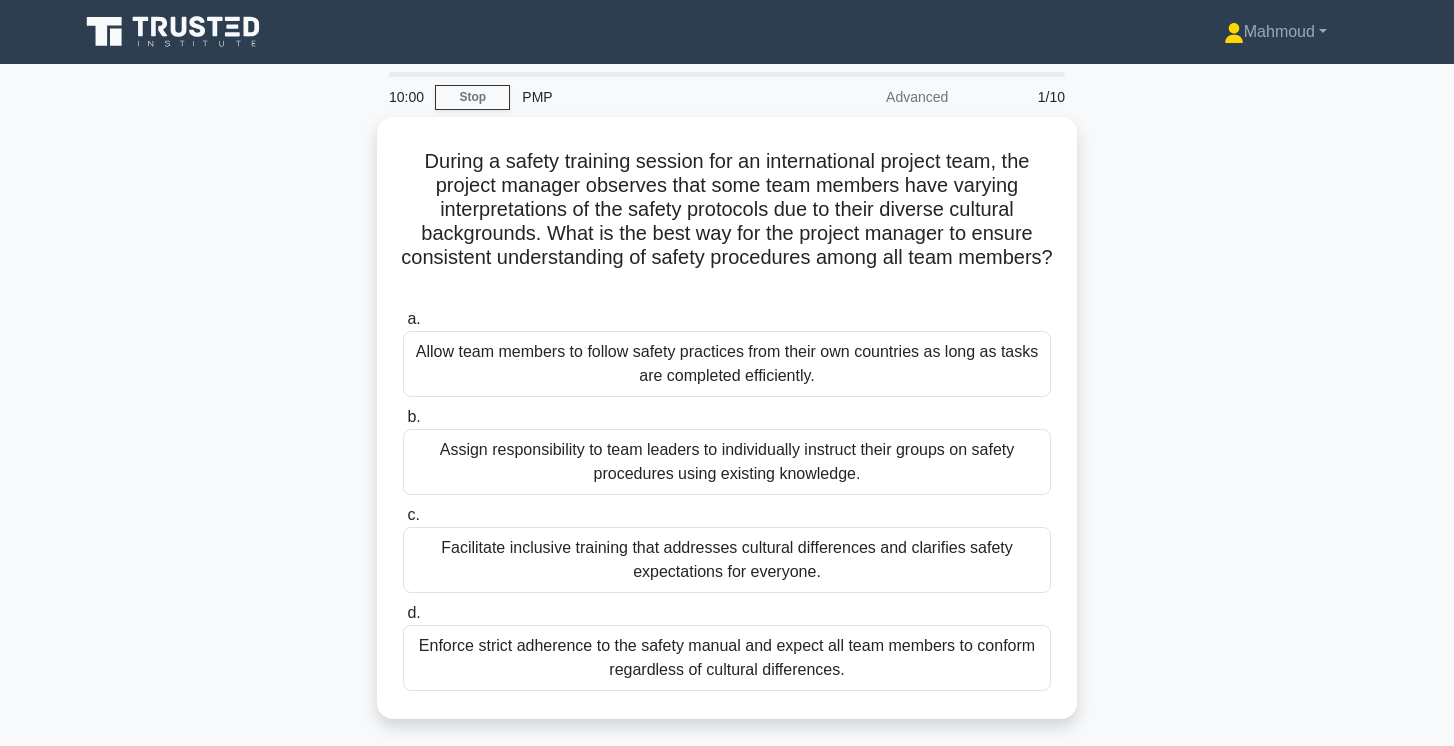 scroll, scrollTop: 0, scrollLeft: 0, axis: both 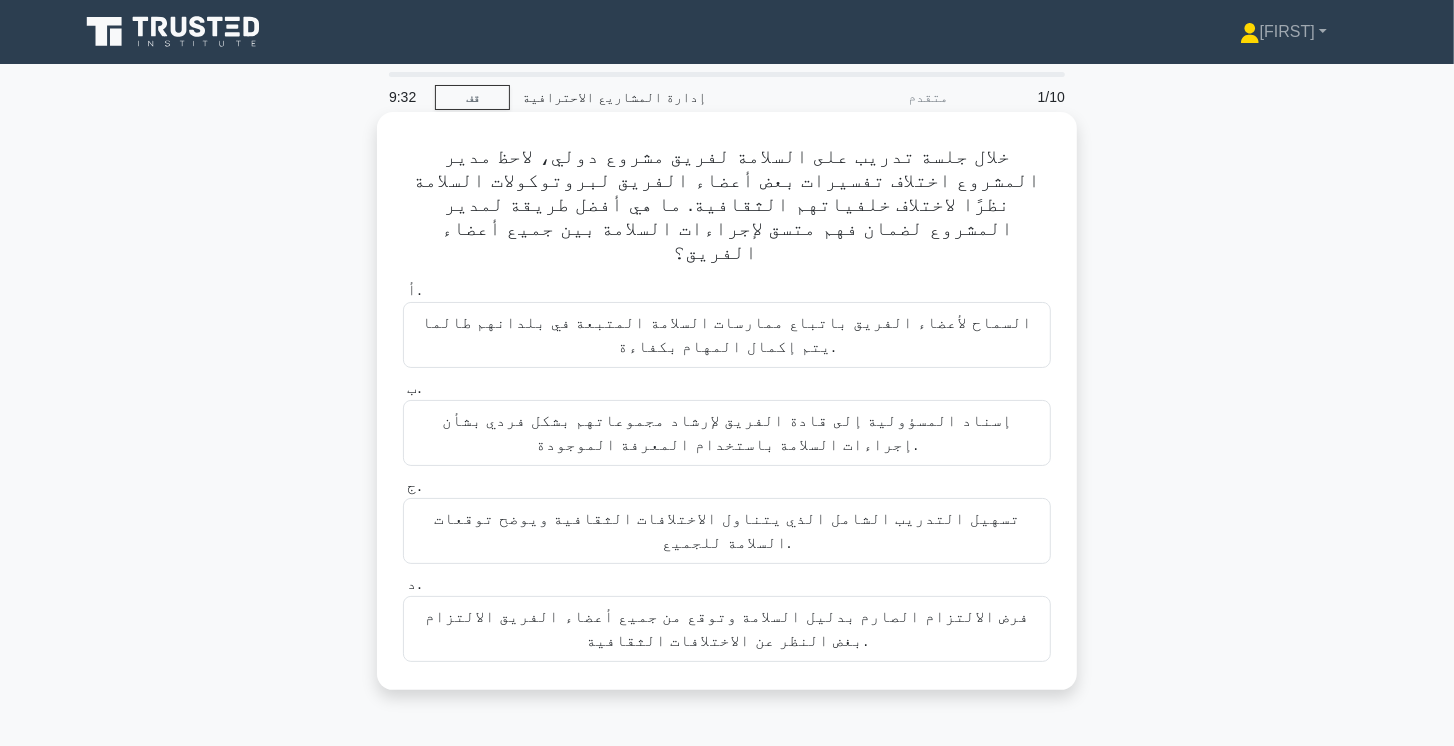 click on "تسهيل التدريب الشامل الذي يتناول الاختلافات الثقافية ويوضح توقعات السلامة للجميع." at bounding box center [727, 530] 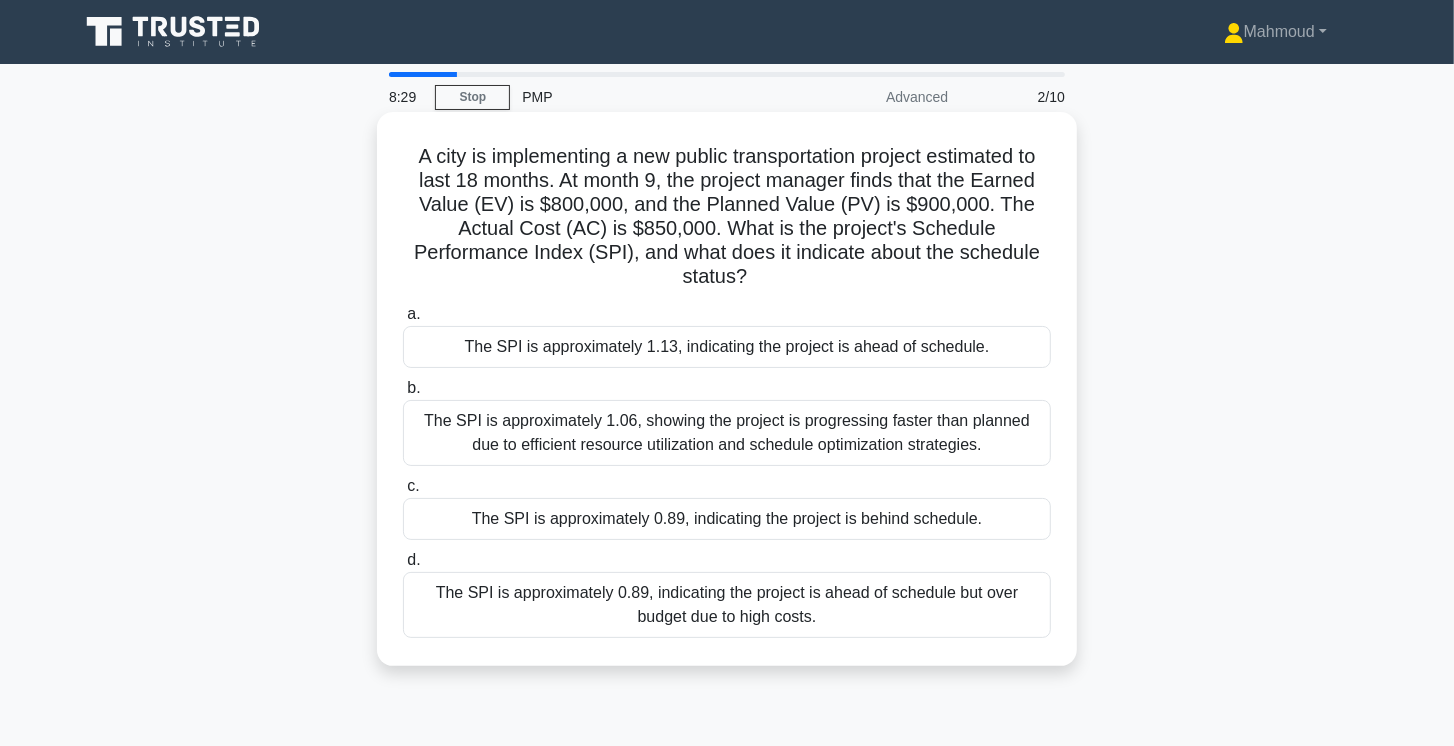 click on "The SPI is approximately 0.89, indicating the project is behind schedule." at bounding box center (727, 519) 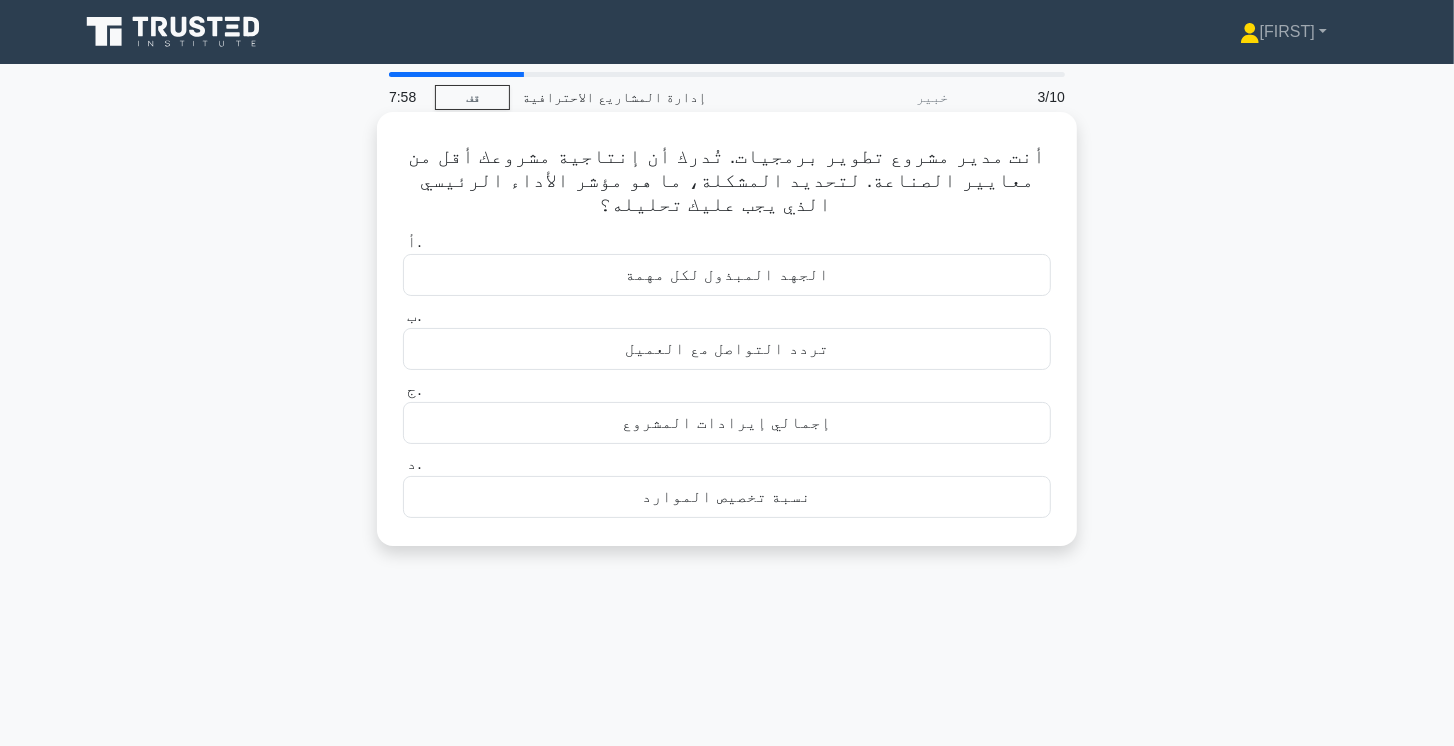 click on "الجهد المبذول لكل مهمة" at bounding box center (726, 274) 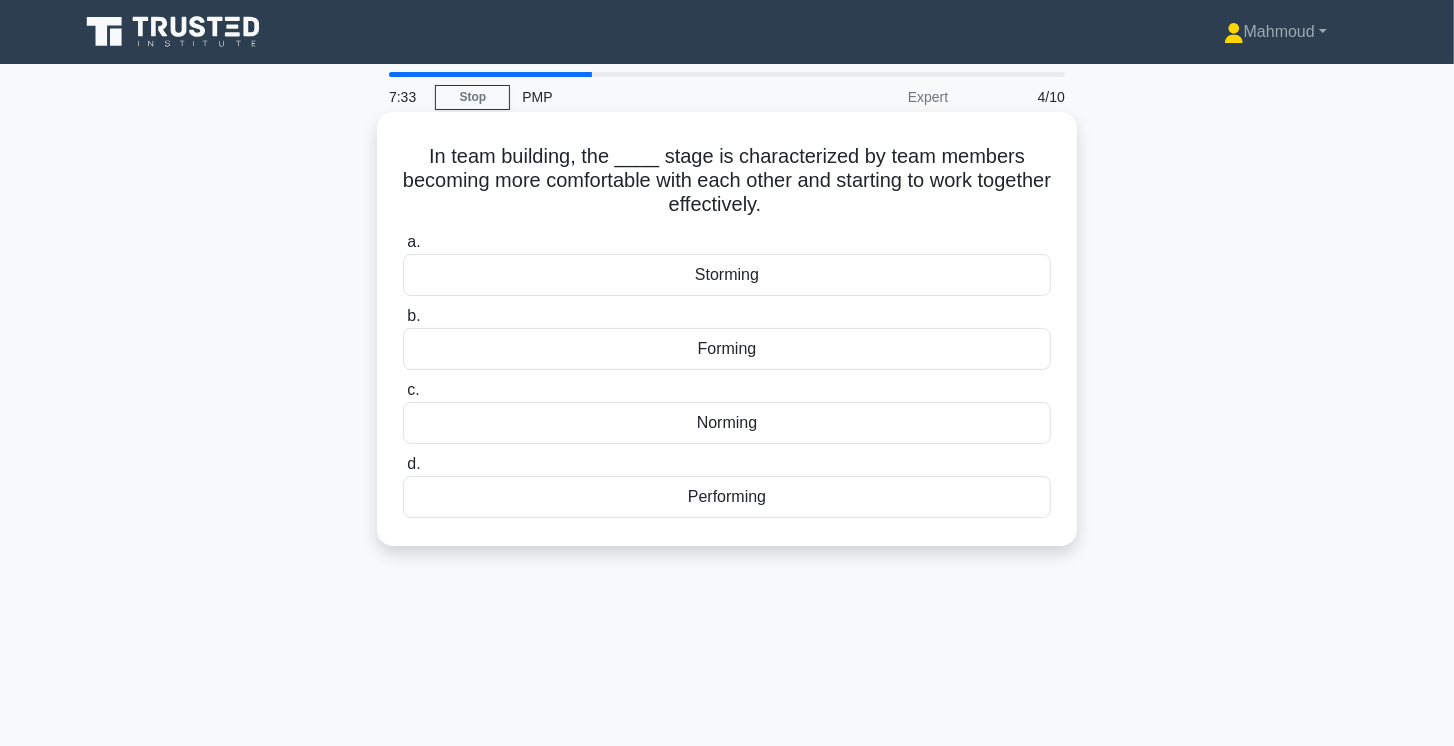 click on "Norming" at bounding box center (727, 423) 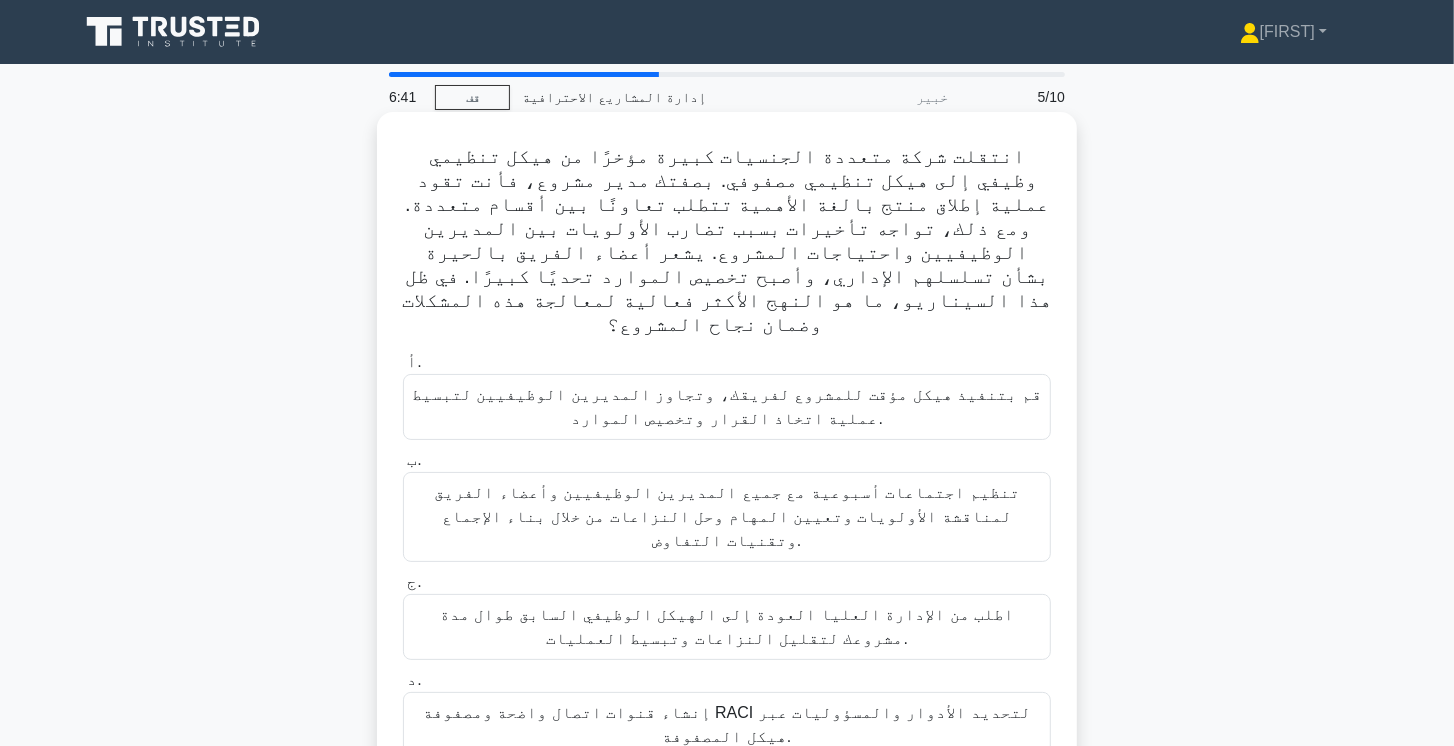 click on "إنشاء قنوات اتصال واضحة ومصفوفة RACI لتحديد الأدوار والمسؤوليات عبر هيكل المصفوفة." at bounding box center [727, 724] 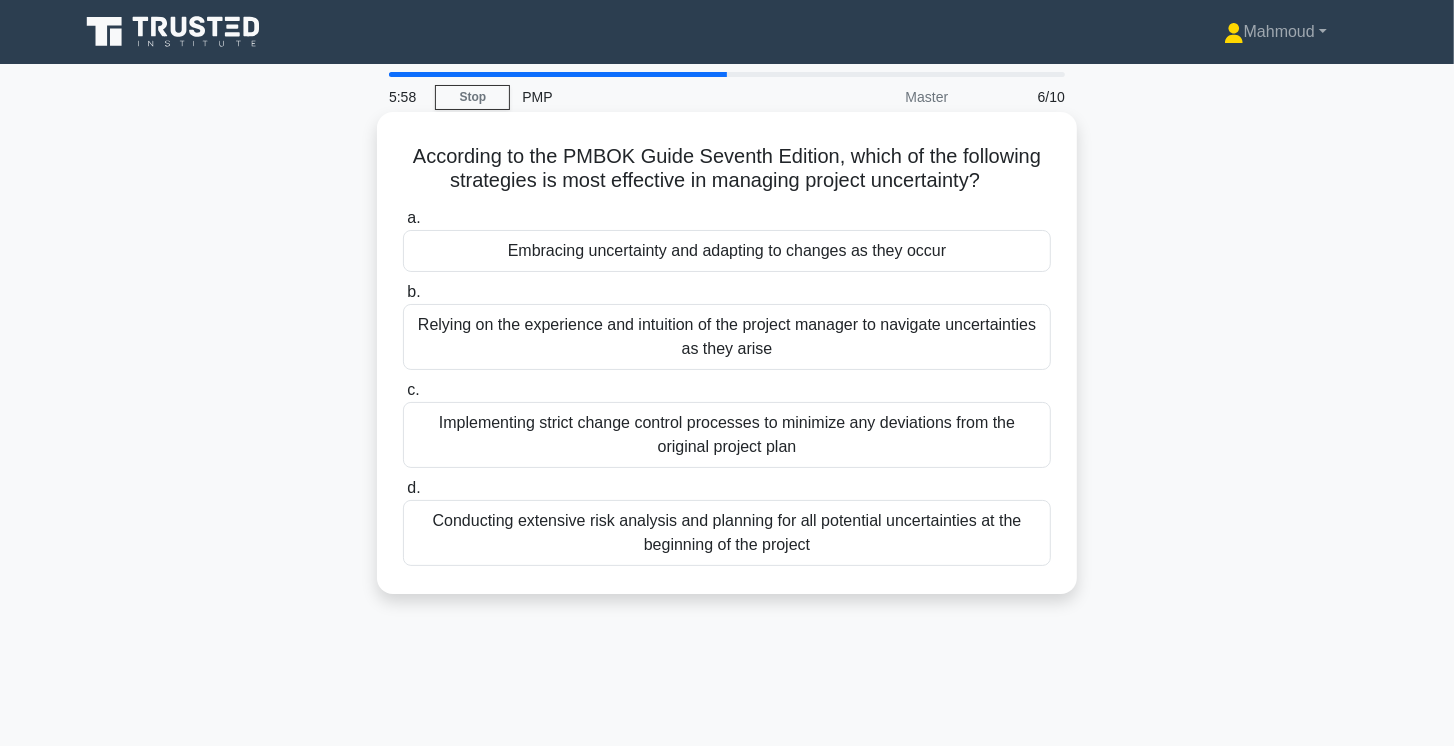 click on "Conducting extensive risk analysis and planning for all potential uncertainties at the beginning of the project" at bounding box center (727, 533) 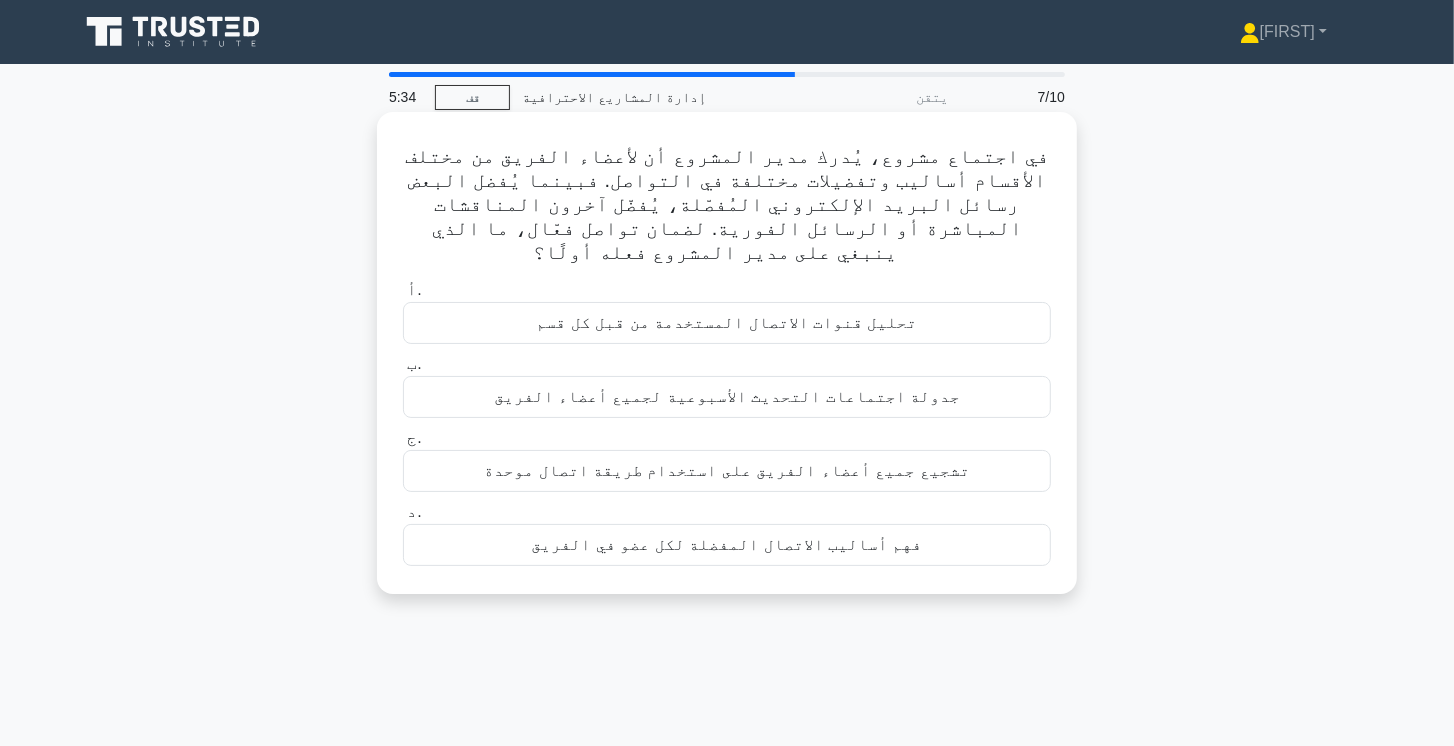 click on "فهم أساليب الاتصال المفضلة لكل عضو في الفريق" at bounding box center [726, 544] 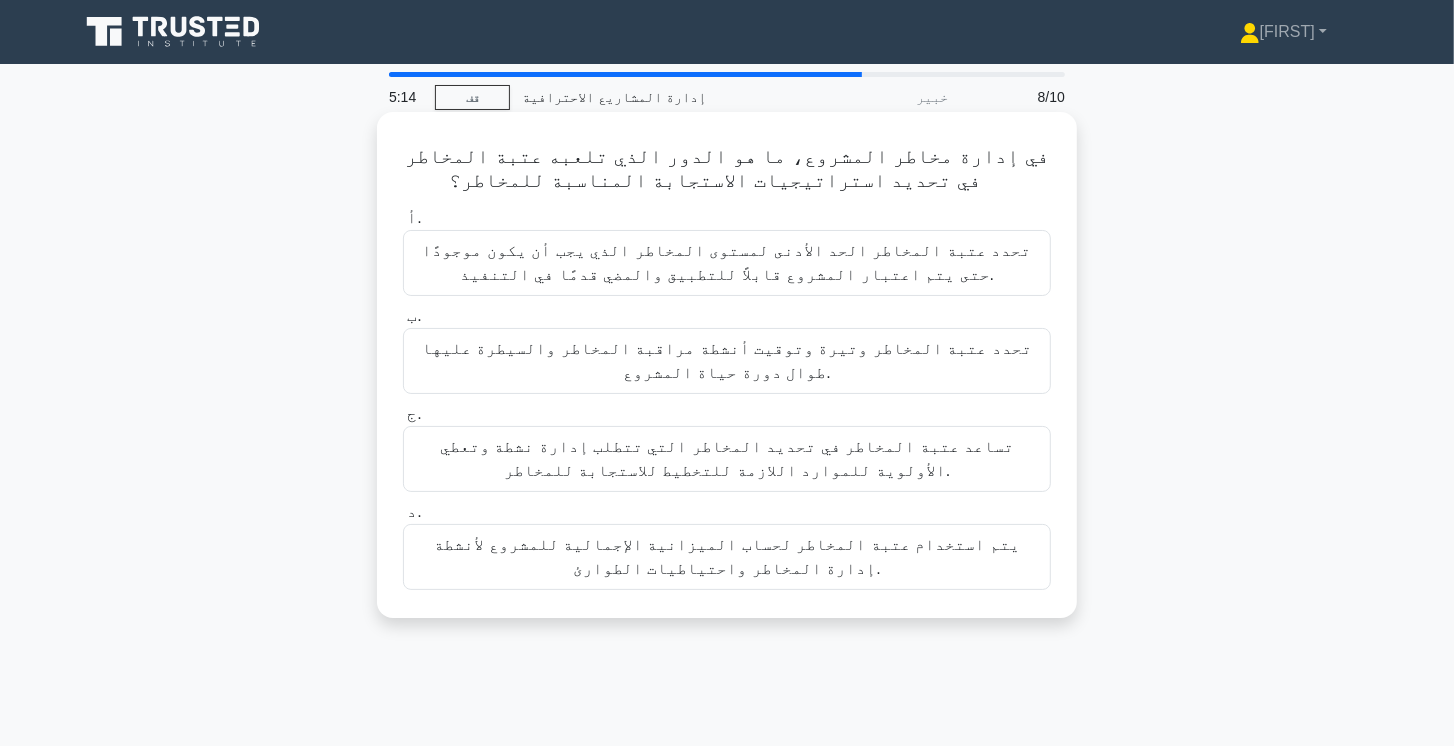 click on "تحدد عتبة المخاطر الحد الأدنى لمستوى المخاطر الذي يجب أن يكون موجودًا حتى يتم اعتبار المشروع قابلاً للتطبيق والمضي قدمًا في التنفيذ." at bounding box center (727, 263) 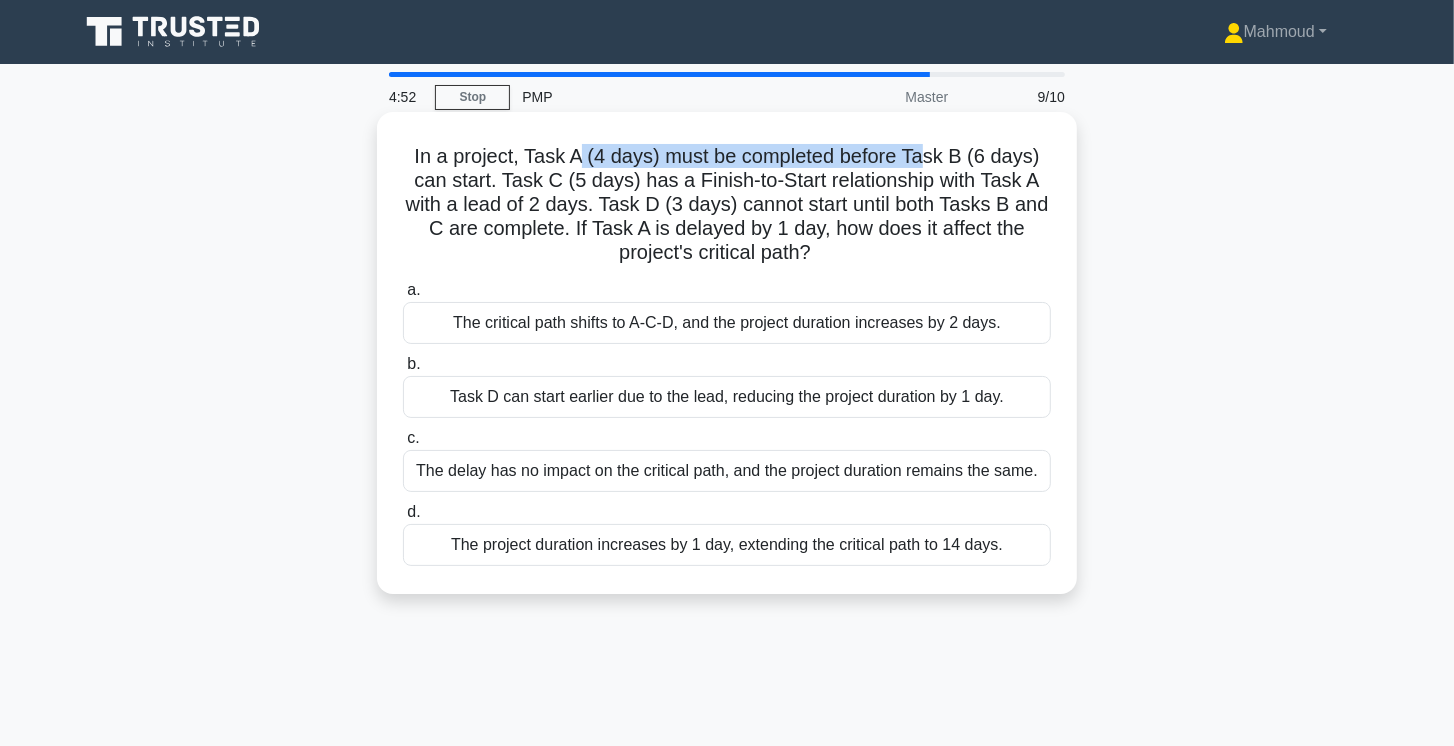 drag, startPoint x: 578, startPoint y: 158, endPoint x: 931, endPoint y: 152, distance: 353.051 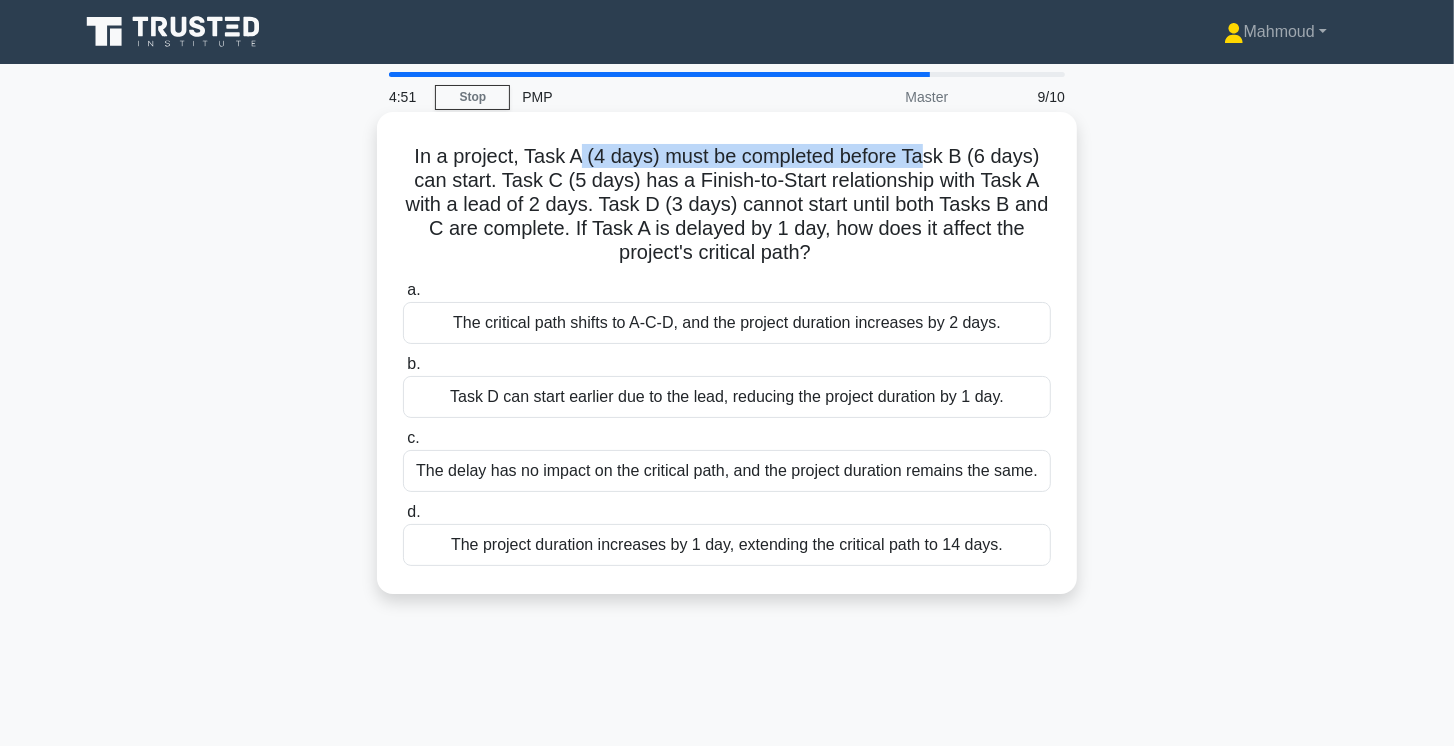 click on "In a project, Task A (4 days) must be completed before Task B (6 days) can start. Task C (5 days) has a Finish-to-Start relationship with Task A with a lead of 2 days. Task D (3 days) cannot start until both Tasks B and C are complete. If Task A is delayed by 1 day, how does it affect the project's critical path?
.spinner_0XTQ{transform-origin:center;animation:spinner_y6GP .75s linear infinite}@keyframes spinner_y6GP{100%{transform:rotate(360deg)}}" at bounding box center [727, 205] 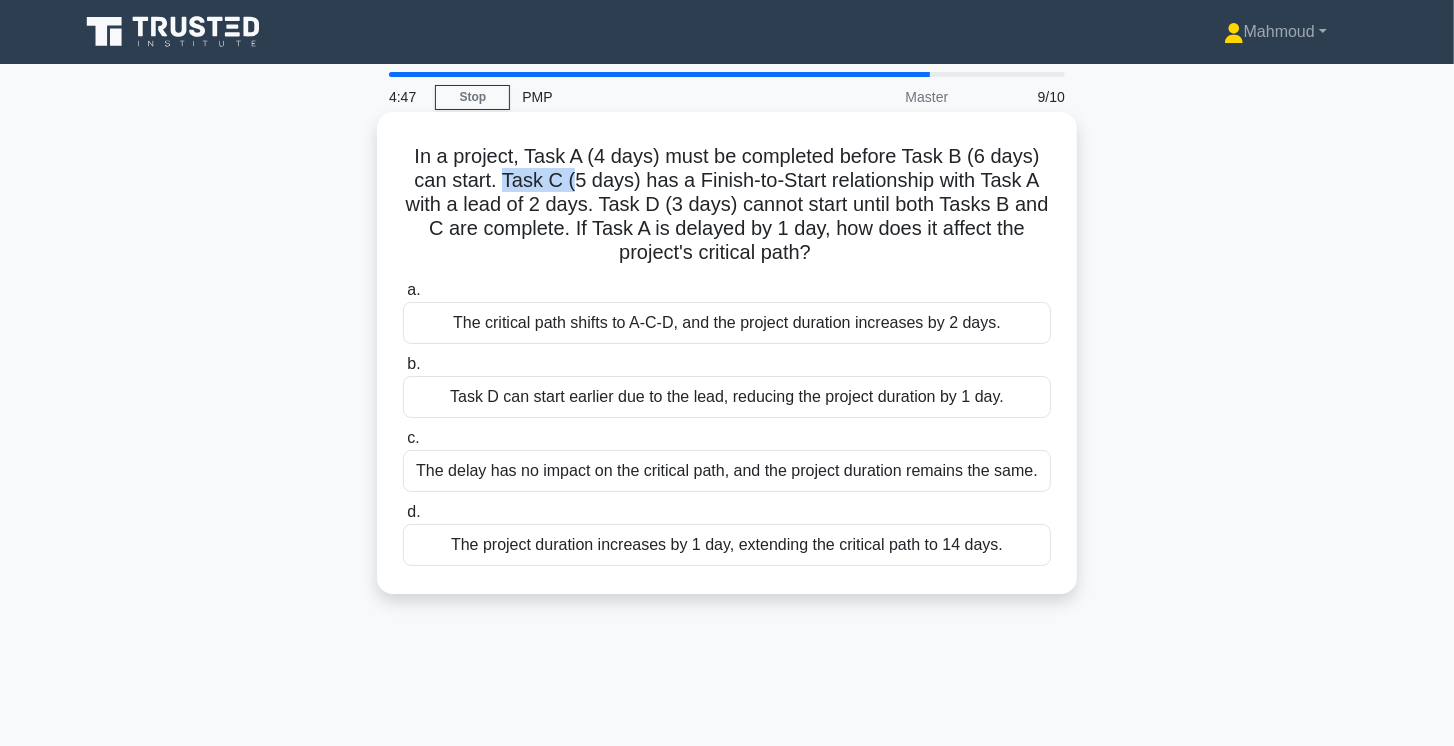 drag, startPoint x: 502, startPoint y: 186, endPoint x: 566, endPoint y: 186, distance: 64 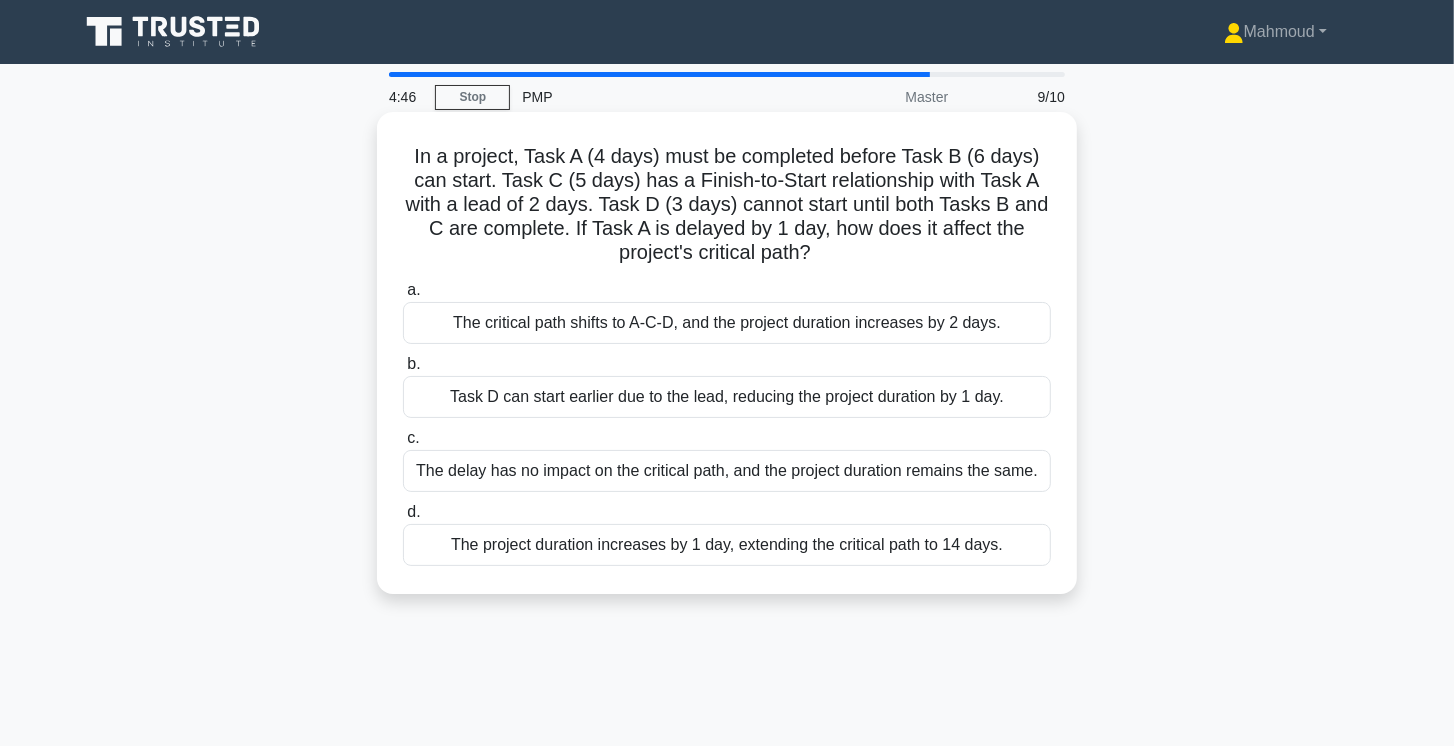 click on "In a project, Task A (4 days) must be completed before Task B (6 days) can start. Task C (5 days) has a Finish-to-Start relationship with Task A with a lead of 2 days. Task D (3 days) cannot start until both Tasks B and C are complete. If Task A is delayed by 1 day, how does it affect the project's critical path?
.spinner_0XTQ{transform-origin:center;animation:spinner_y6GP .75s linear infinite}@keyframes spinner_y6GP{100%{transform:rotate(360deg)}}" at bounding box center [727, 205] 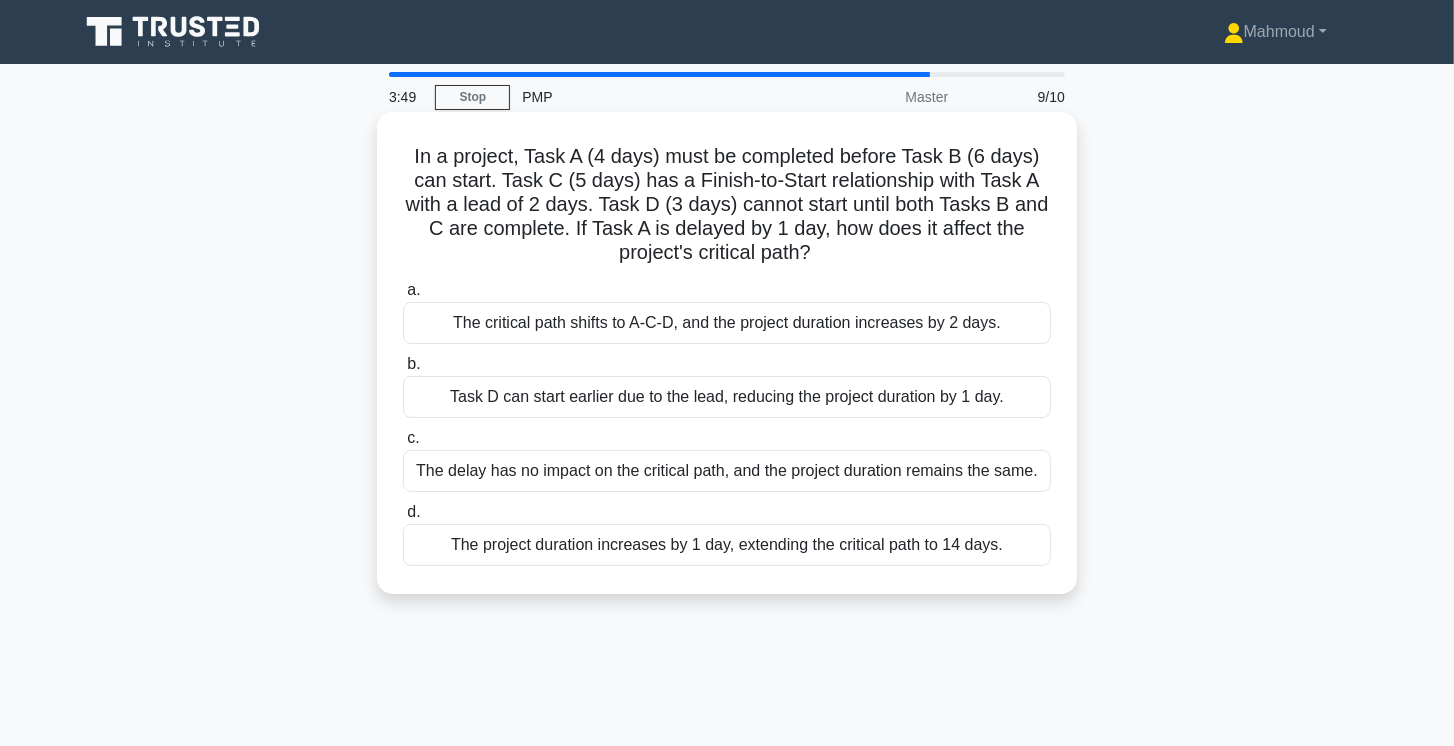 click on "The project duration increases by 1 day, extending the critical path to 14 days." at bounding box center (727, 545) 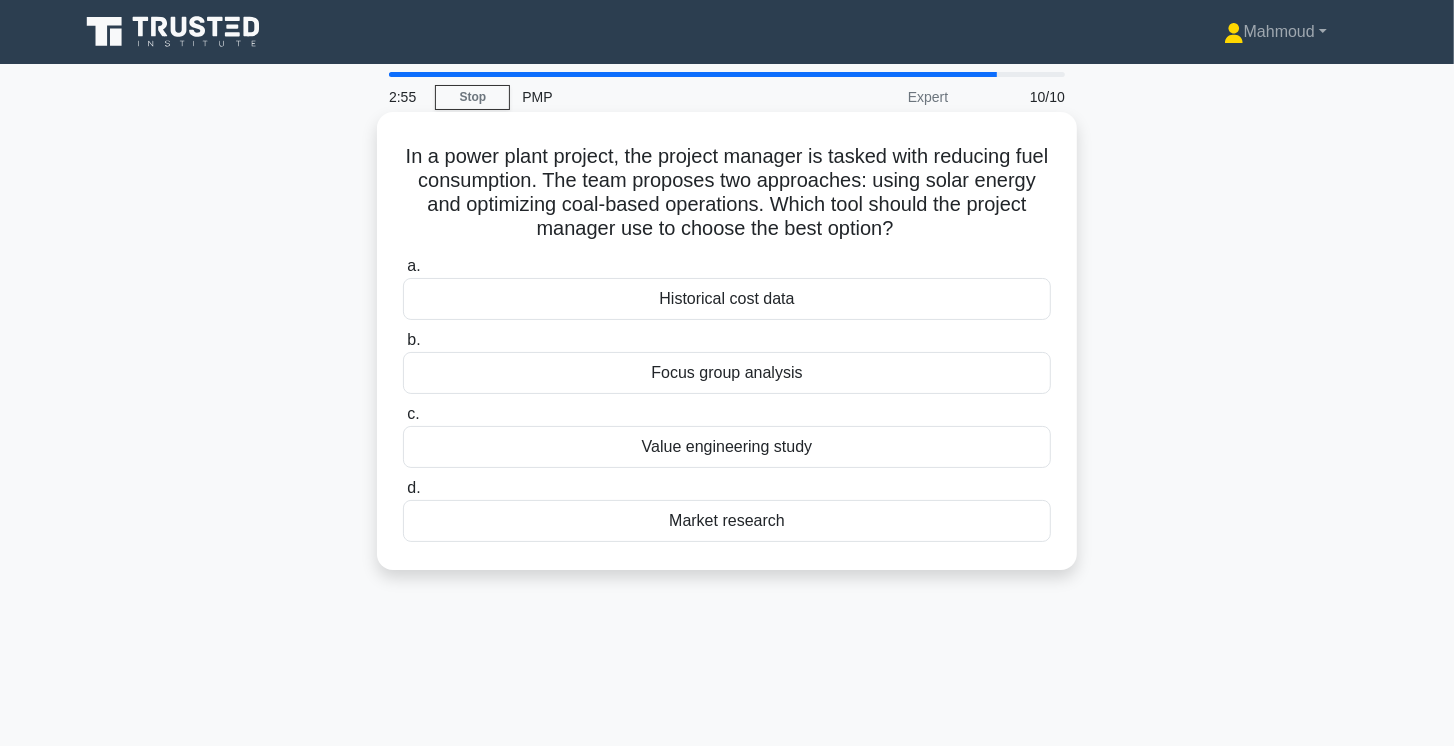 click on "Value engineering study" at bounding box center [727, 447] 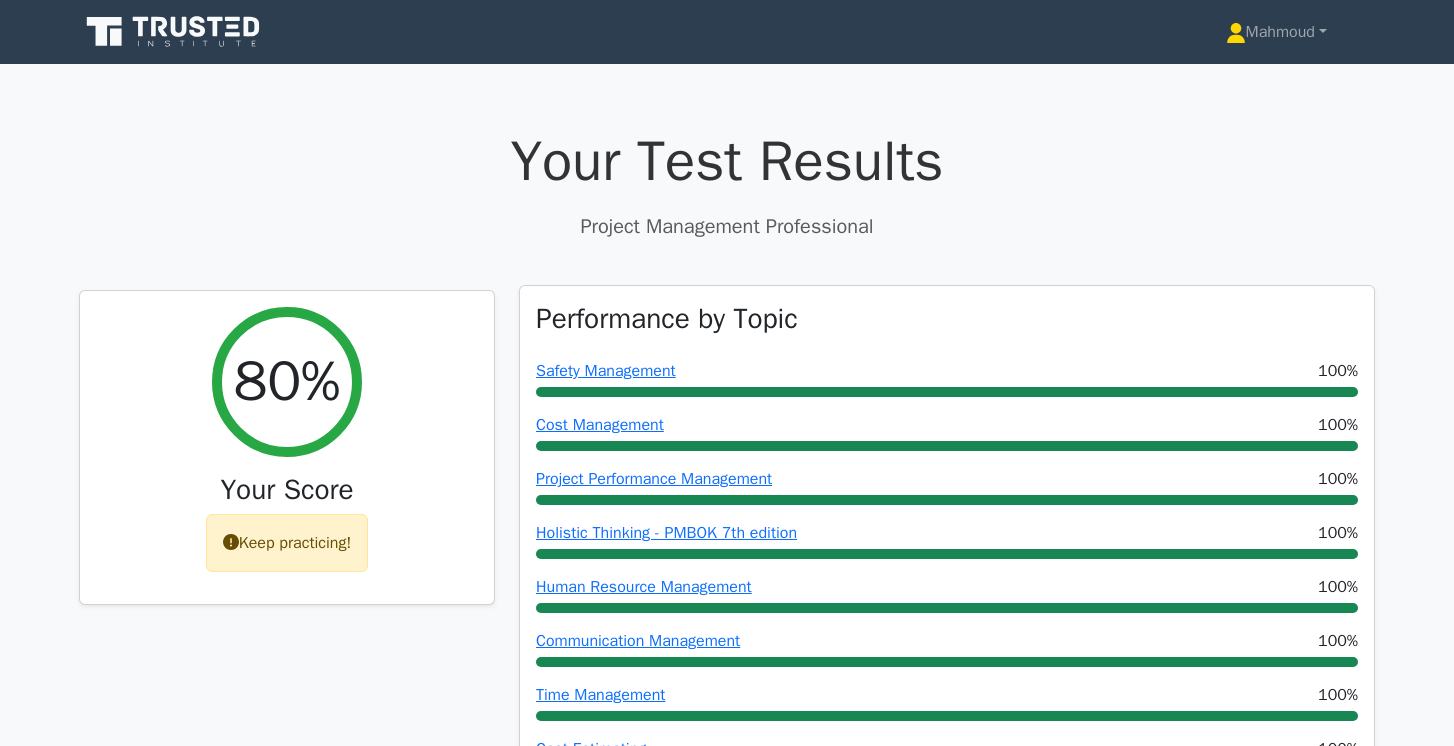 scroll, scrollTop: 0, scrollLeft: 0, axis: both 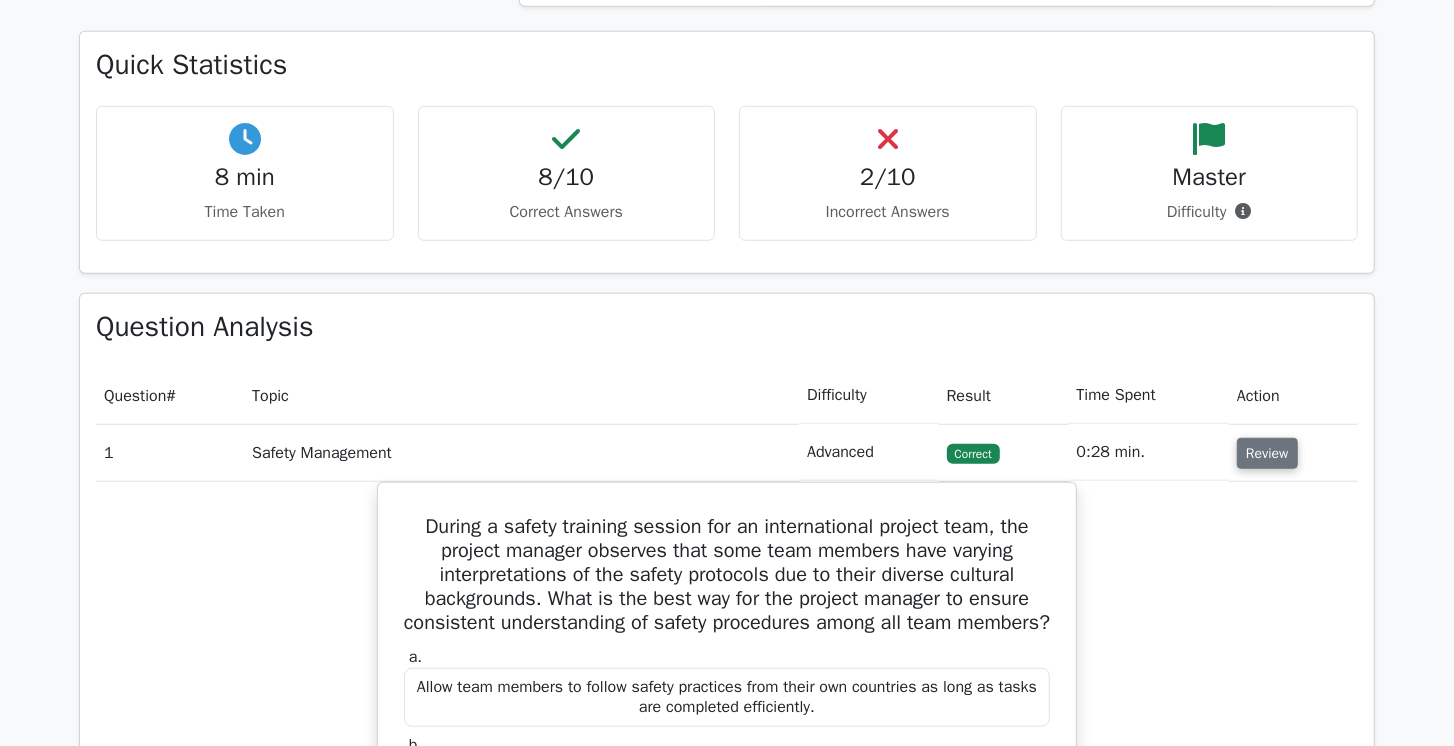 click on "Review" at bounding box center [1267, 453] 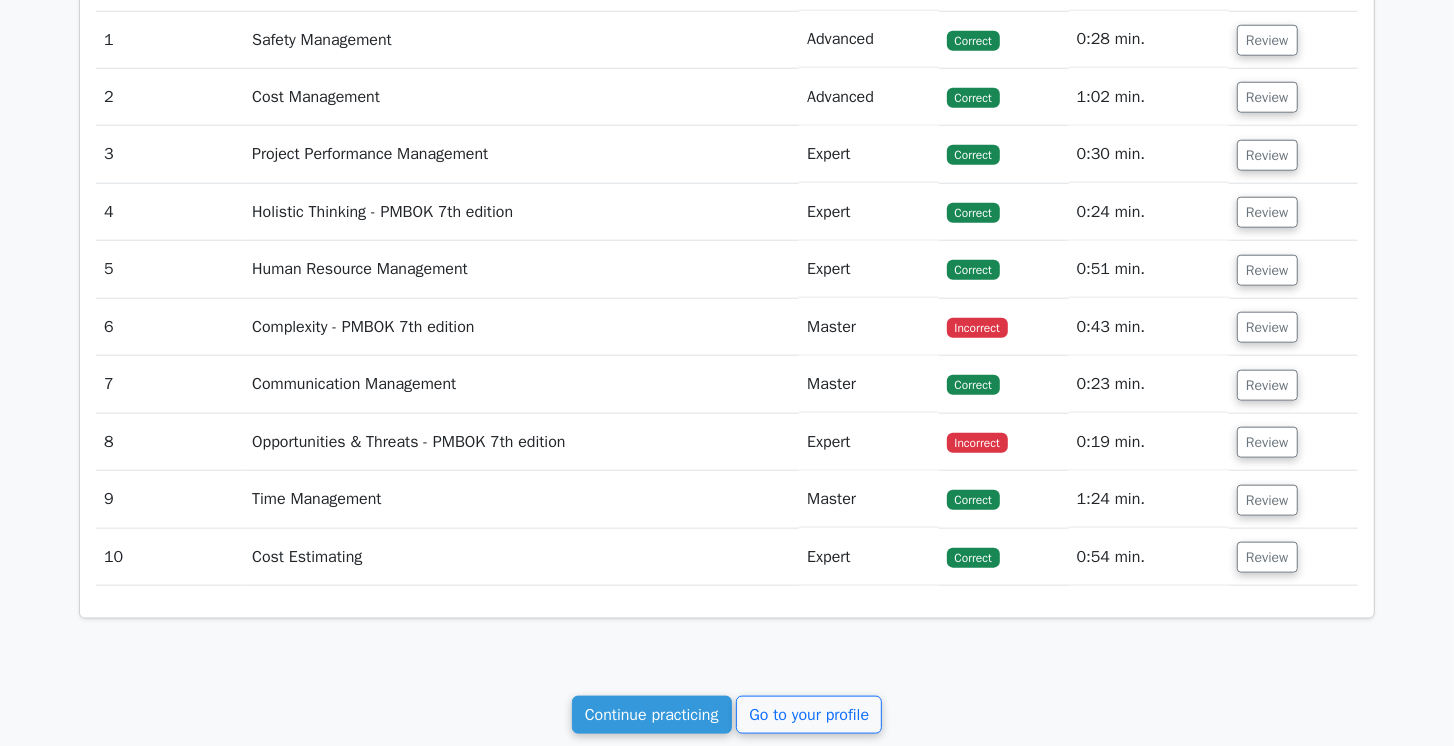 scroll, scrollTop: 1371, scrollLeft: 0, axis: vertical 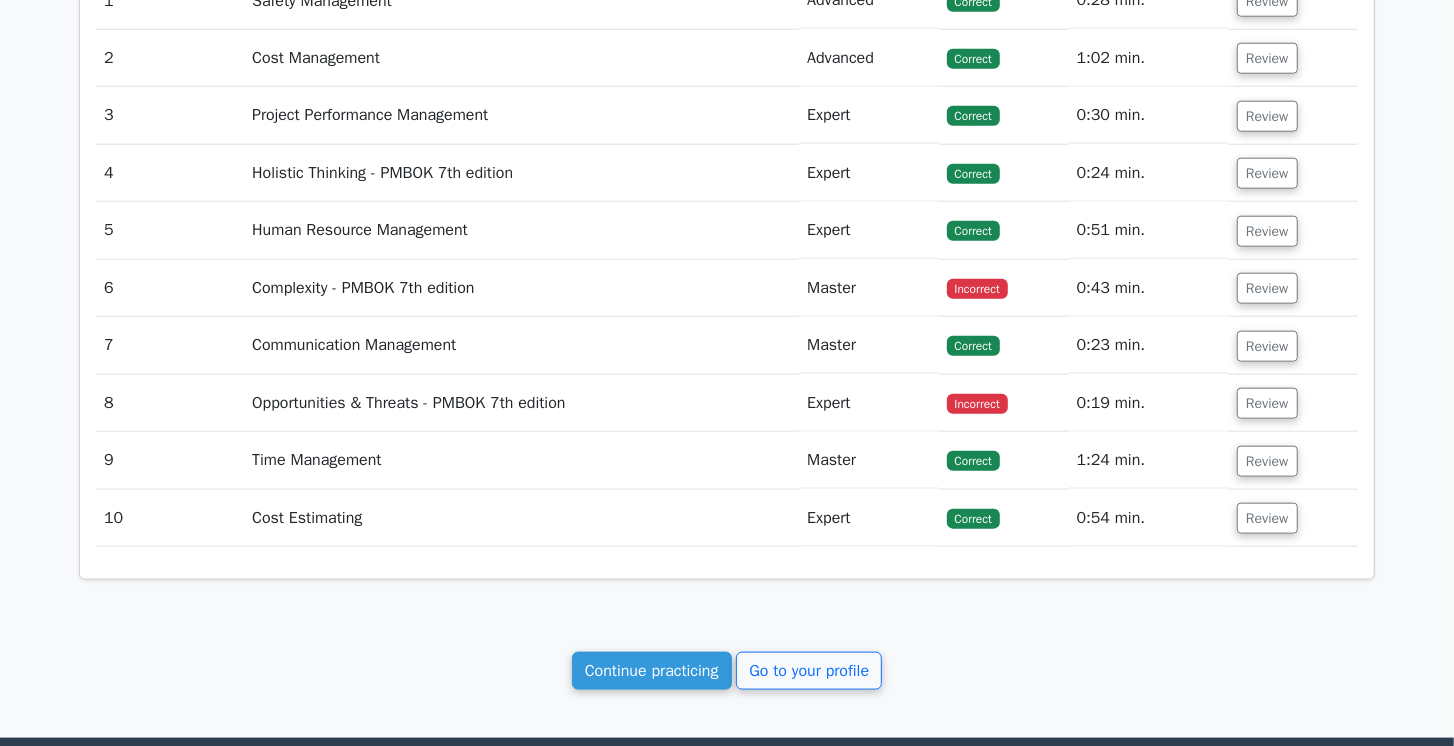 click on "Your Test Results
Project Management Professional
80%
Your Score
Keep practicing!
Performance by Topic
Safety Management
100%
Cost Management
100% 100% 100%" at bounding box center (727, -285) 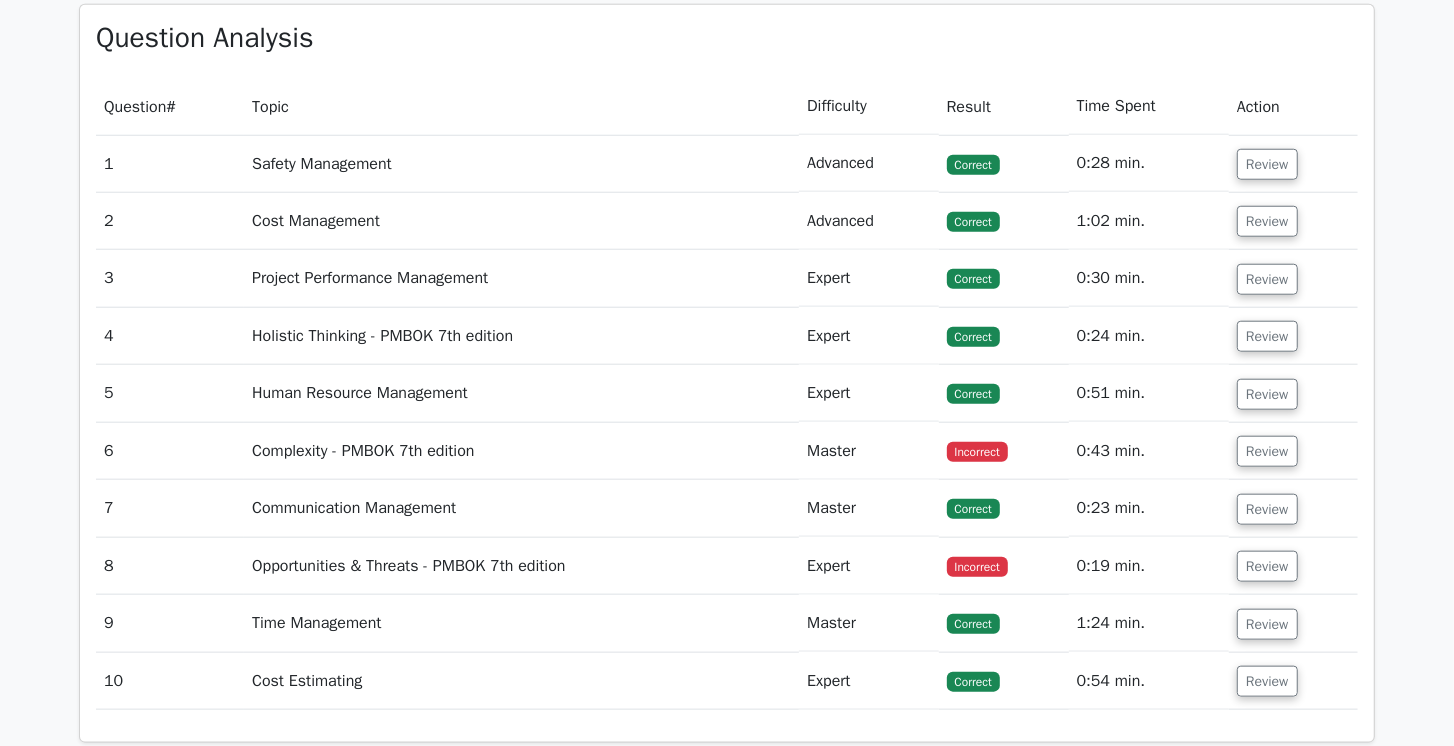 scroll, scrollTop: 1200, scrollLeft: 0, axis: vertical 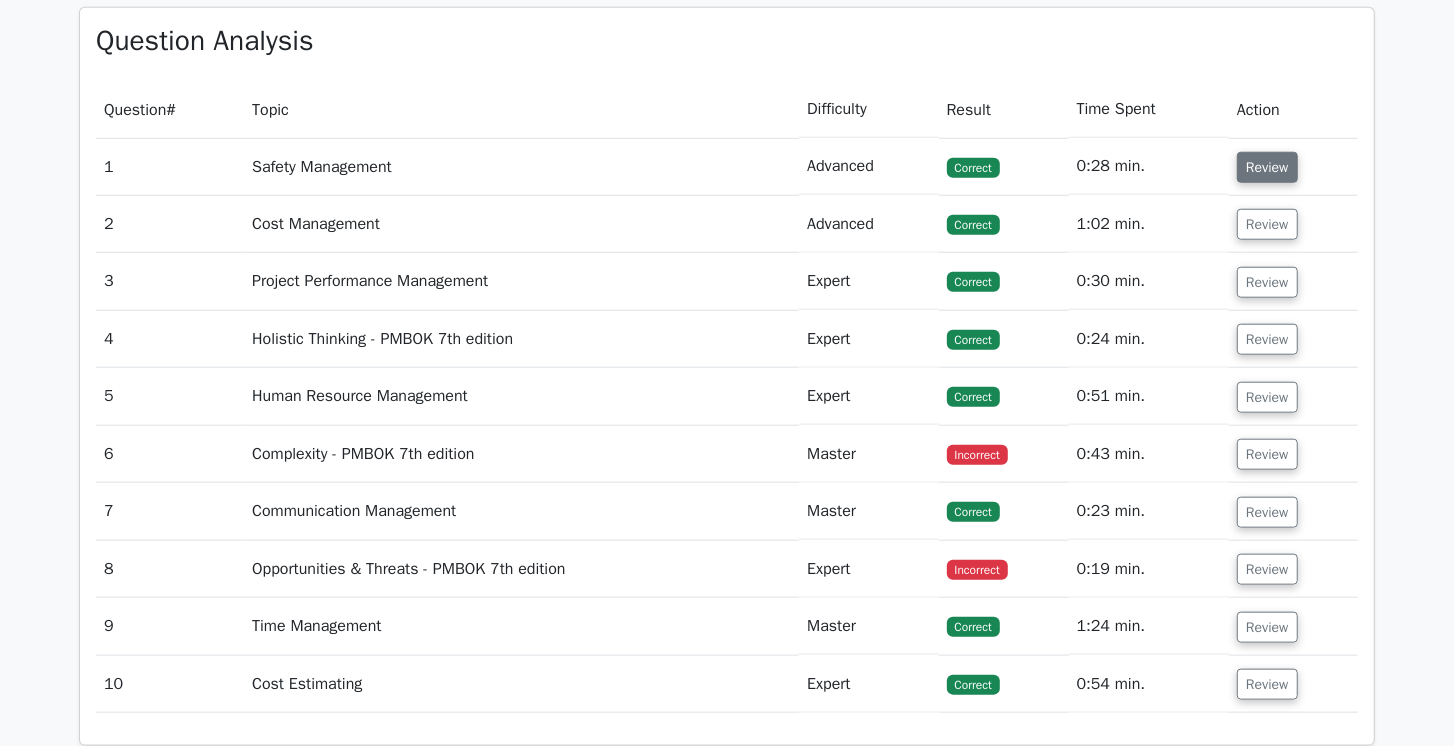 click on "Review" at bounding box center (1267, 167) 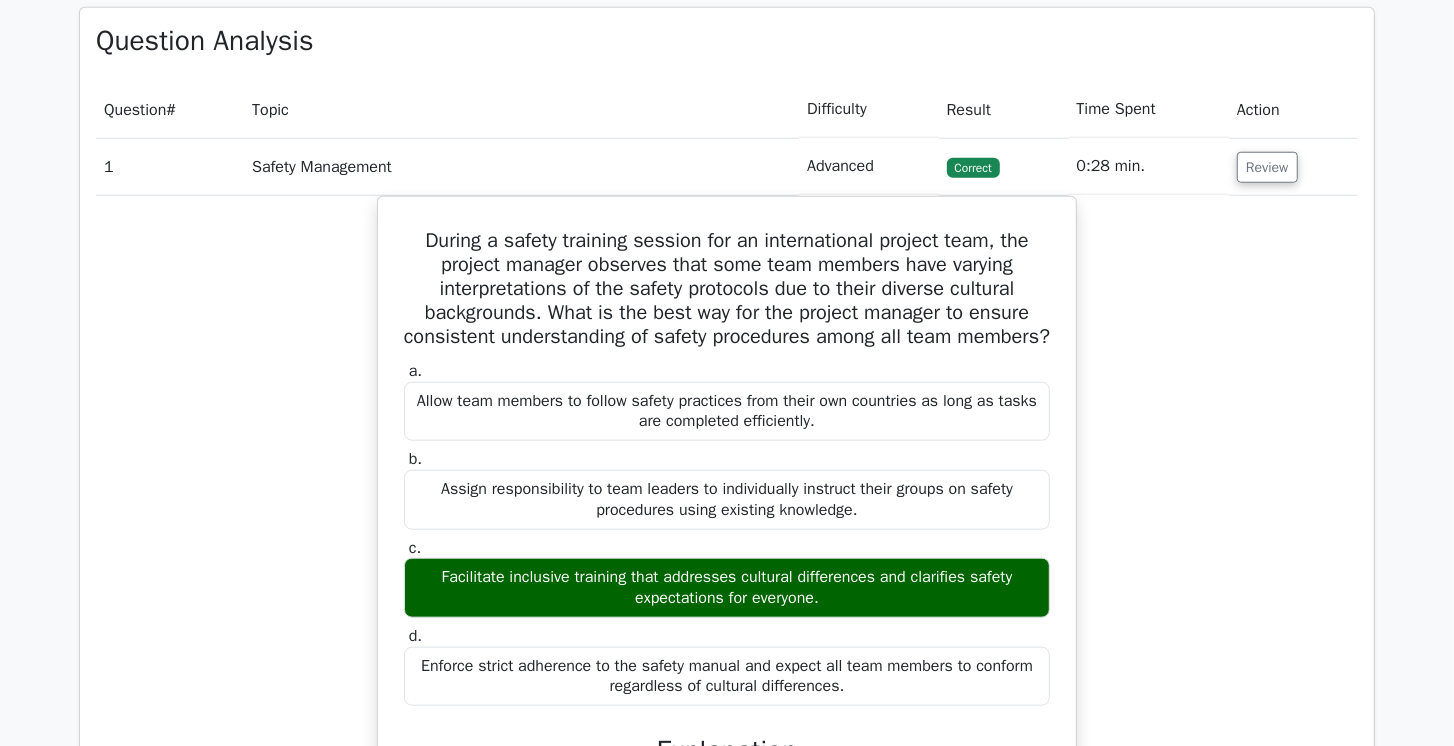 drag, startPoint x: 1195, startPoint y: 288, endPoint x: 1194, endPoint y: 313, distance: 25.019993 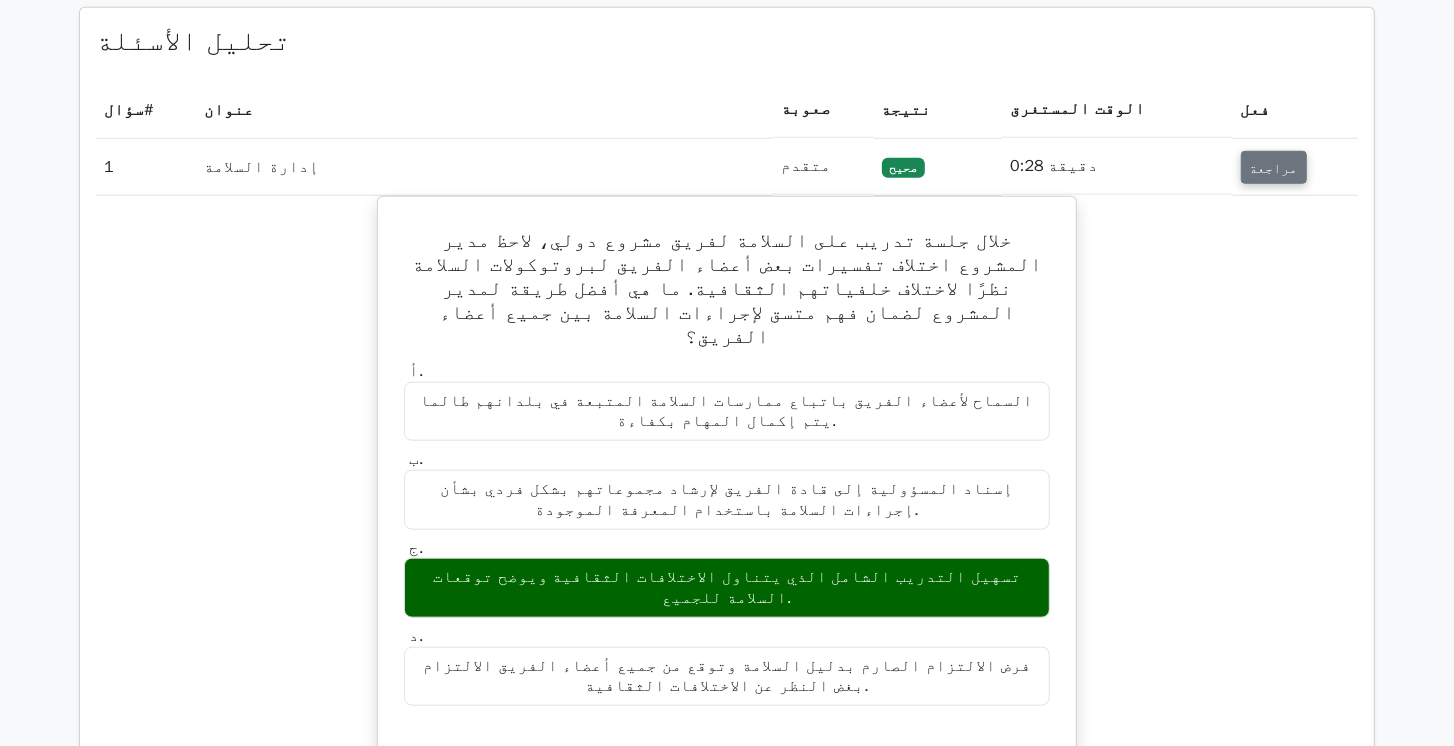 click on "مراجعة" at bounding box center (1274, 168) 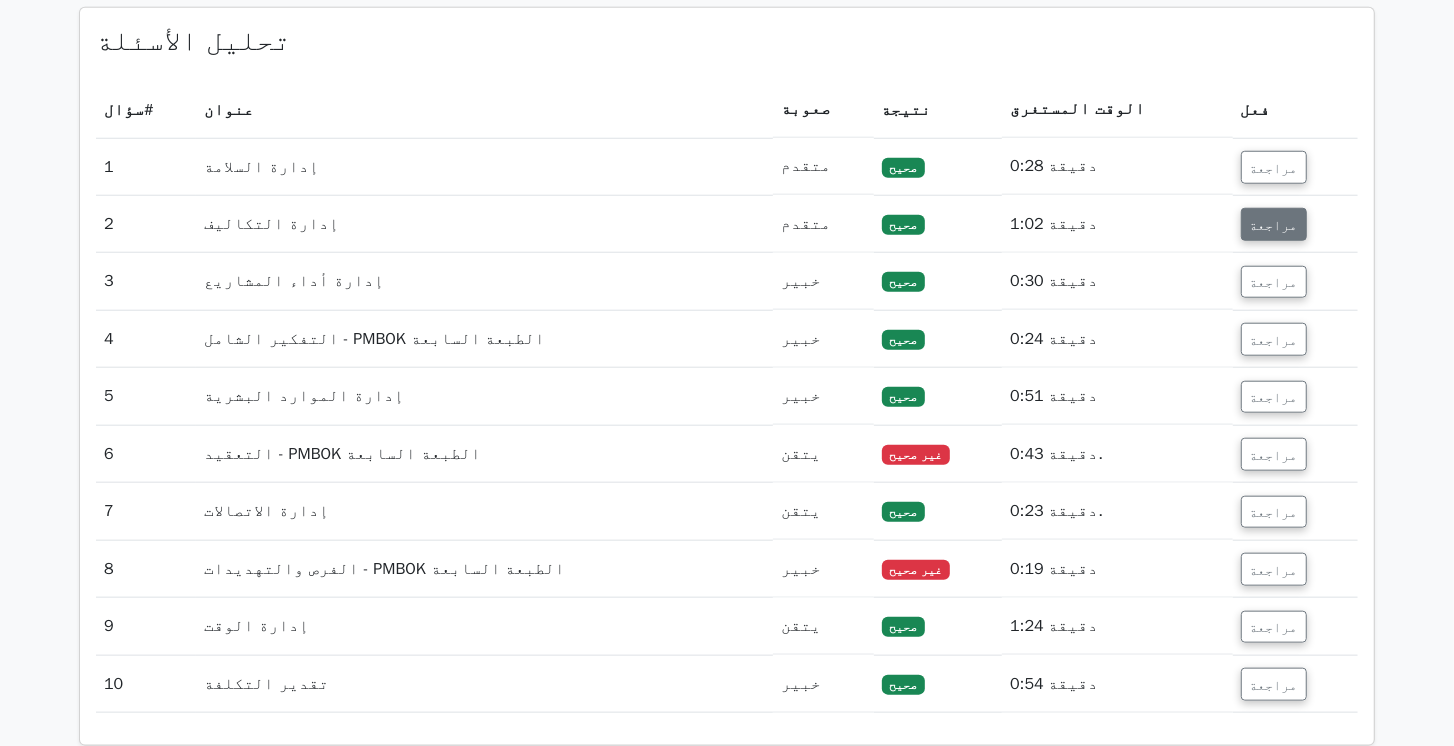 click on "مراجعة" at bounding box center [1274, 225] 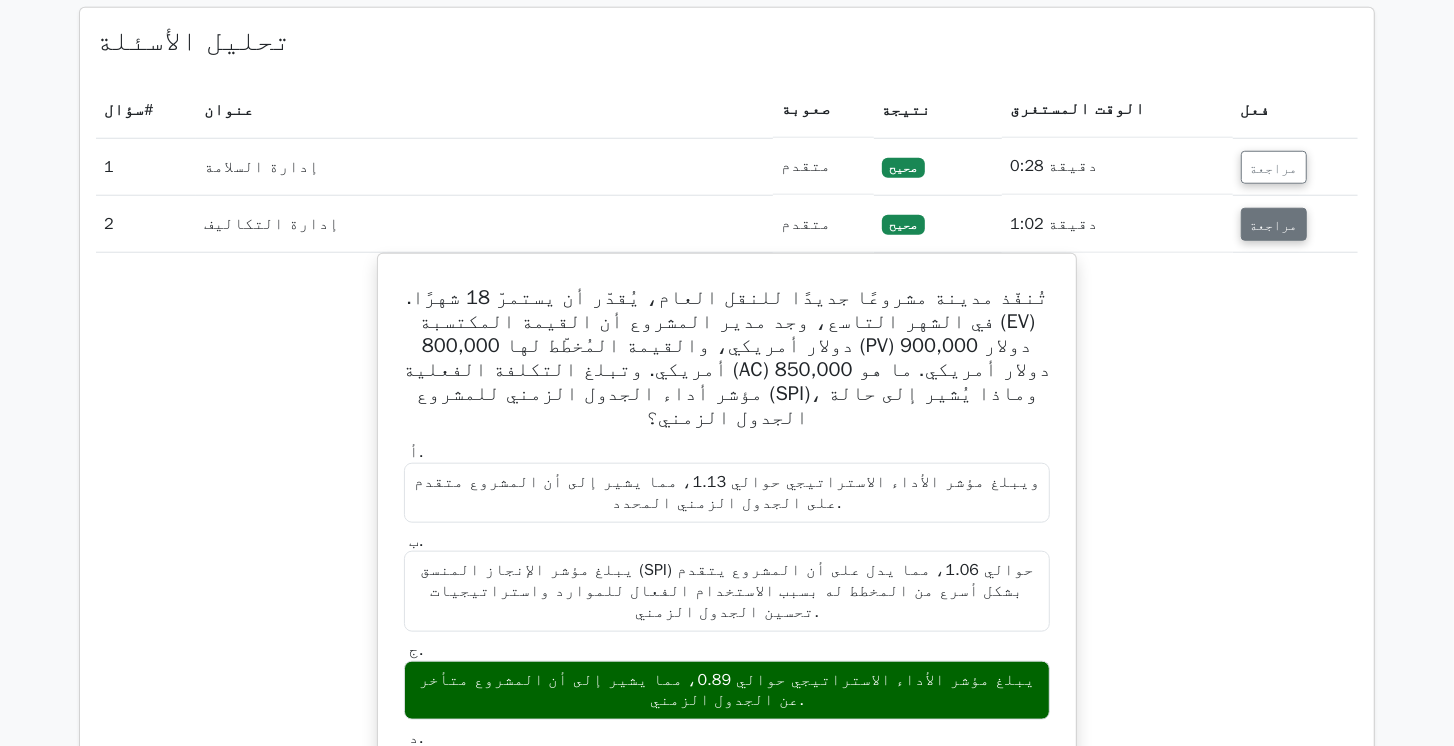 click on "مراجعة" at bounding box center (1274, 225) 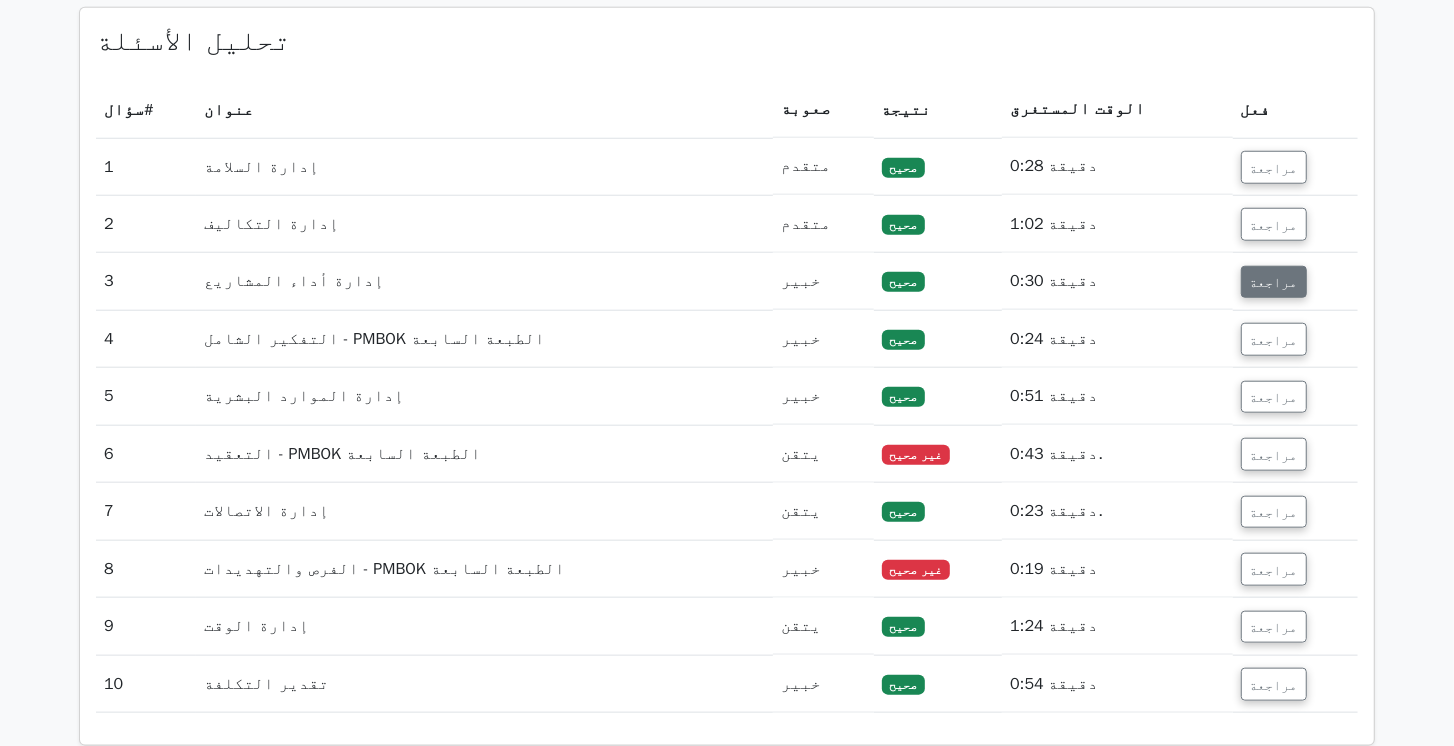 click on "مراجعة" at bounding box center [1274, 282] 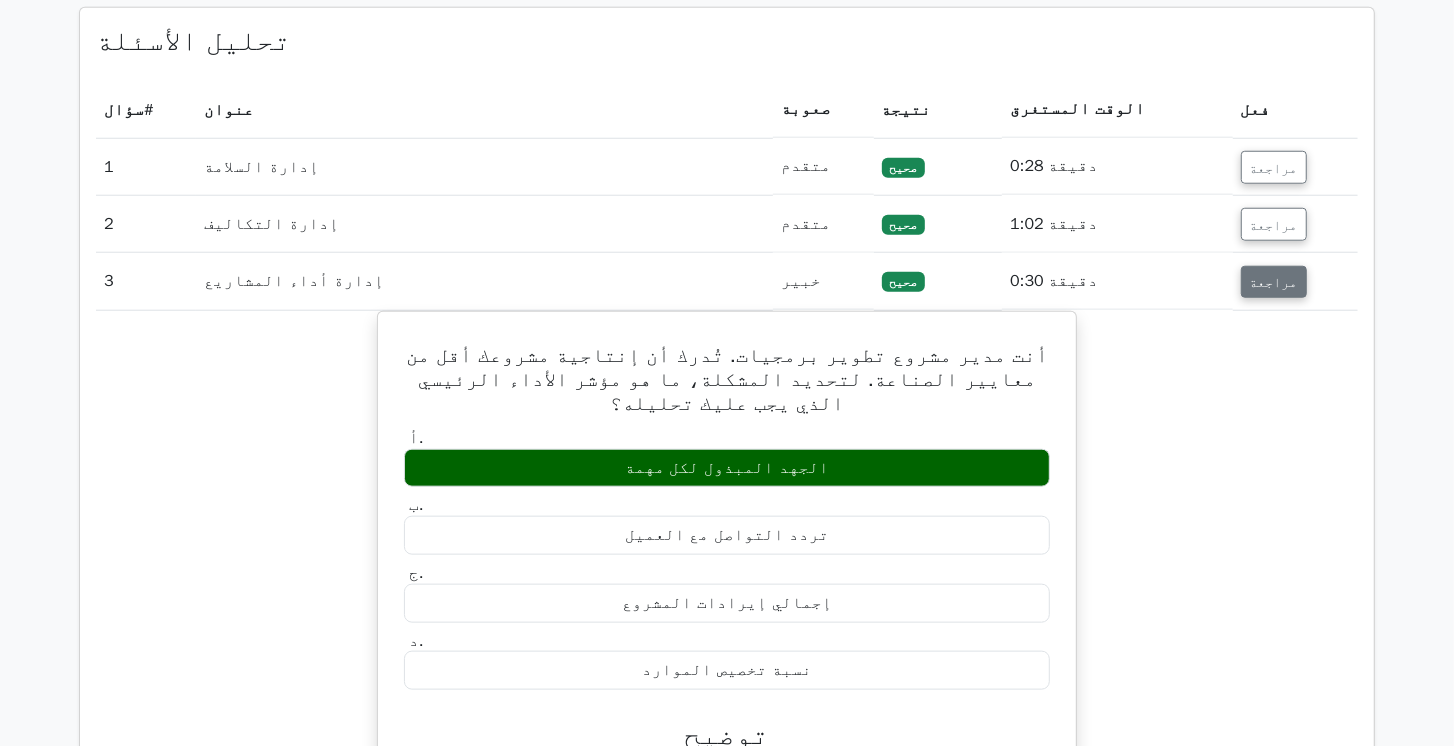 click on "مراجعة" at bounding box center [1274, 282] 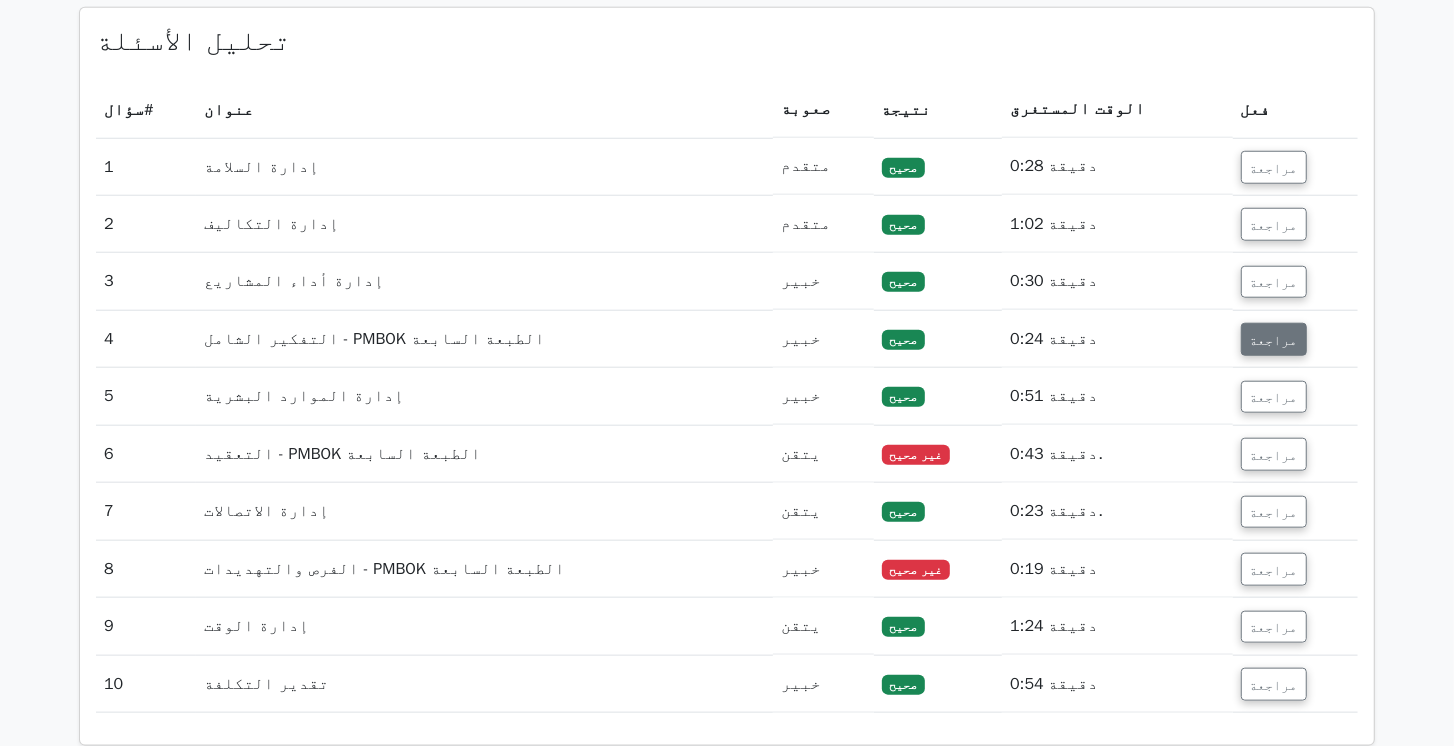 click on "مراجعة" at bounding box center [1274, 340] 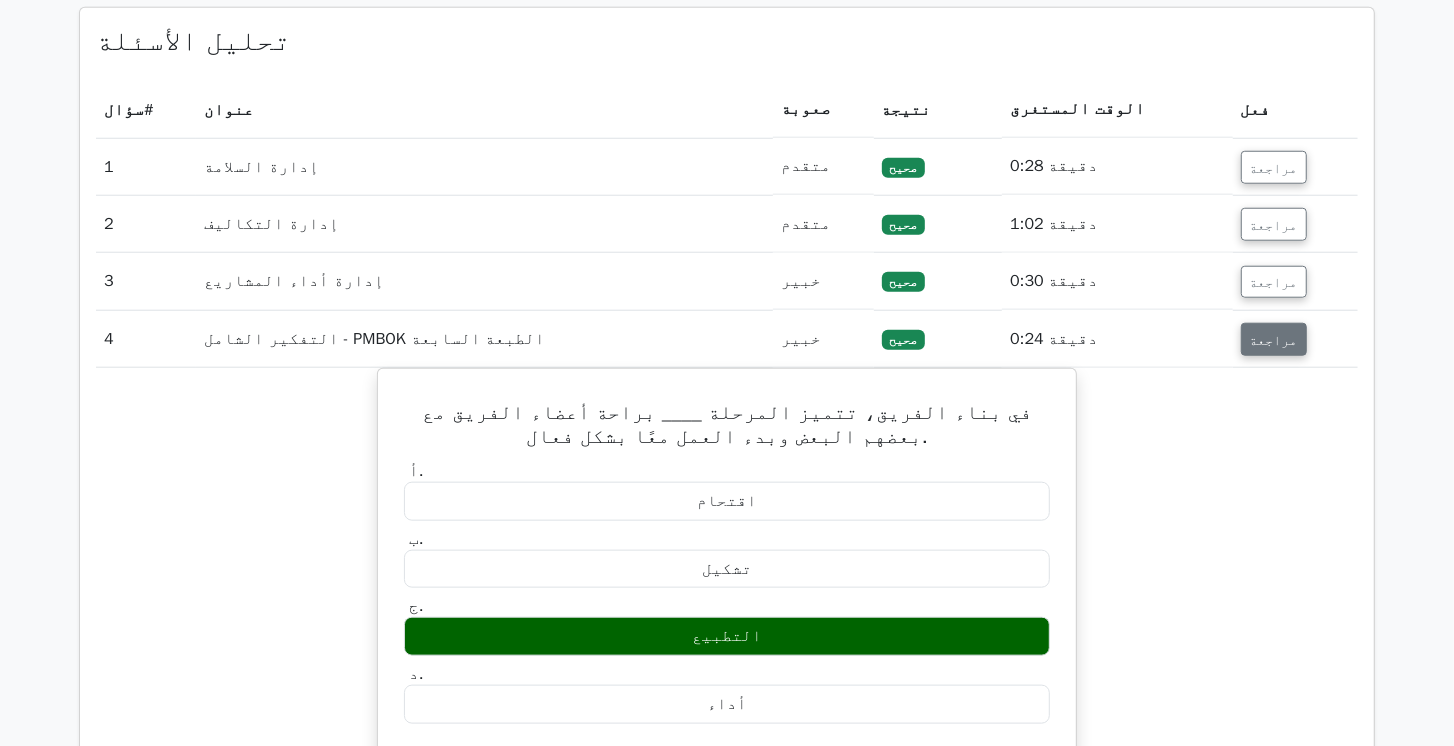 click on "مراجعة" at bounding box center (1274, 340) 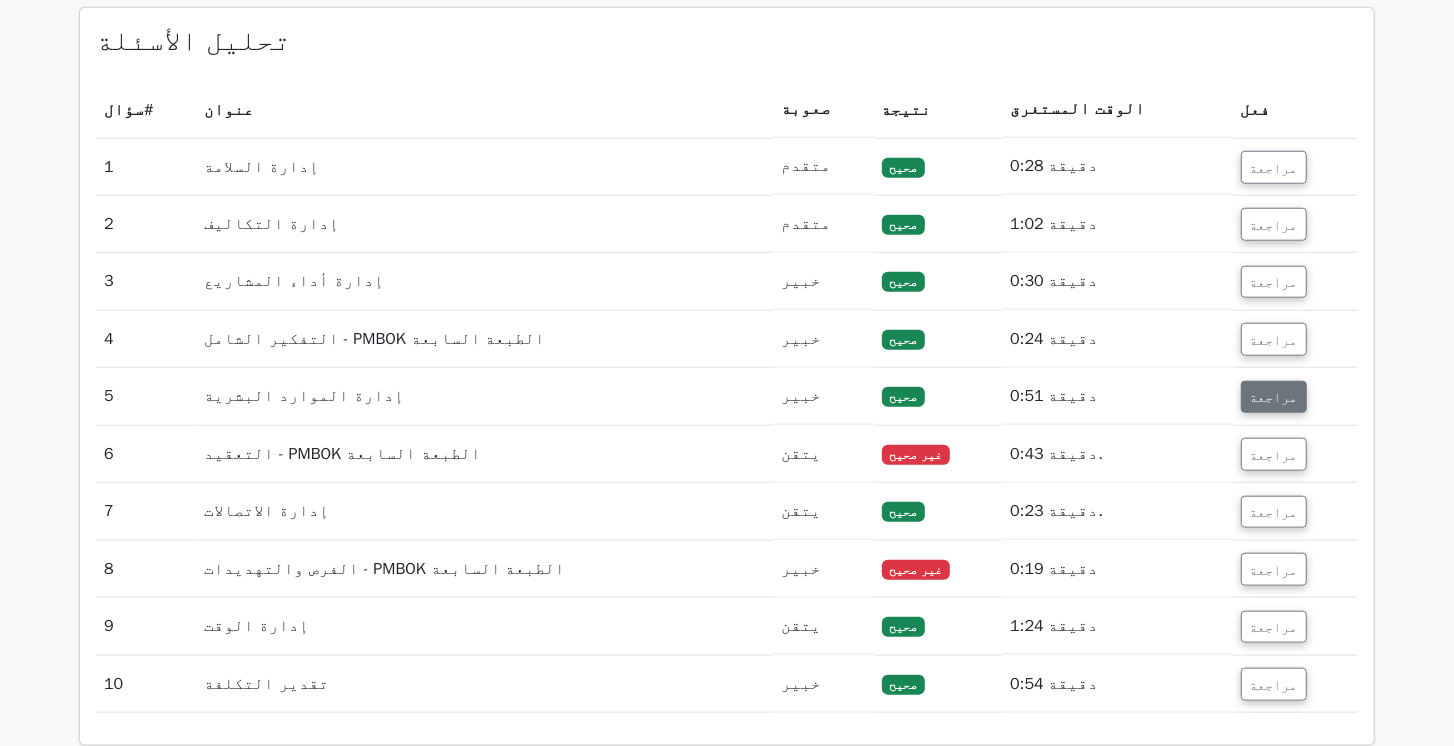 click on "مراجعة" at bounding box center (1274, 397) 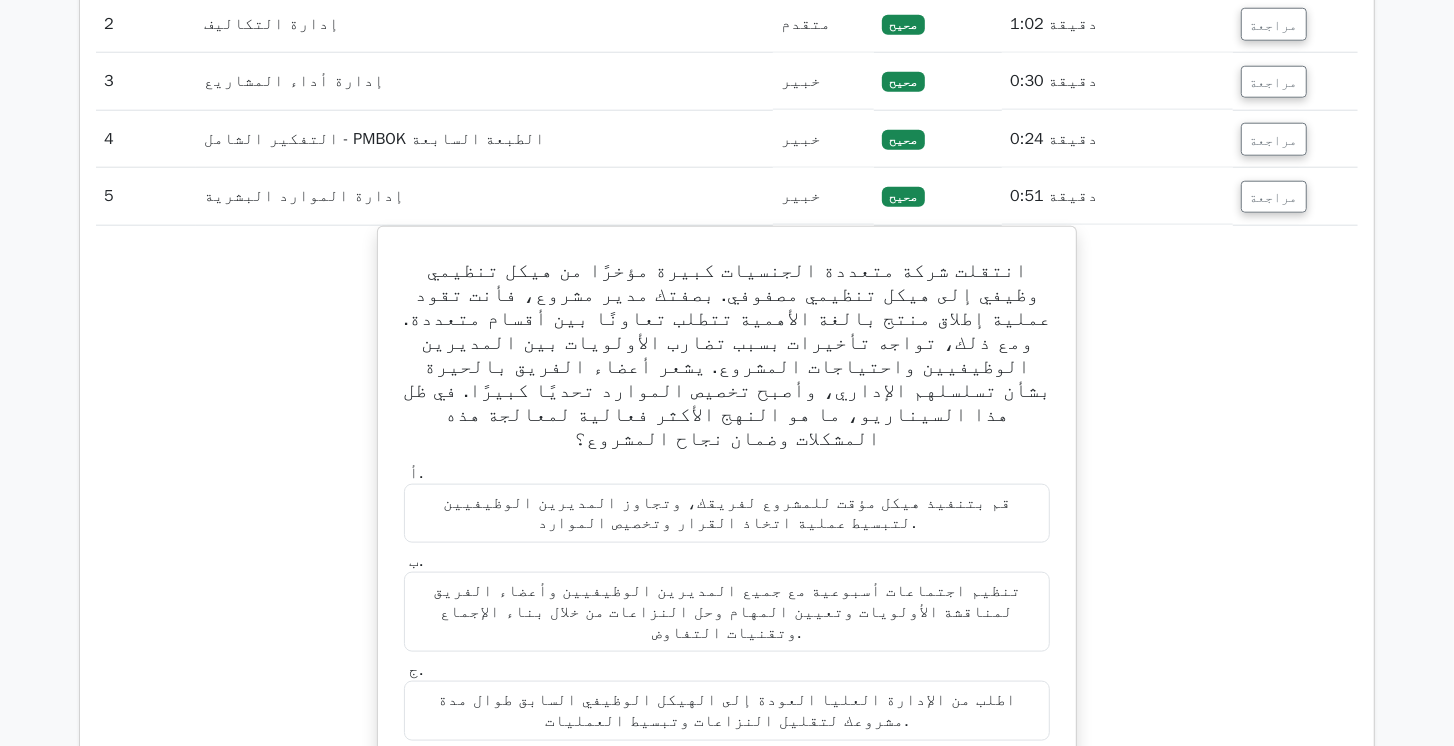 scroll, scrollTop: 1428, scrollLeft: 0, axis: vertical 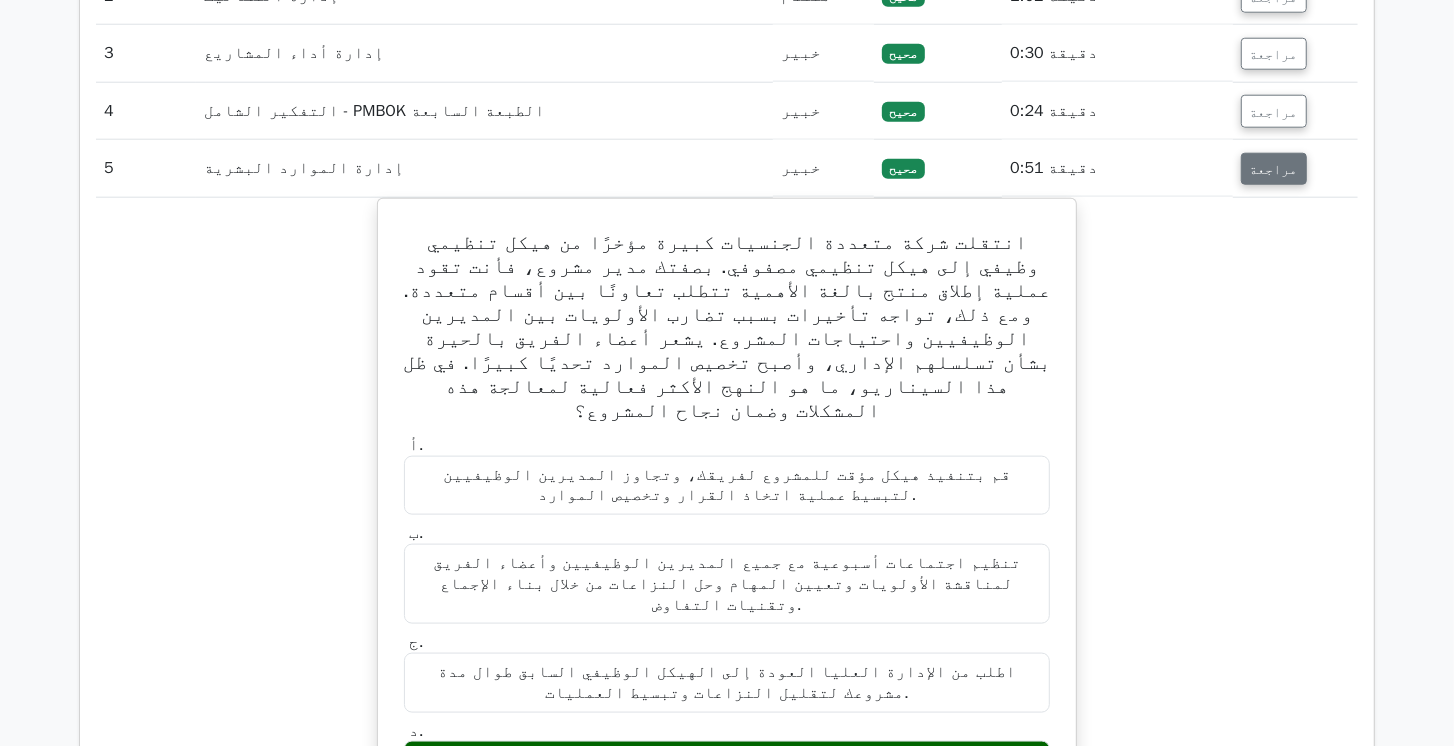click on "مراجعة" at bounding box center (1274, 169) 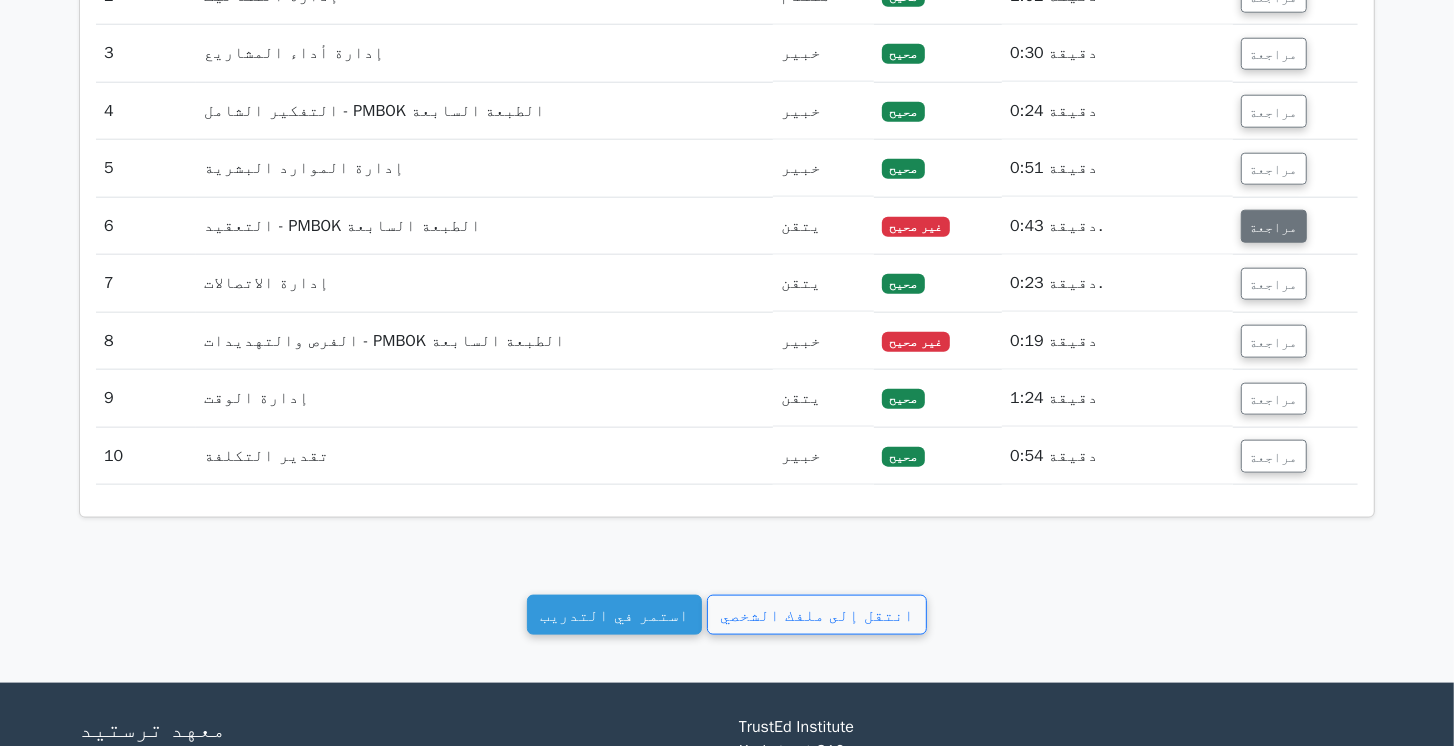click on "مراجعة" at bounding box center (1274, 226) 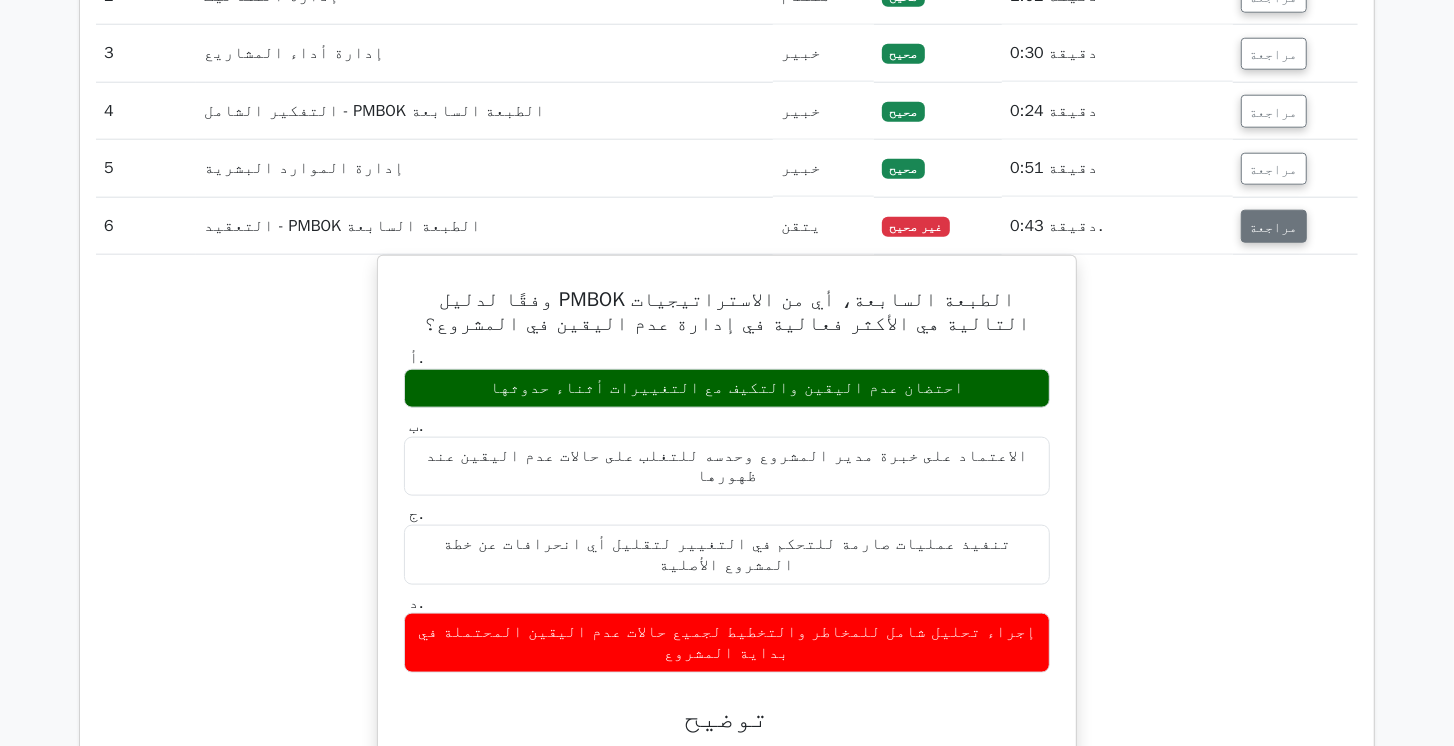 click on "مراجعة" at bounding box center [1274, 226] 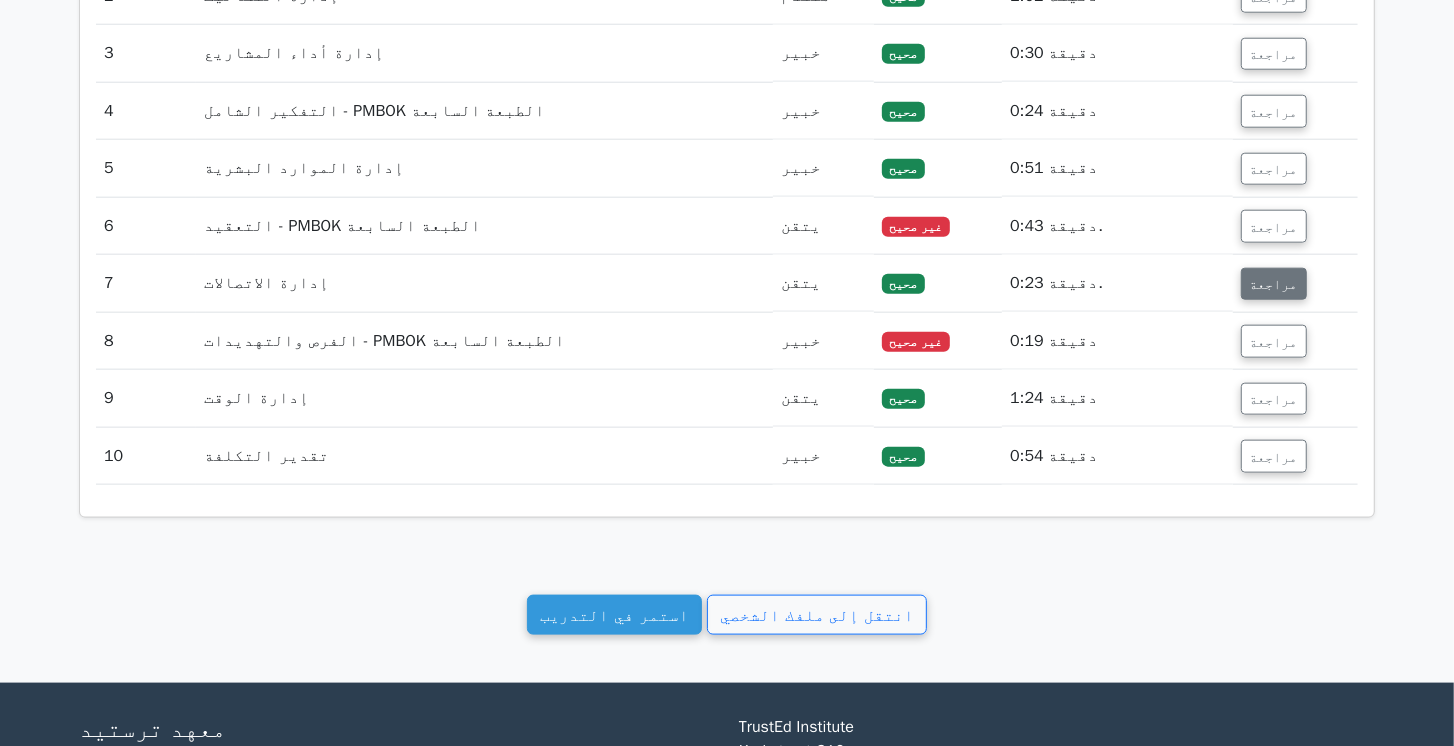 click on "مراجعة" at bounding box center [1274, 284] 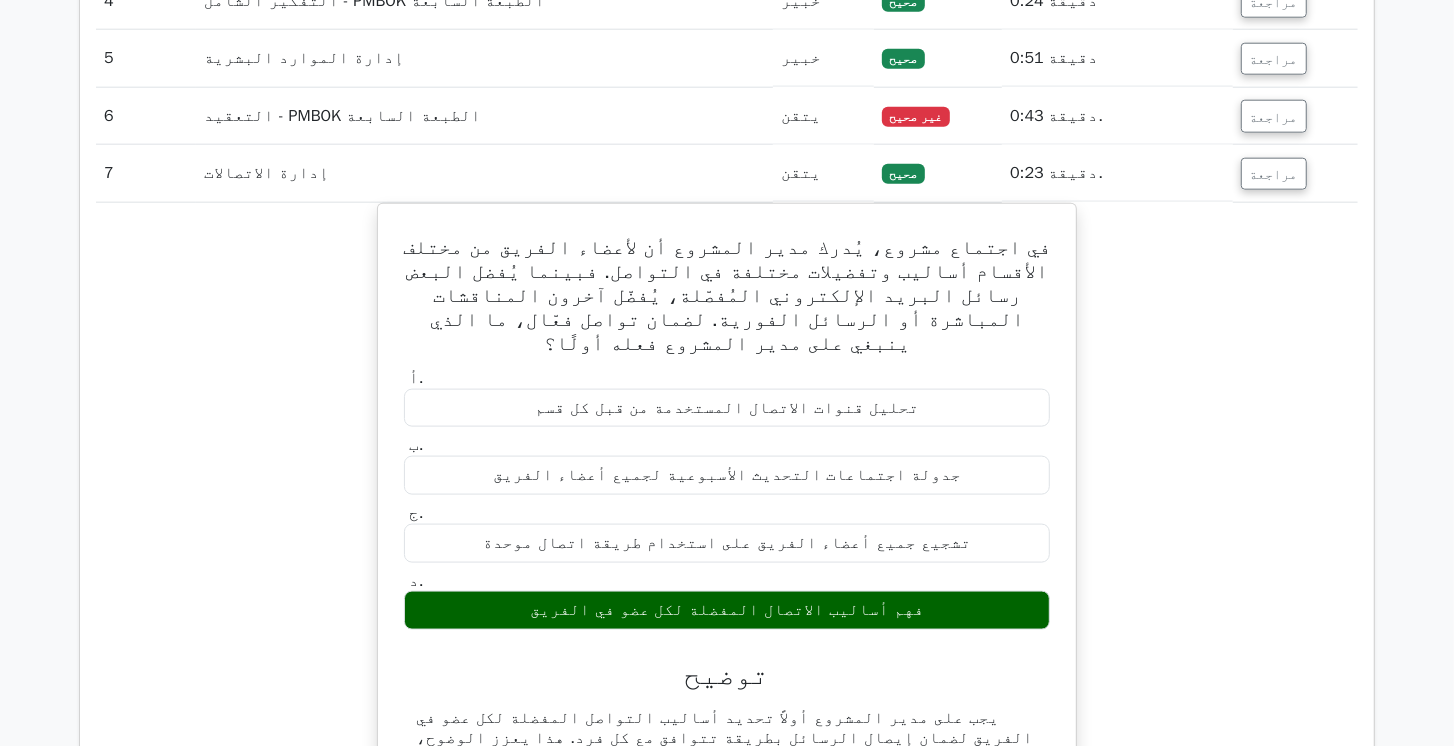 scroll, scrollTop: 1542, scrollLeft: 0, axis: vertical 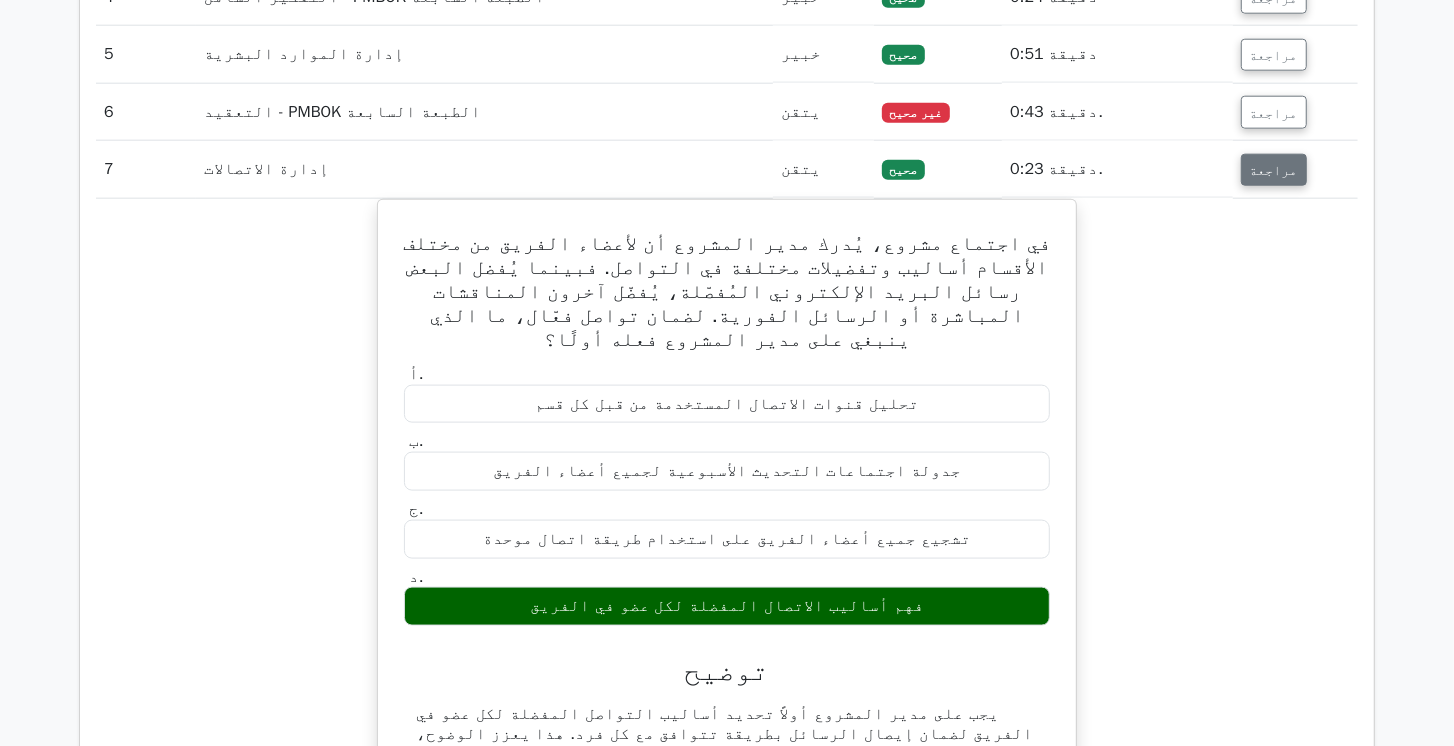 click on "مراجعة" at bounding box center [1274, 170] 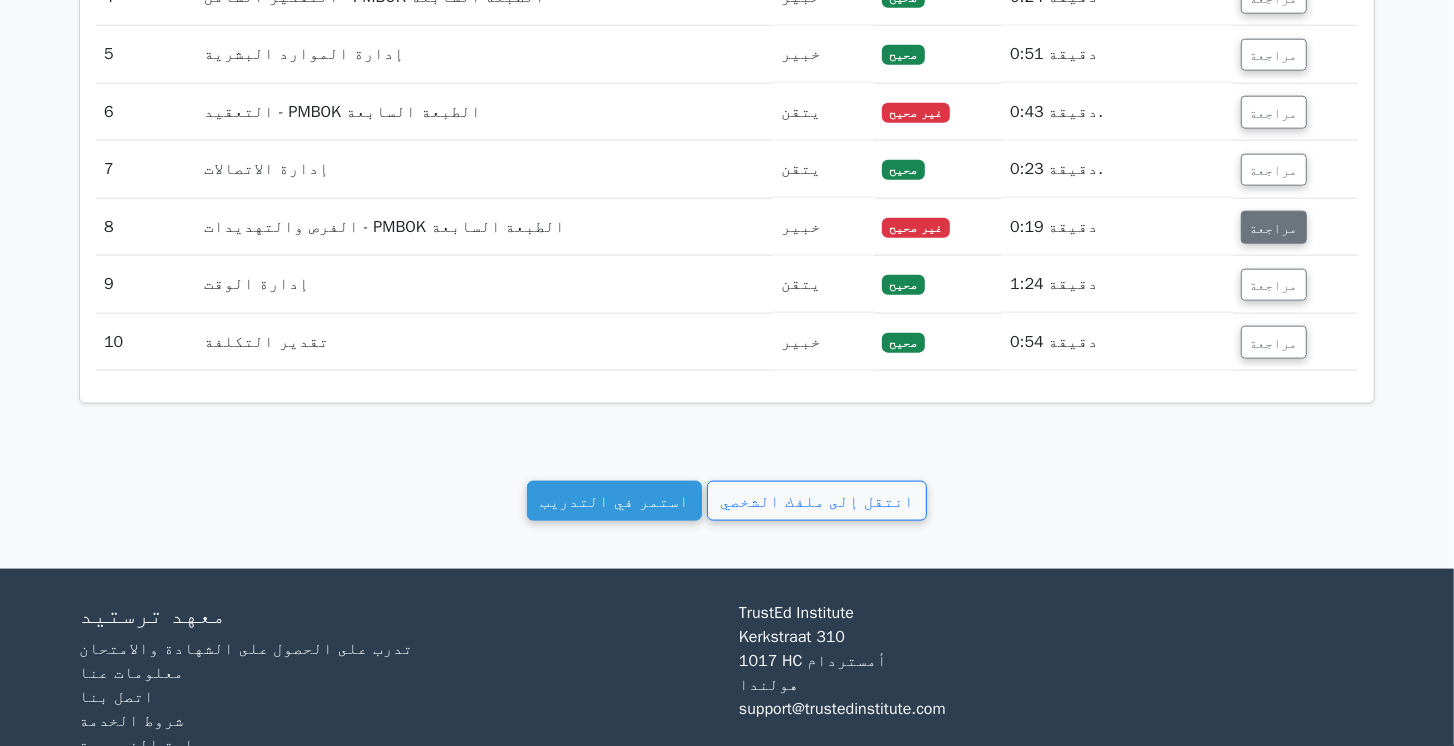 click on "مراجعة" at bounding box center [1274, 228] 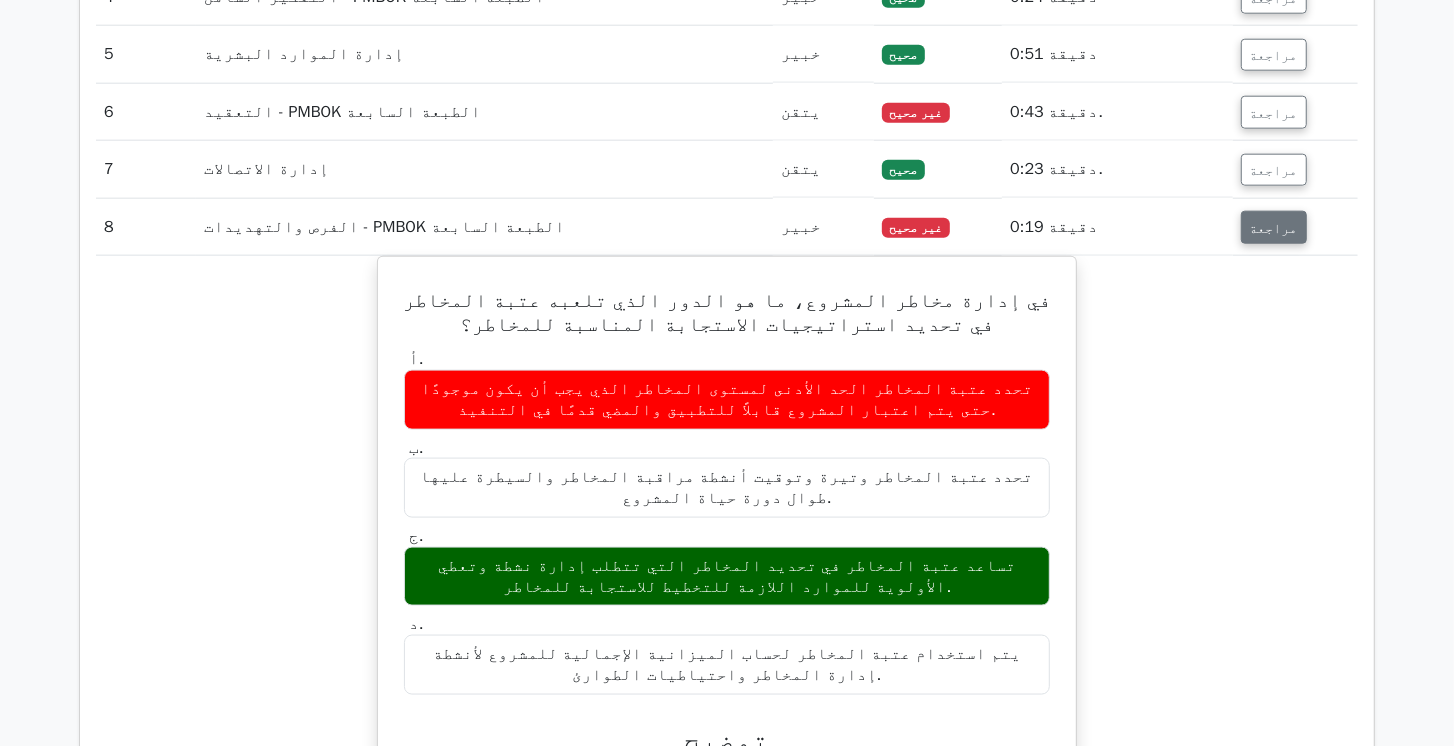 click on "مراجعة" at bounding box center (1274, 228) 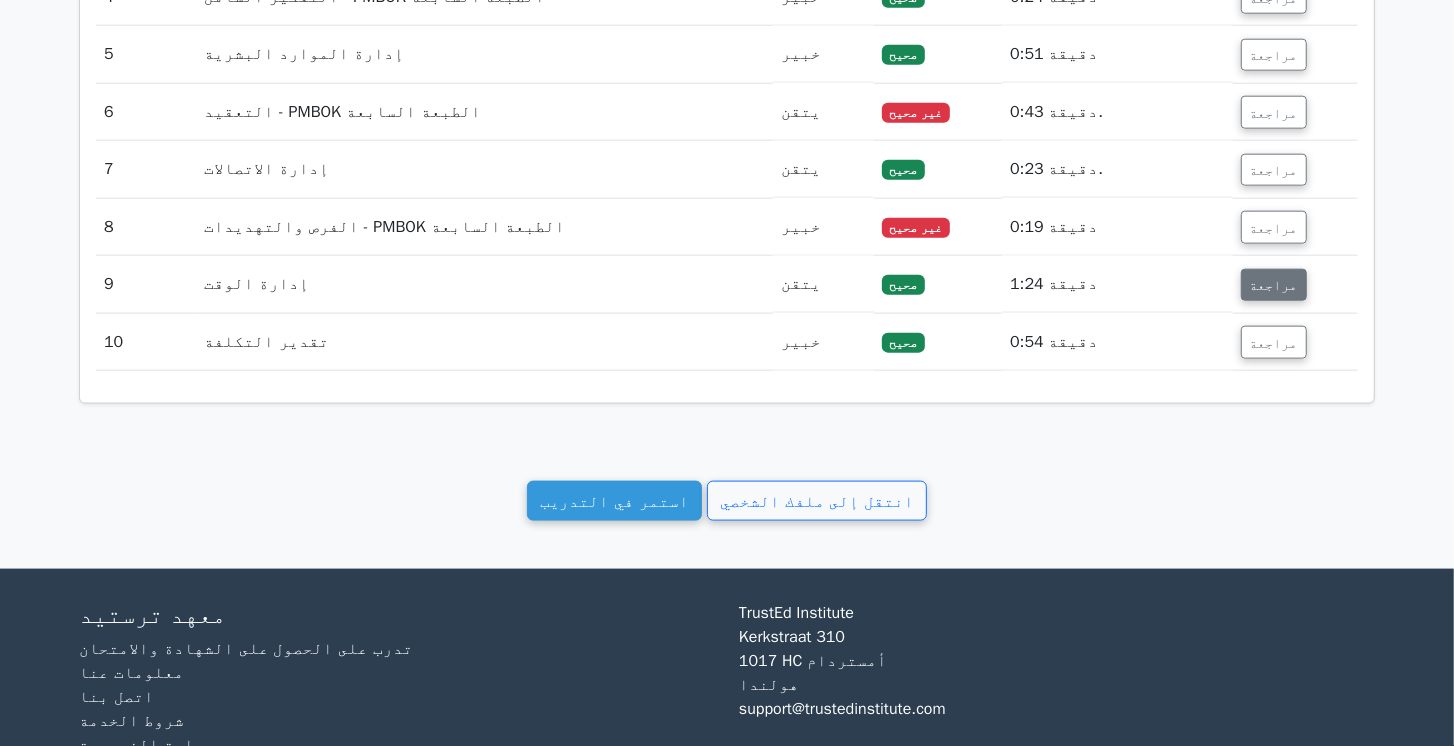 click on "مراجعة" at bounding box center [1274, 285] 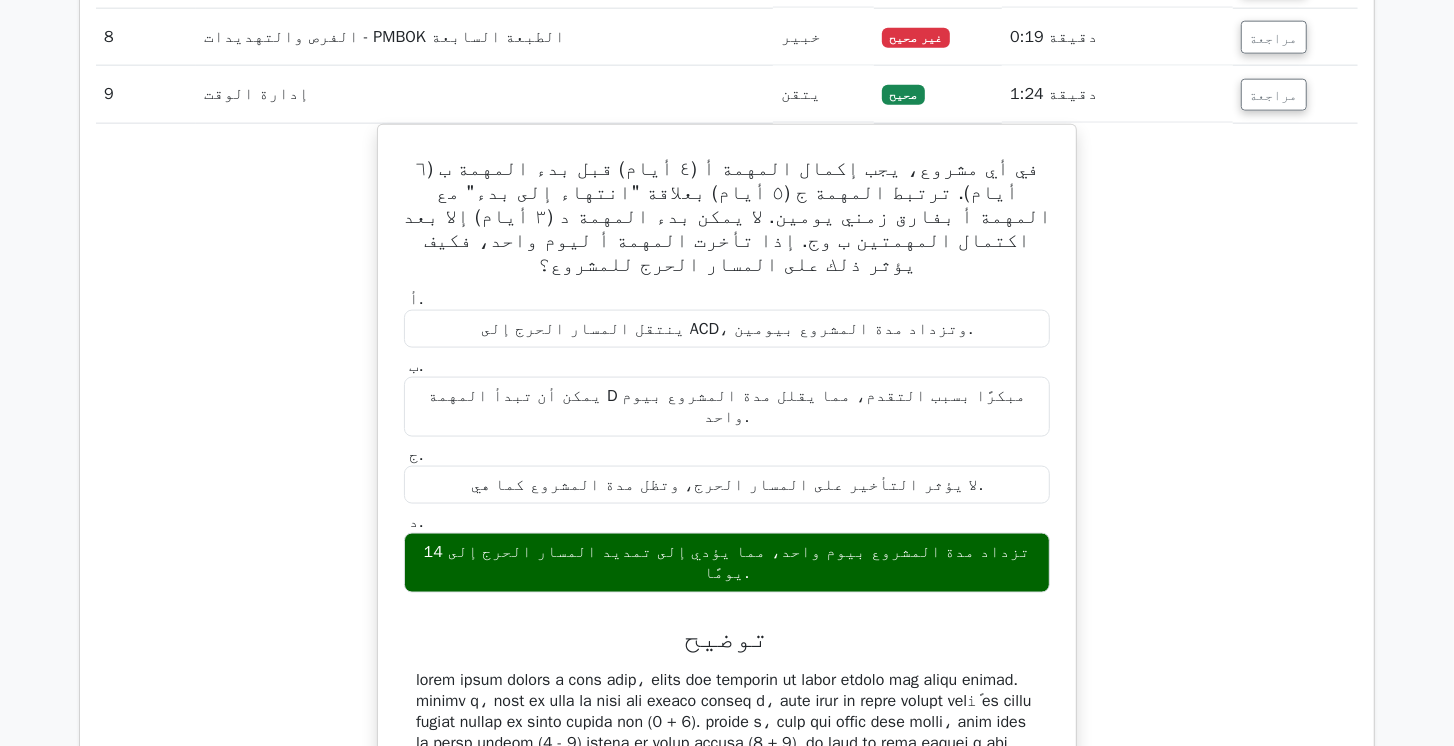 scroll, scrollTop: 1828, scrollLeft: 0, axis: vertical 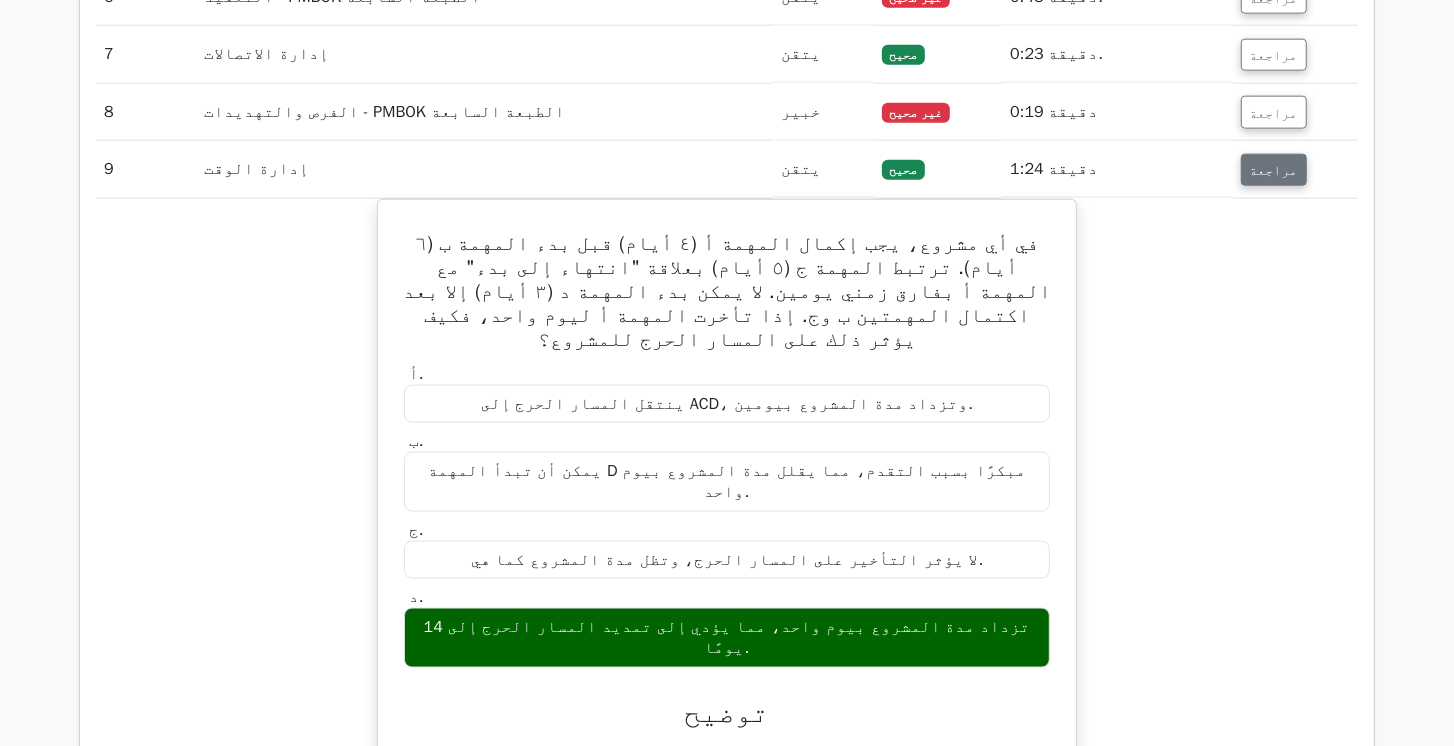 click on "مراجعة" at bounding box center [1274, 170] 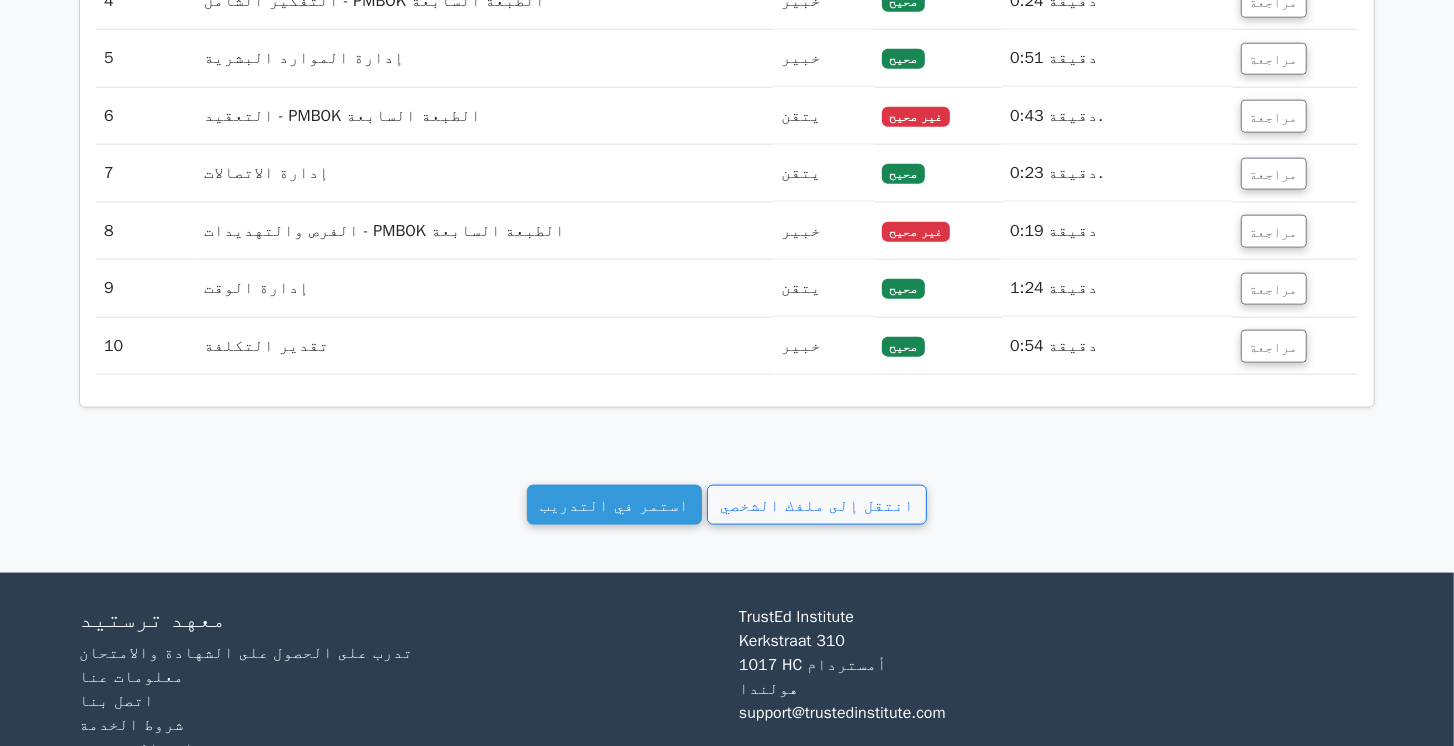 scroll, scrollTop: 1478, scrollLeft: 0, axis: vertical 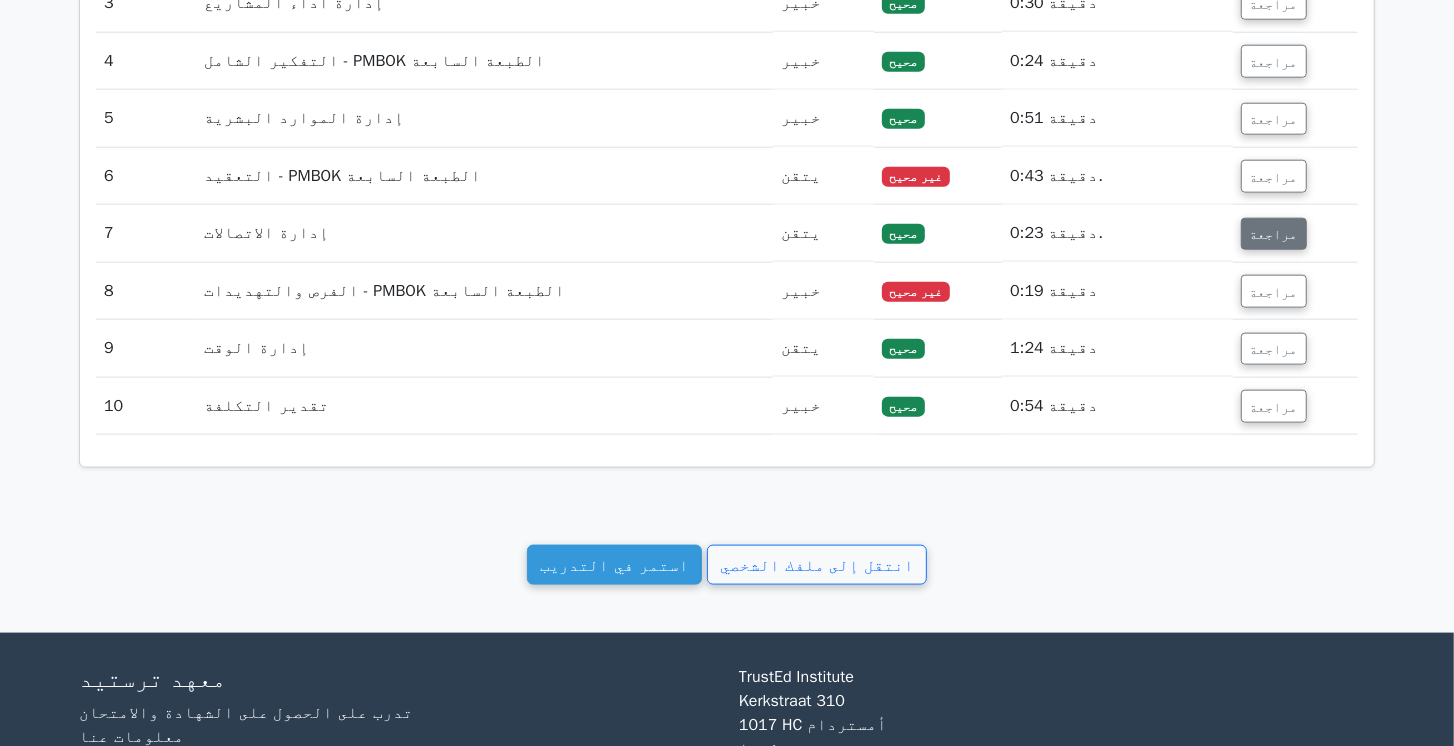 click on "مراجعة" at bounding box center [1274, 234] 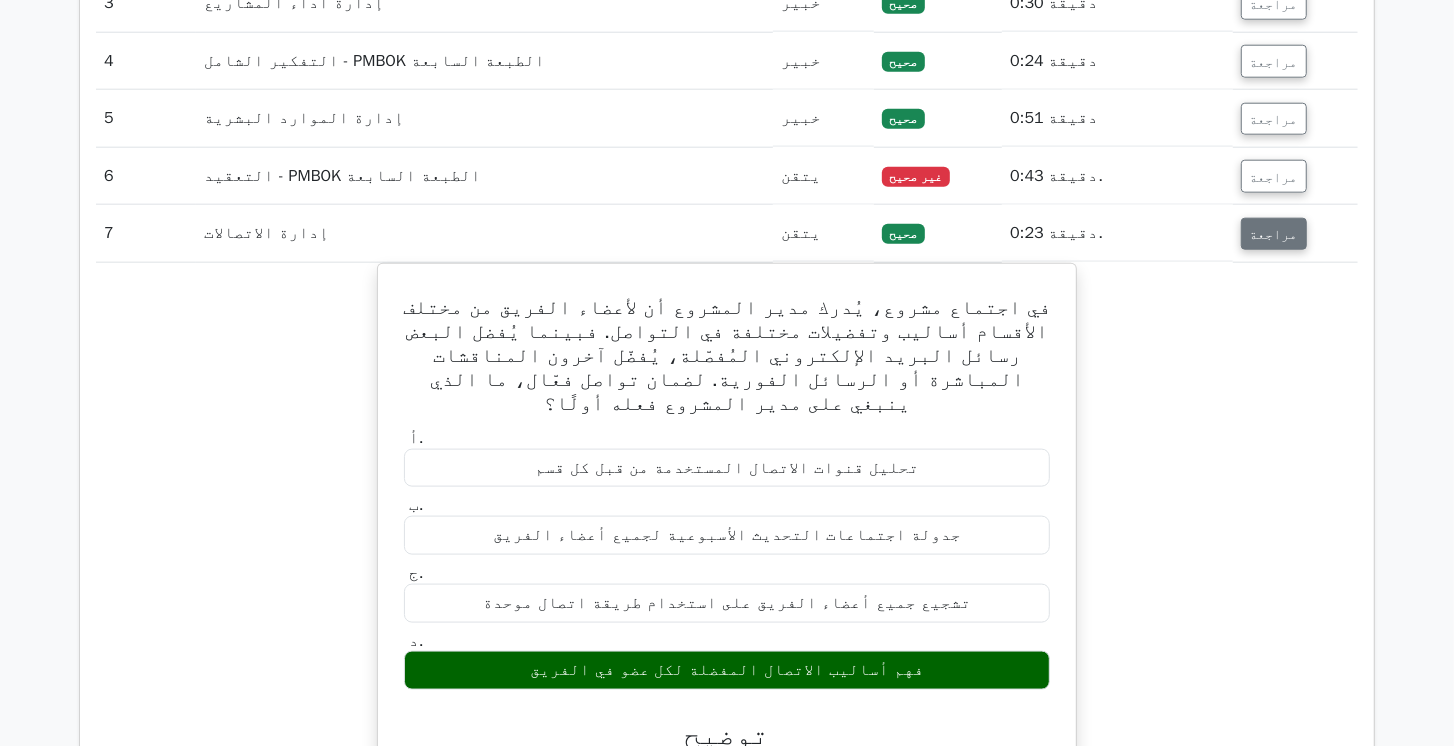 click on "مراجعة" at bounding box center (1274, 234) 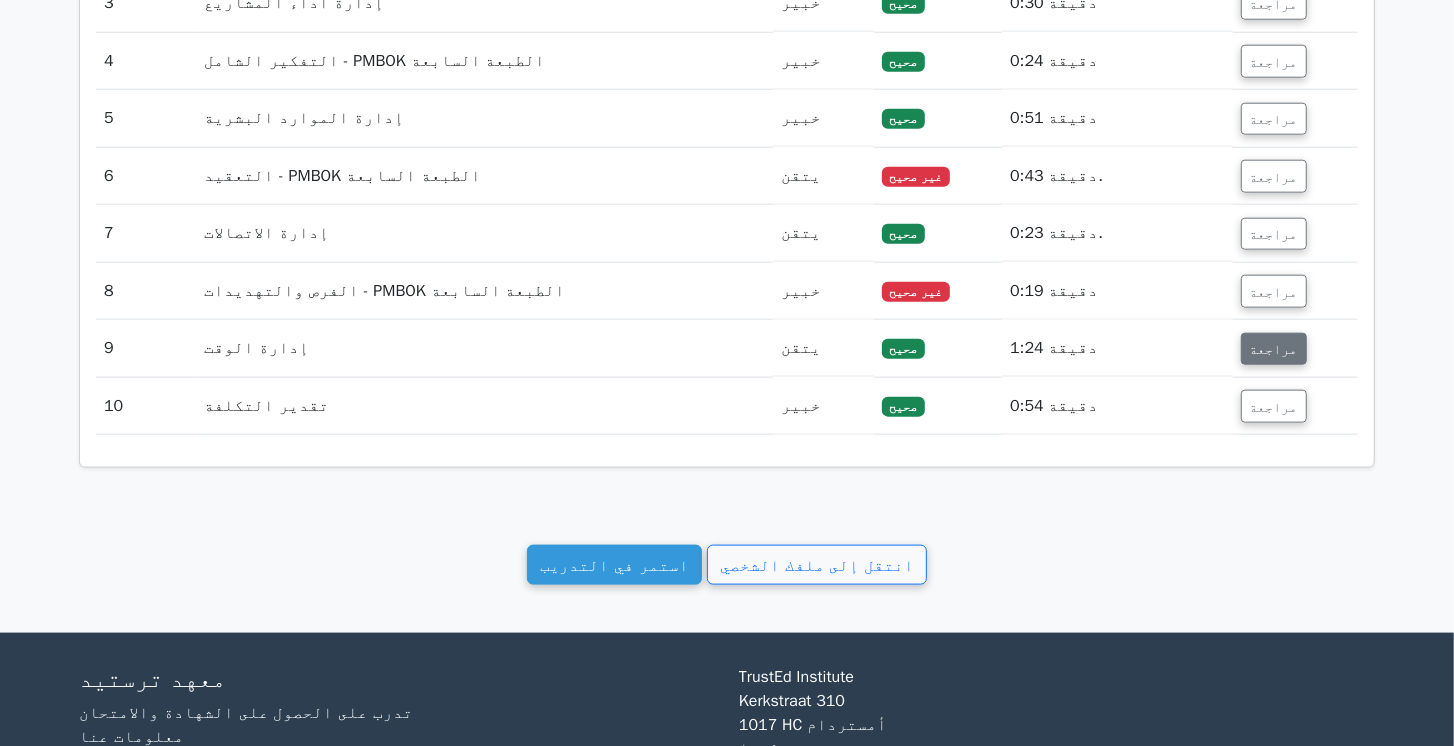 click on "مراجعة" at bounding box center [1274, 349] 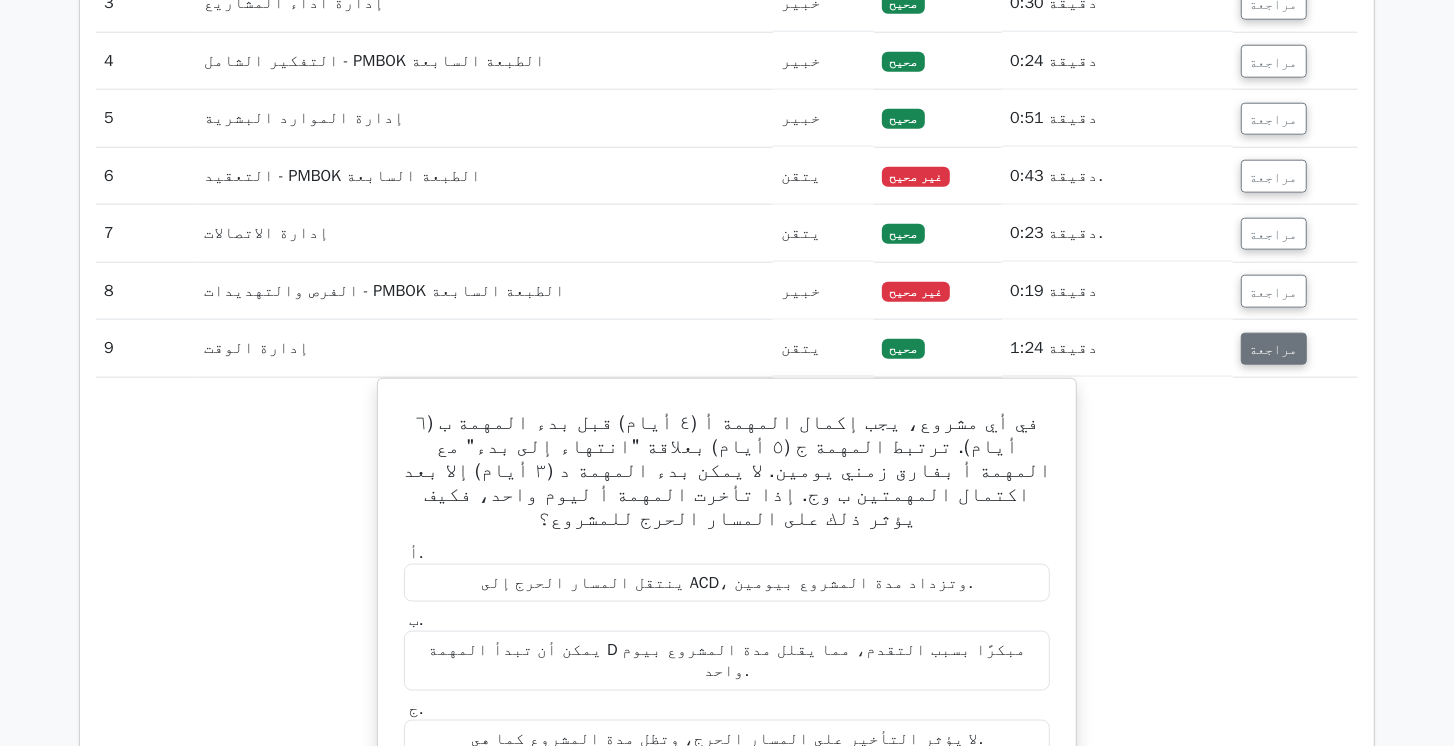 click on "مراجعة" at bounding box center (1274, 349) 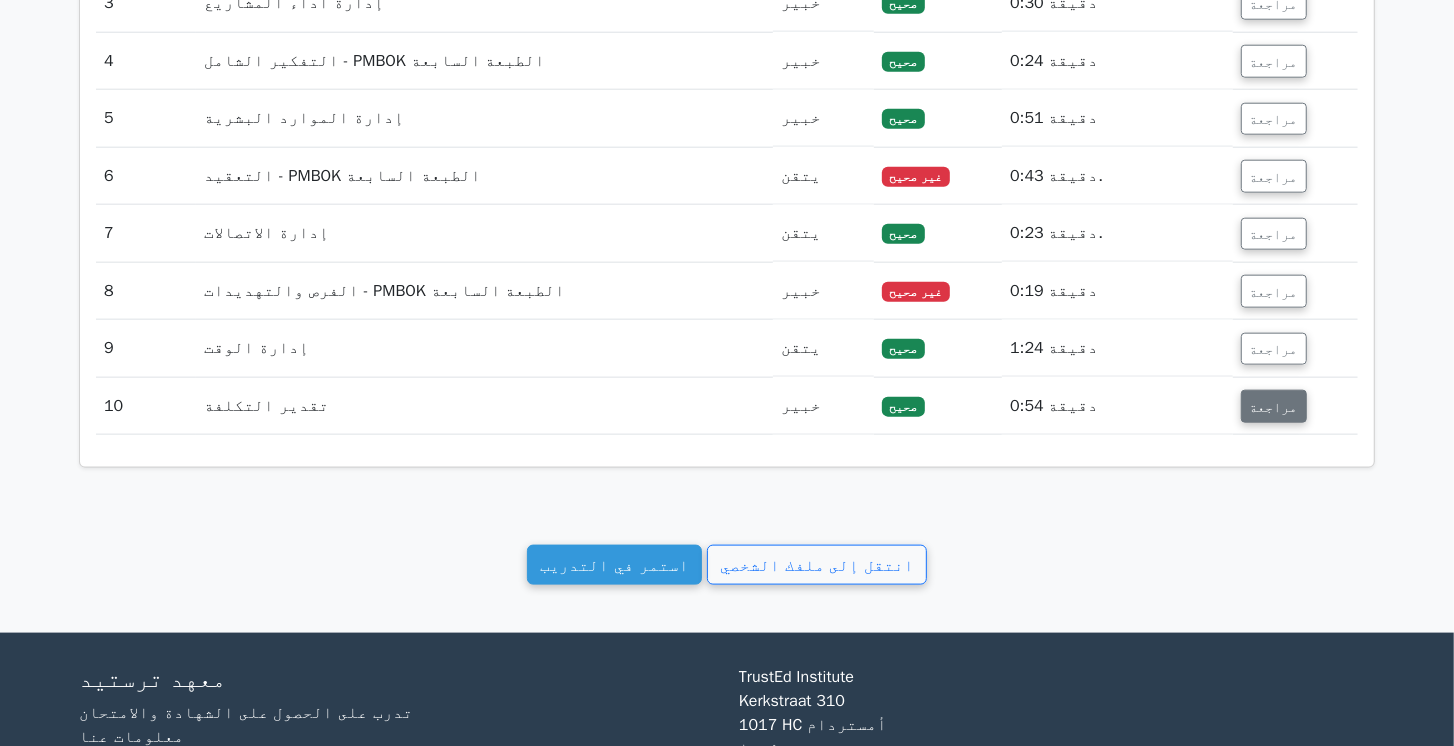 click on "مراجعة" at bounding box center (1274, 407) 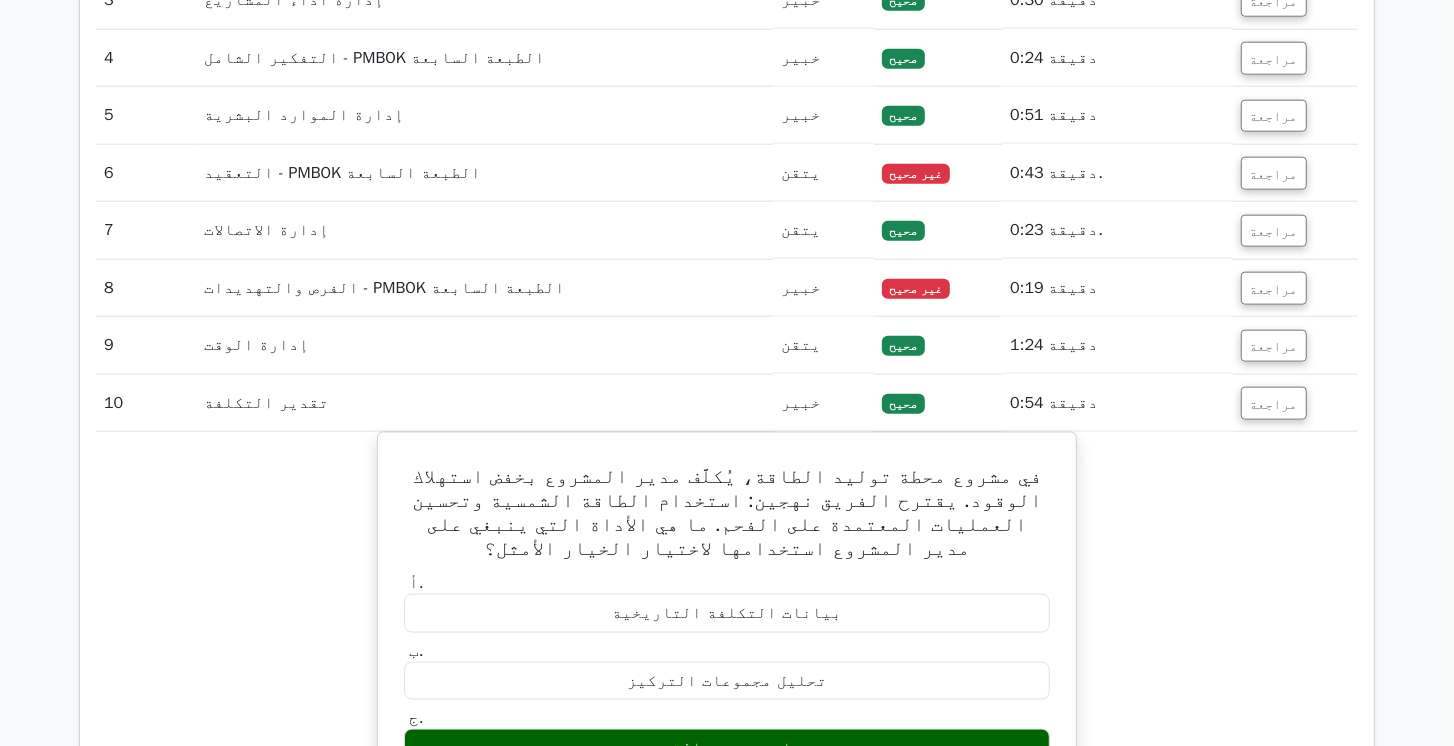 scroll, scrollTop: 1535, scrollLeft: 0, axis: vertical 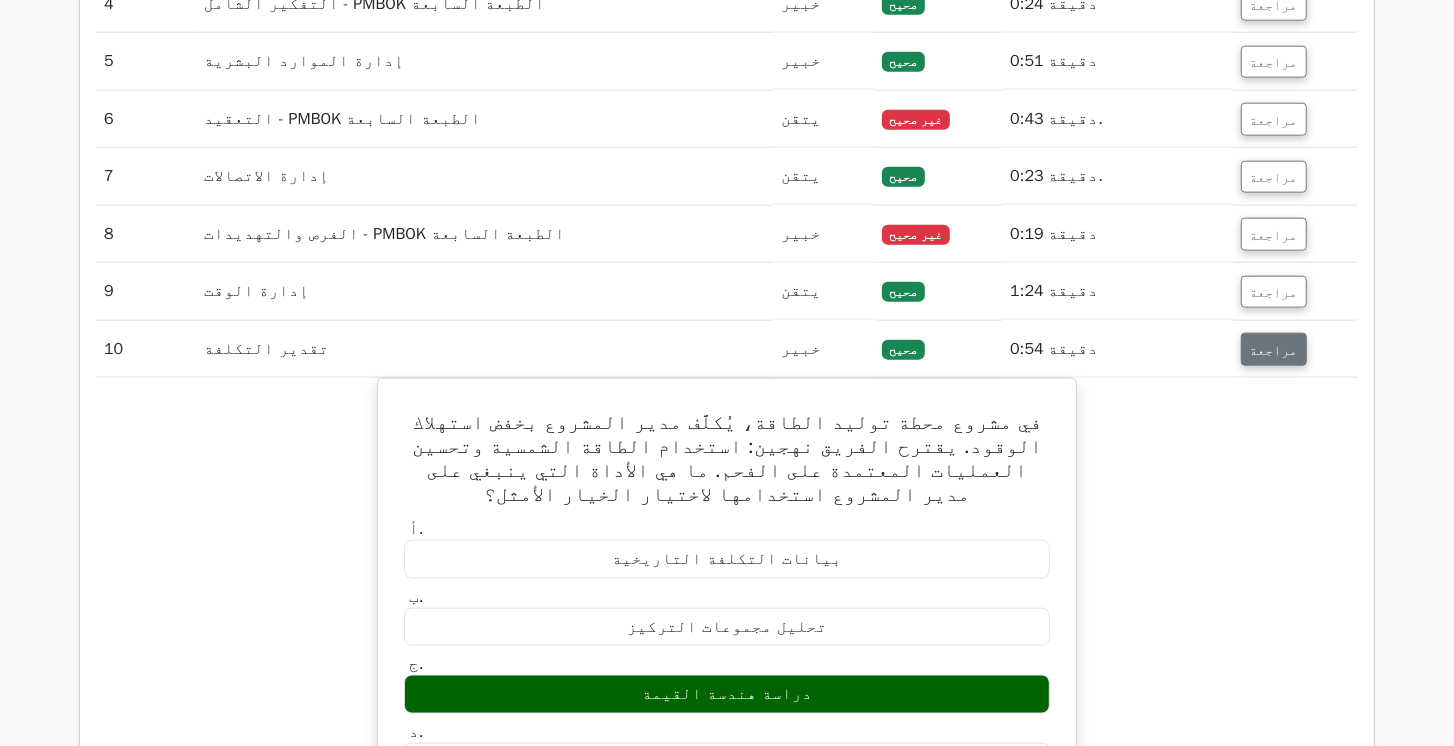 click on "مراجعة" at bounding box center [1274, 349] 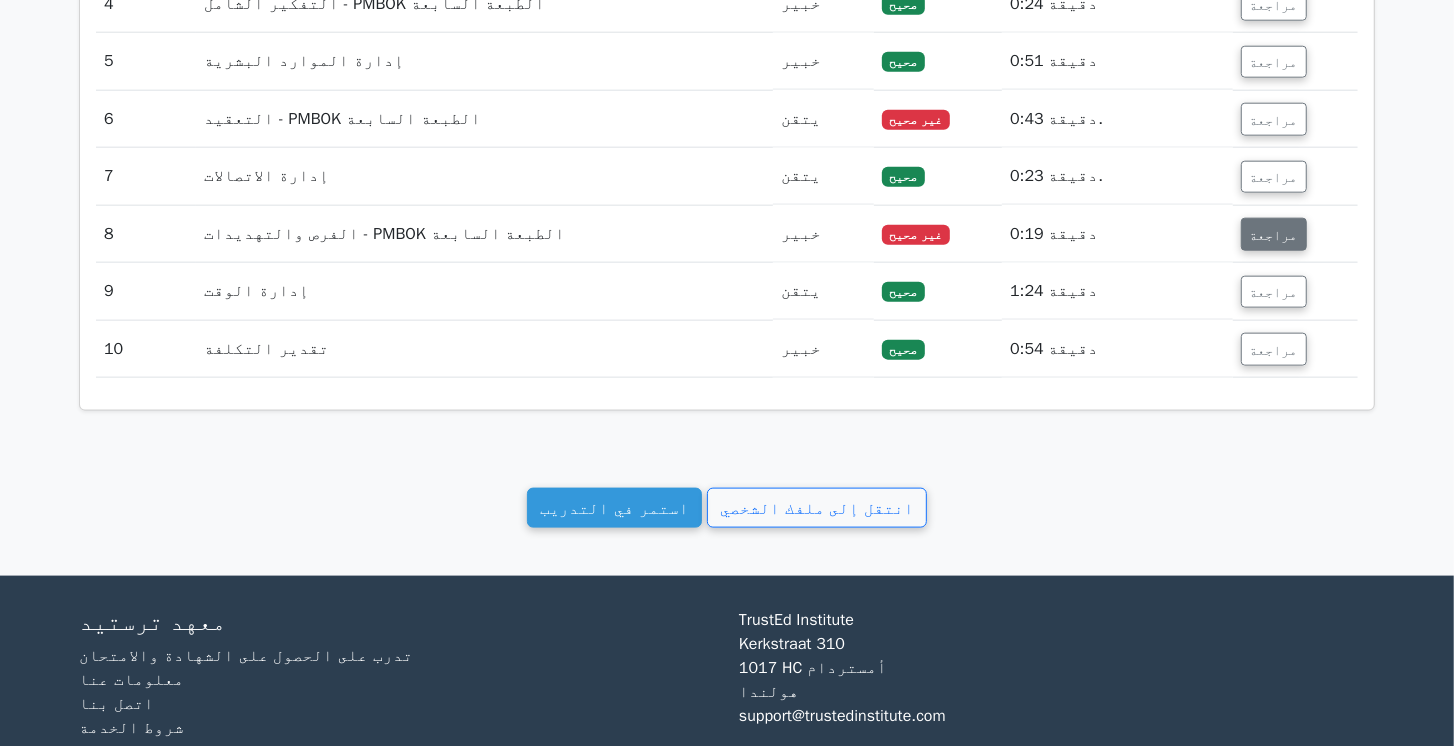 click on "مراجعة" at bounding box center [1274, 234] 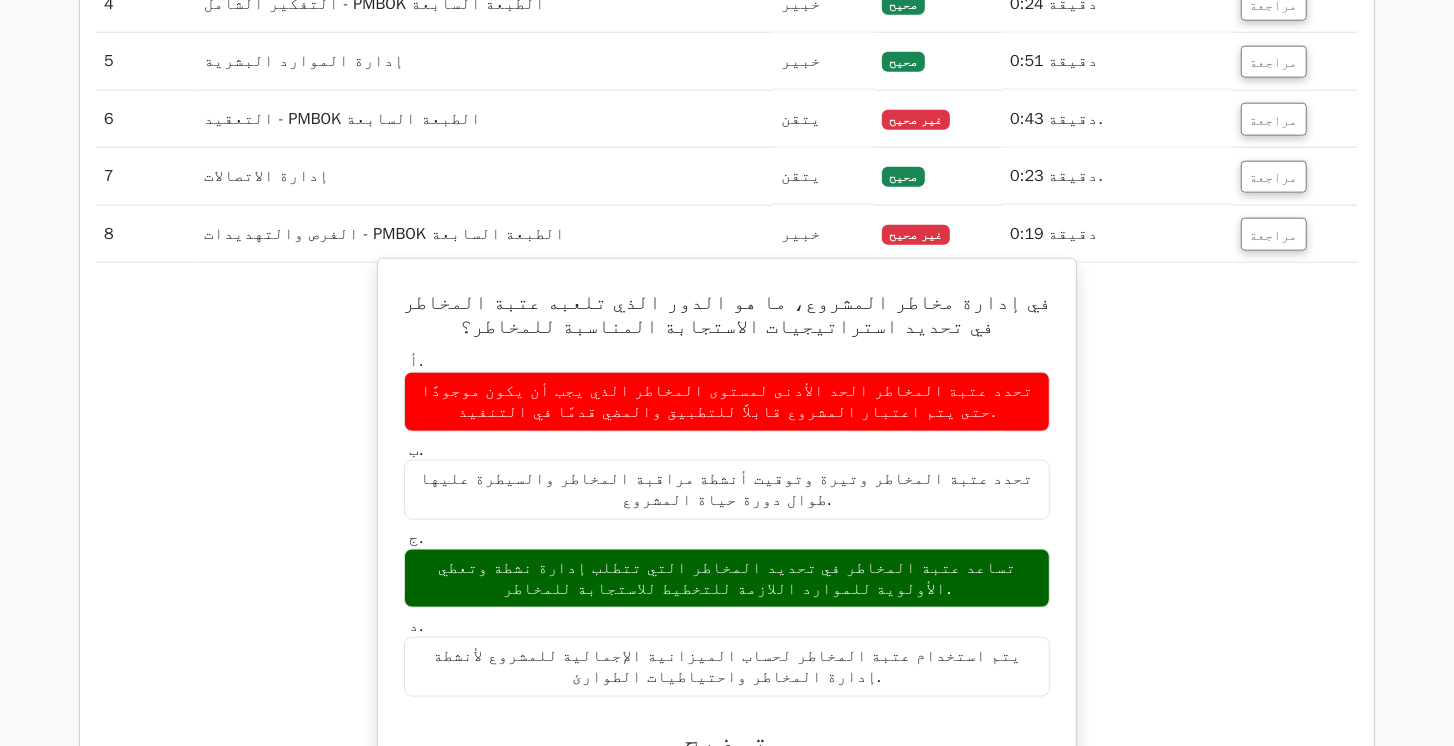 scroll, scrollTop: 1764, scrollLeft: 0, axis: vertical 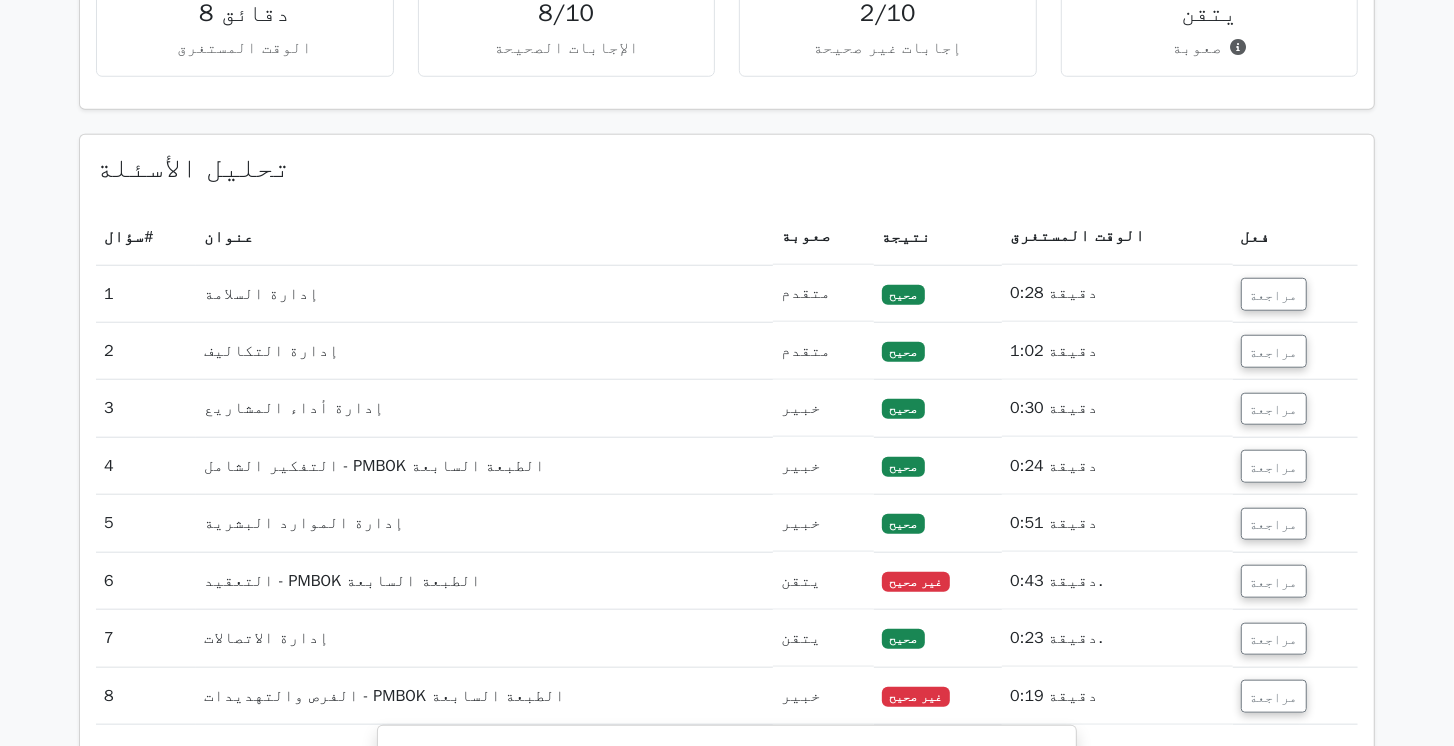 click on "تحليل الأسئلة
سؤال  #
عنوان
صعوبة
نتيجة
الوقت المستغرق
فعل
1
إدارة السلامة
متقدم
صحيح" at bounding box center [727, 1036] 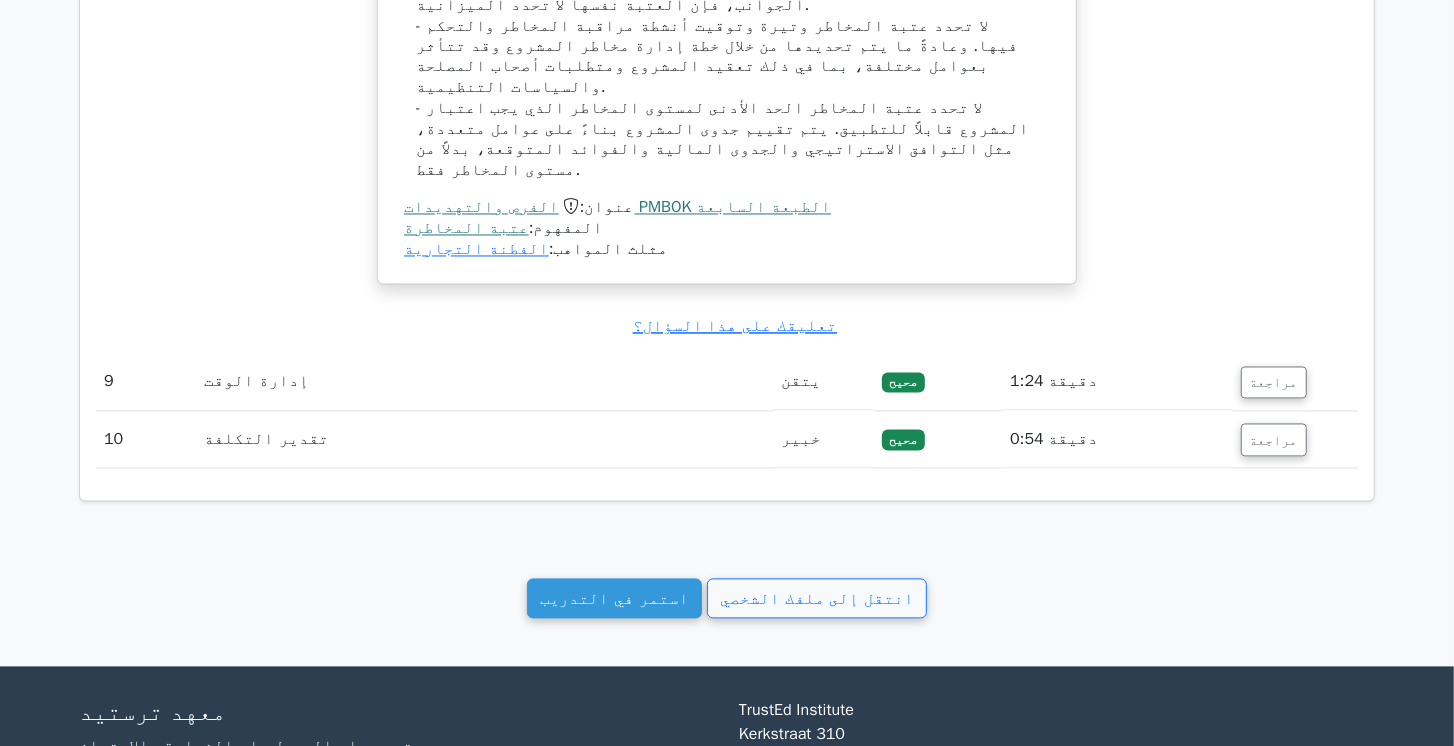 scroll, scrollTop: 2506, scrollLeft: 0, axis: vertical 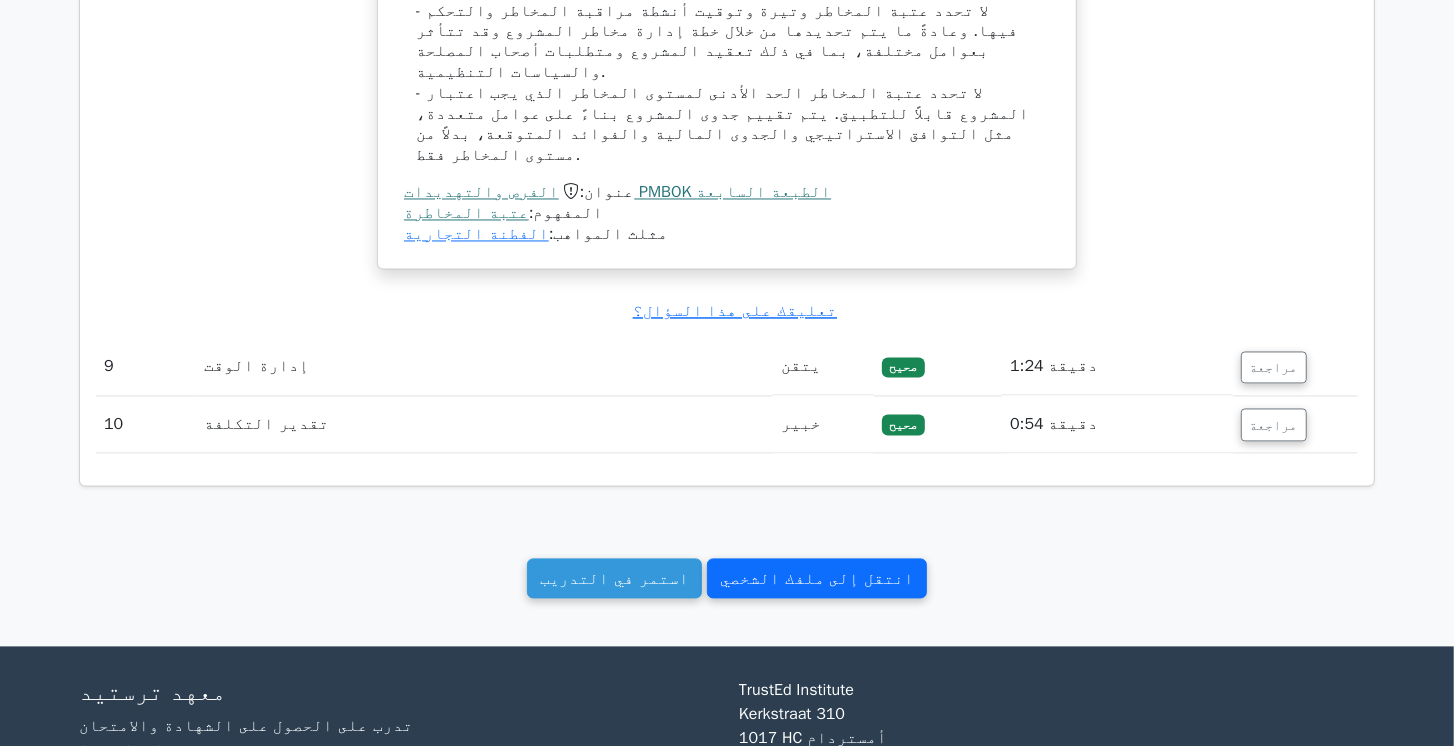 click on "انتقل إلى ملفك الشخصي" at bounding box center (817, 580) 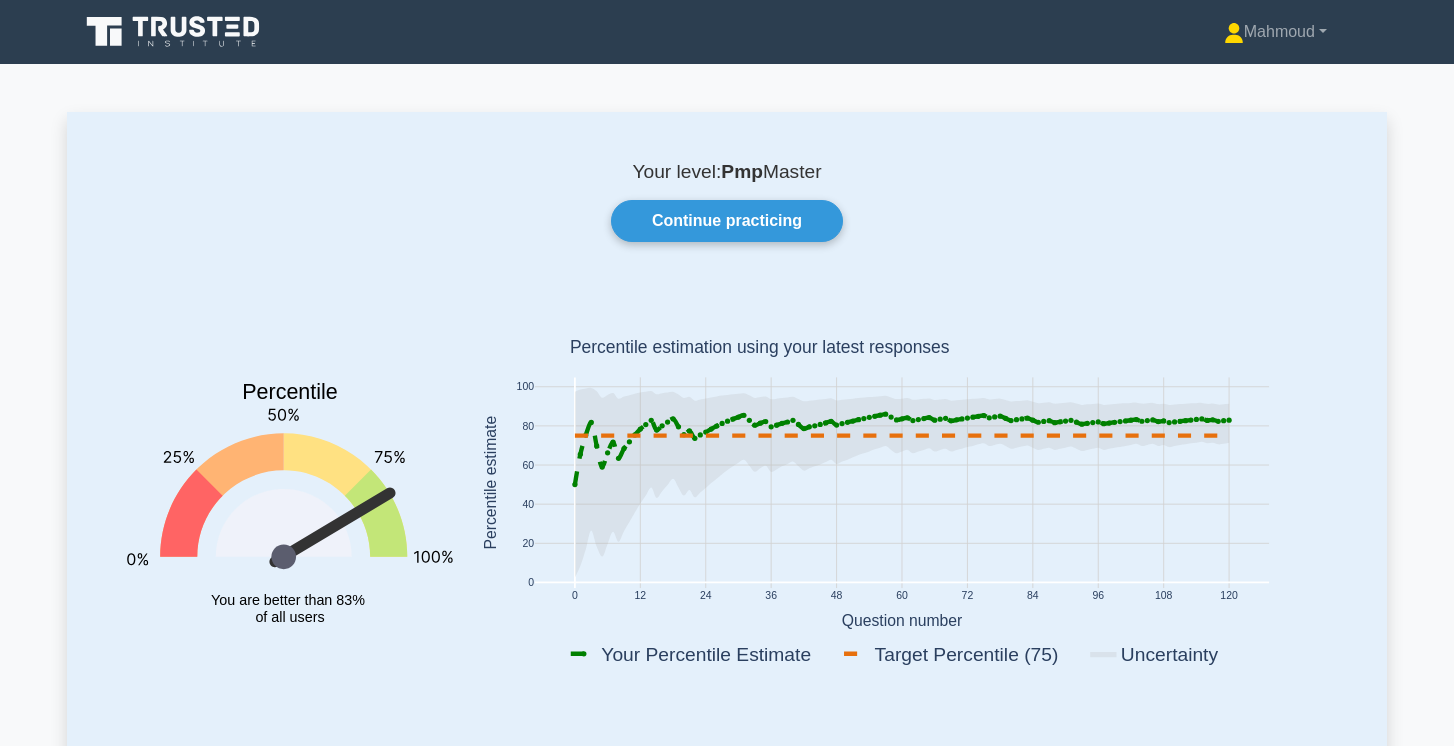 scroll, scrollTop: 0, scrollLeft: 0, axis: both 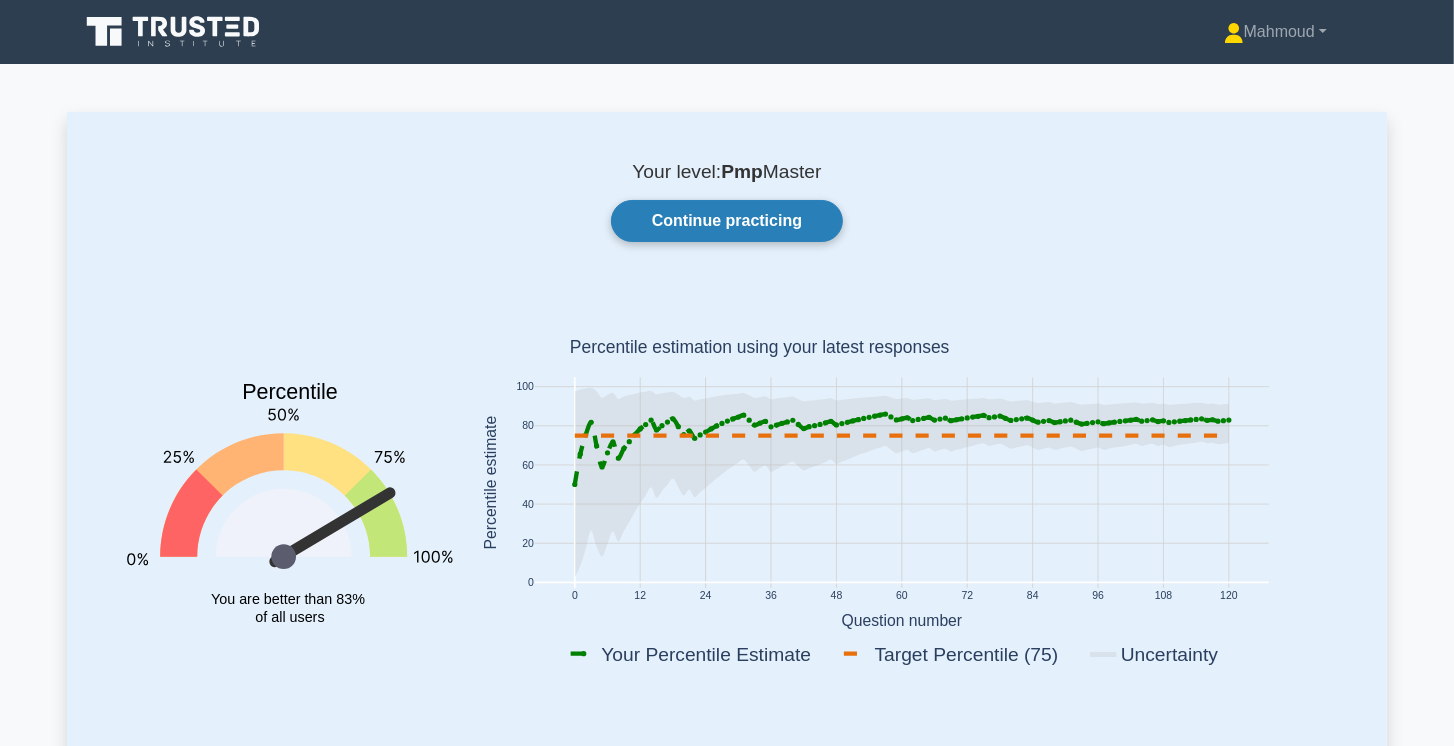 click on "Continue practicing" at bounding box center [727, 221] 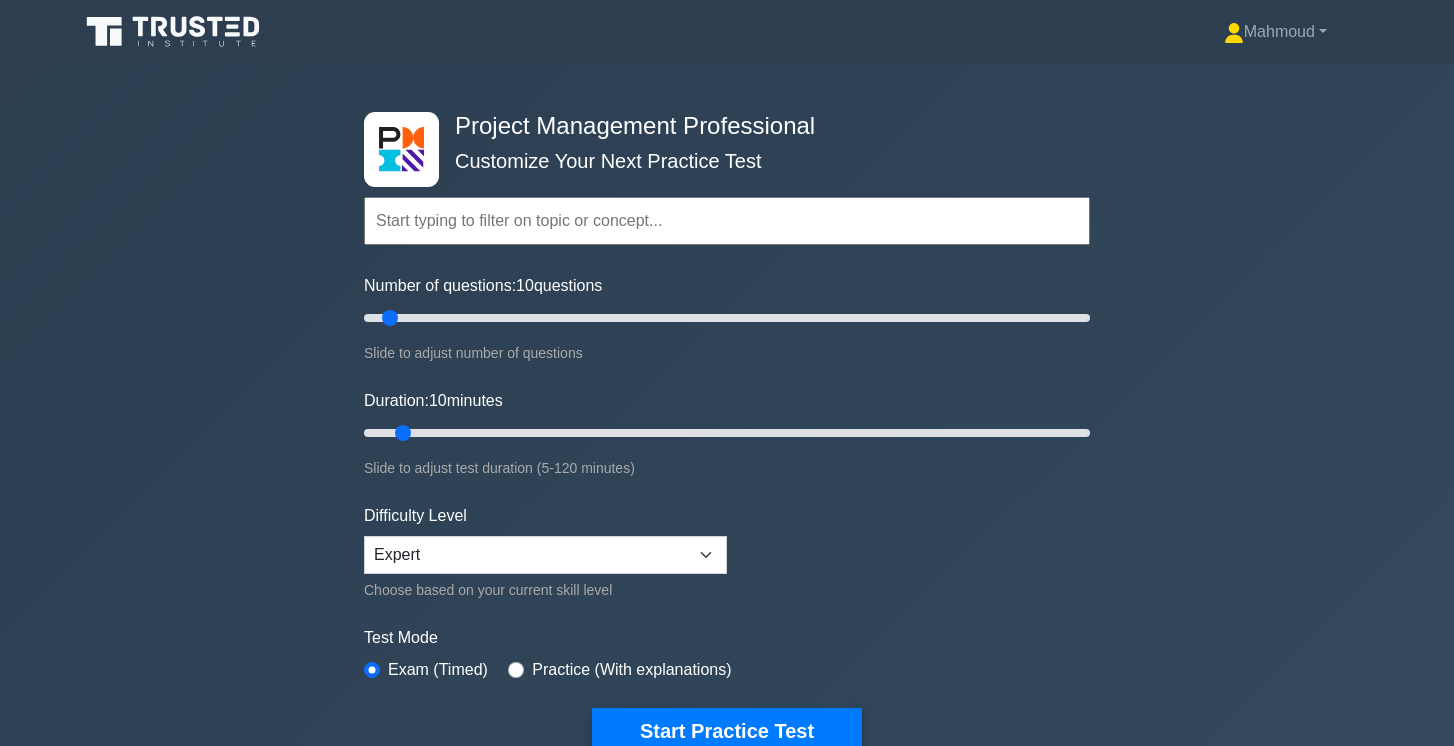 scroll, scrollTop: 0, scrollLeft: 0, axis: both 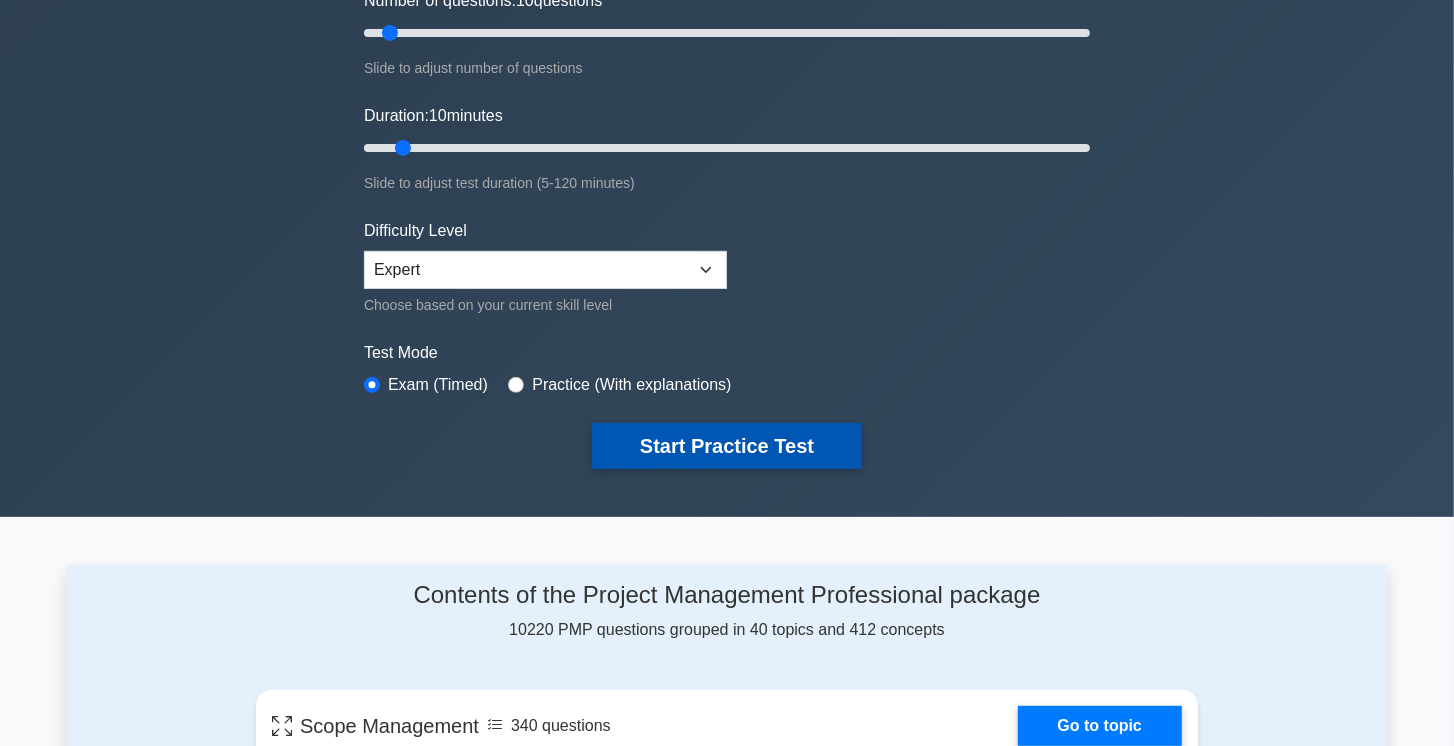 click on "Start Practice Test" at bounding box center [727, 446] 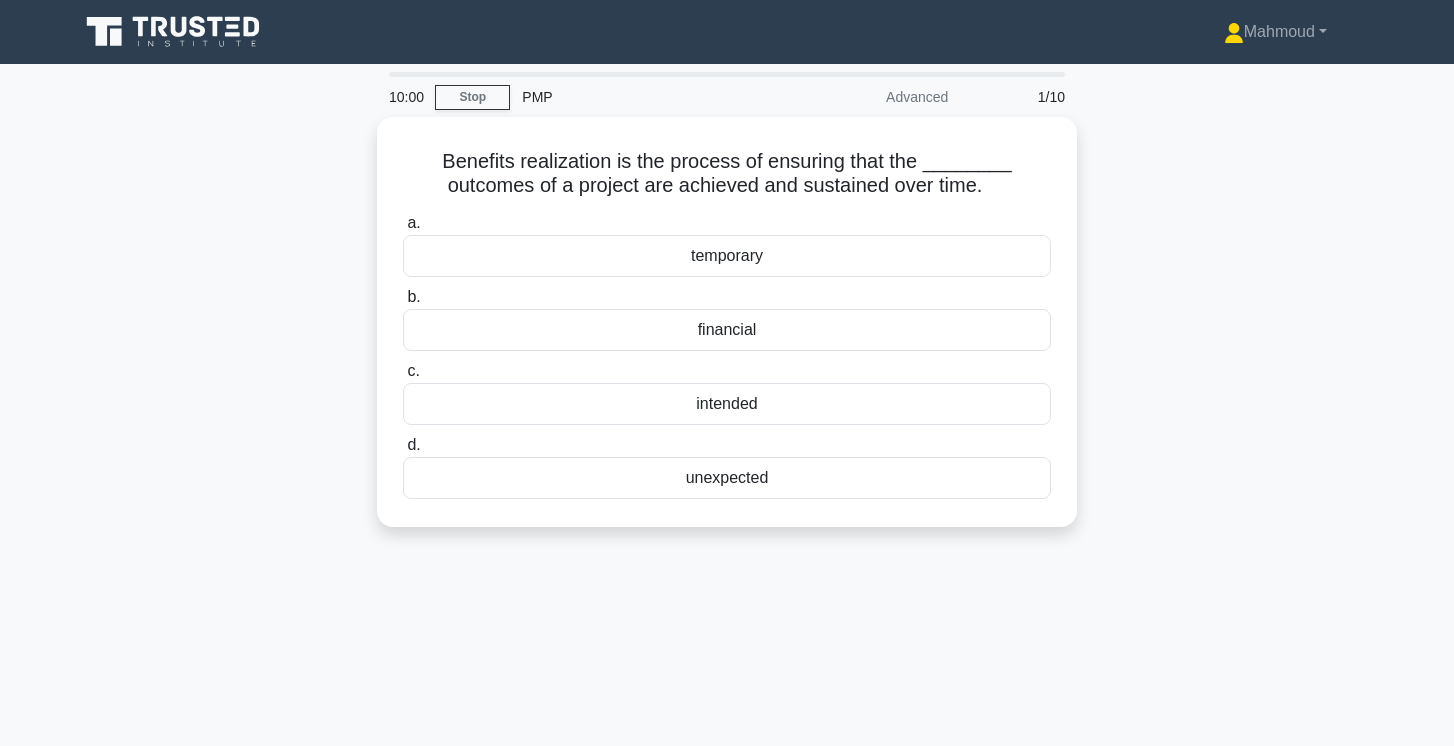 scroll, scrollTop: 0, scrollLeft: 0, axis: both 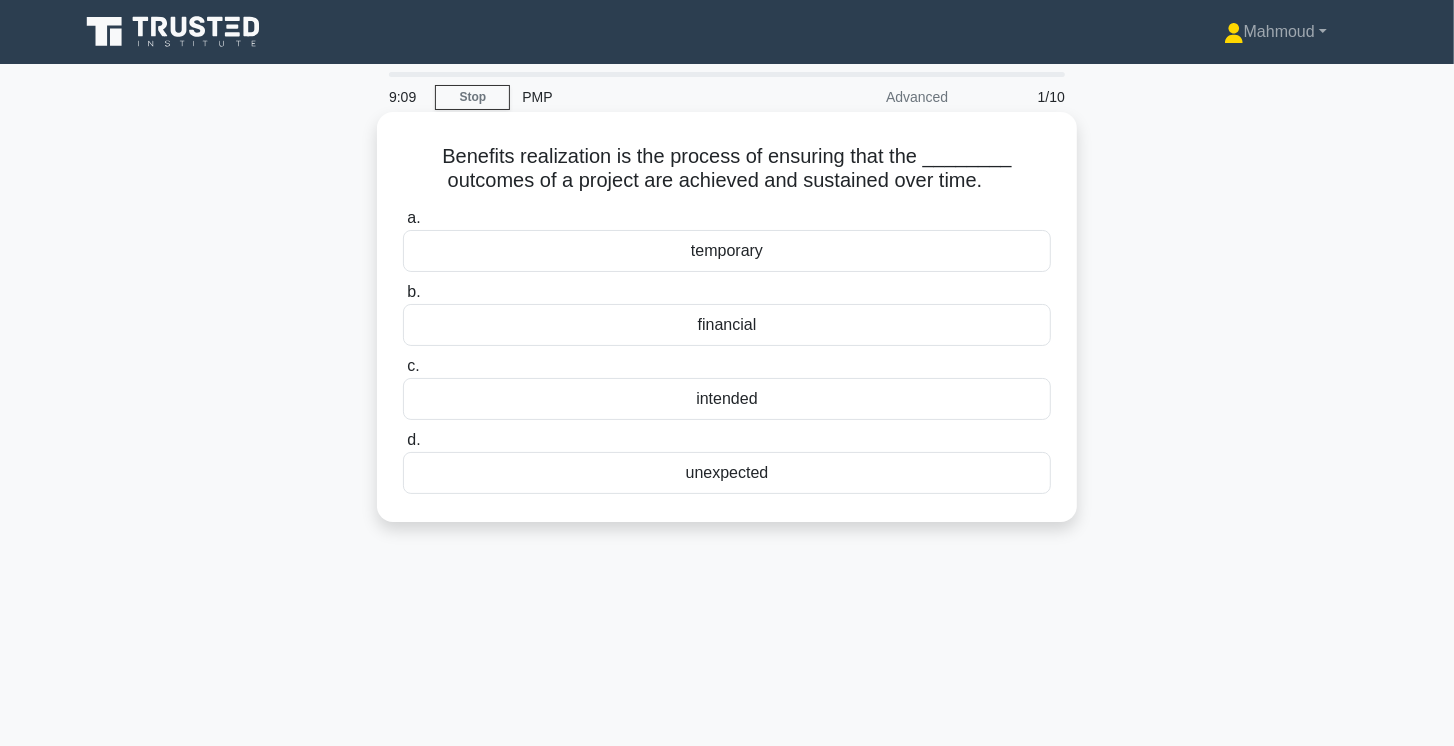 click on "financial" at bounding box center (727, 325) 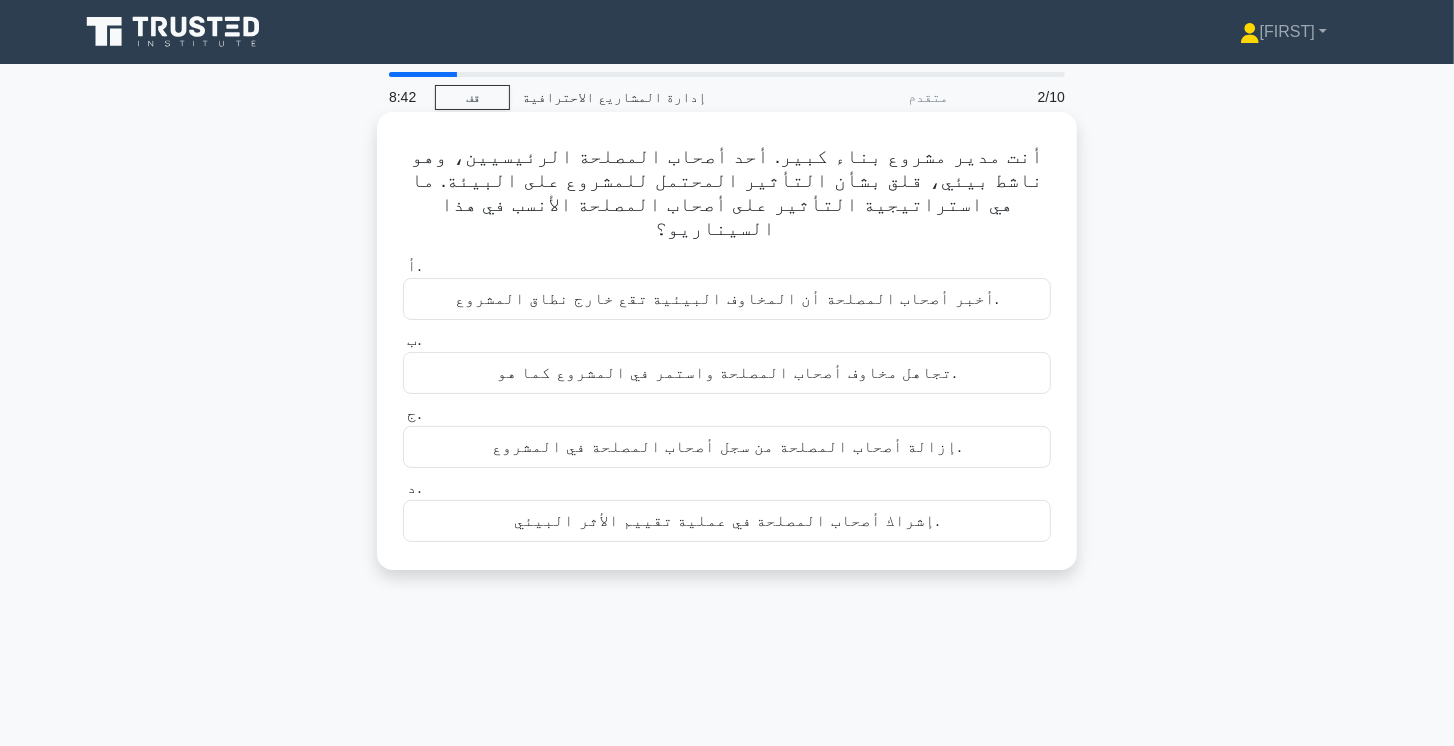 click on "إشراك أصحاب المصلحة في عملية تقييم الأثر البيئي." at bounding box center (727, 520) 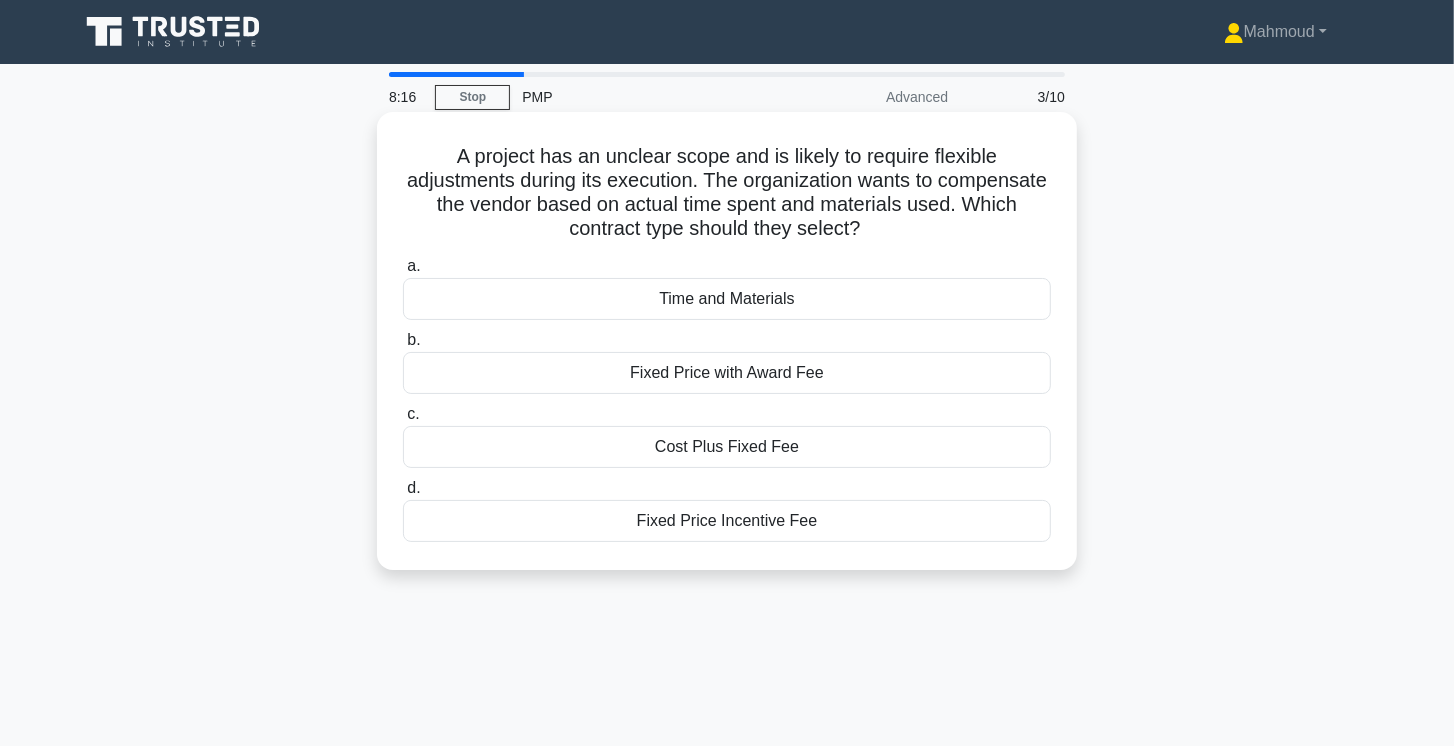click on "Time and Materials" at bounding box center (727, 299) 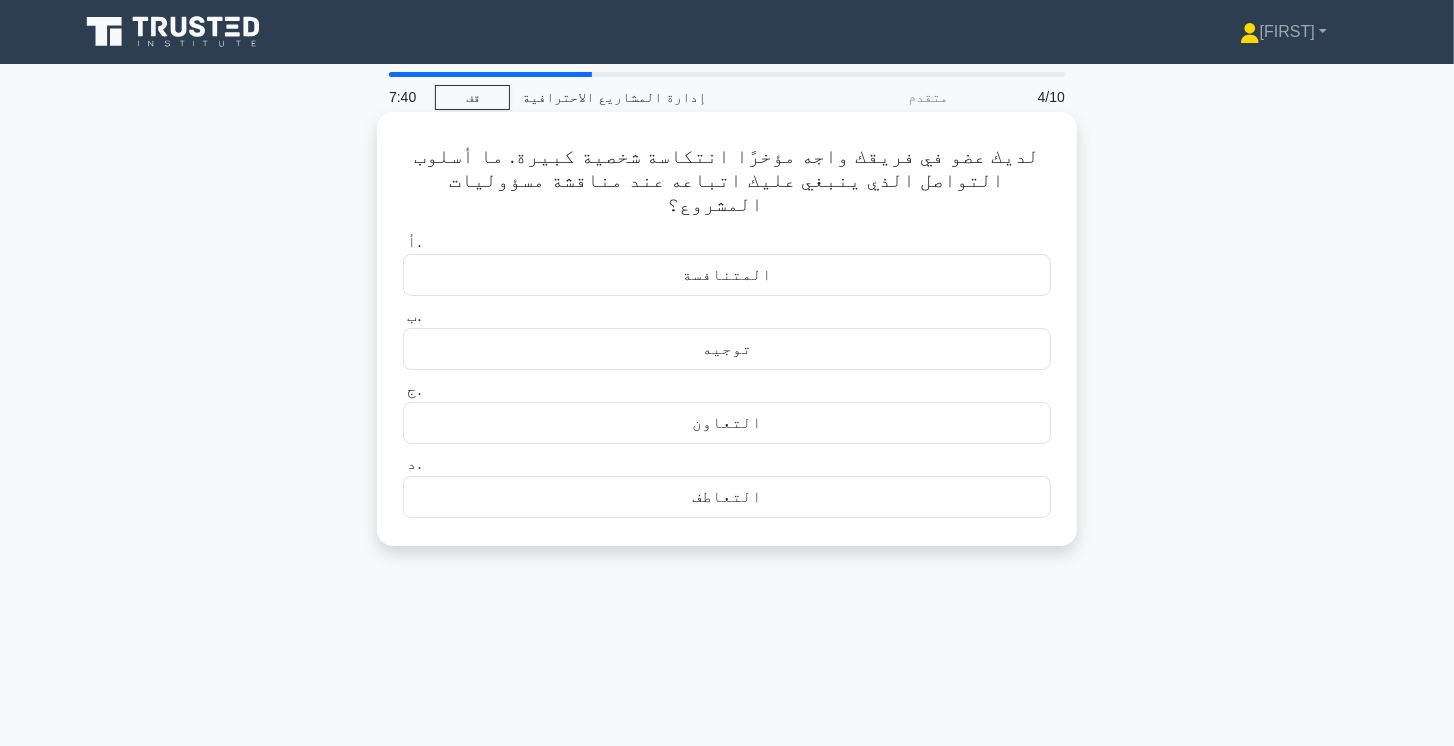 click on "التعاون" at bounding box center (727, 423) 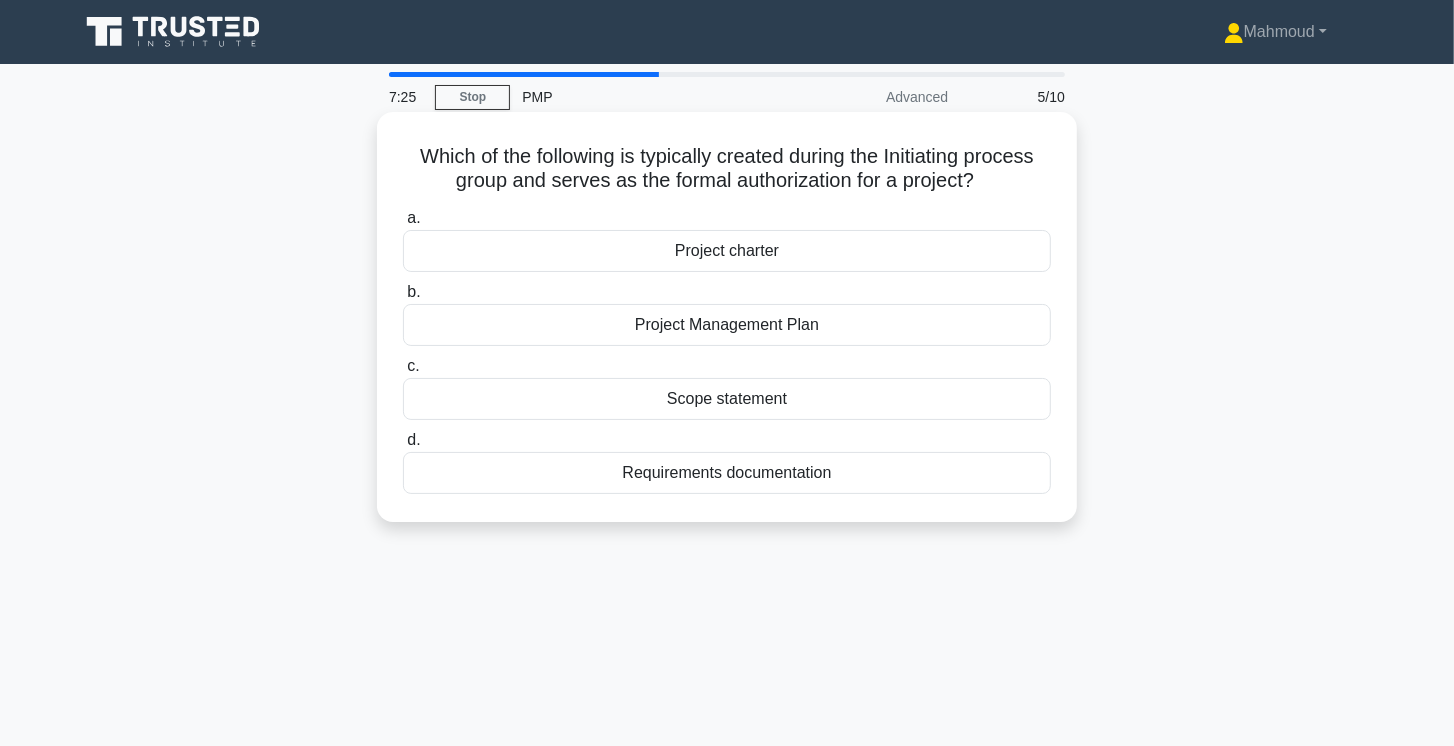 click on "Project charter" at bounding box center [727, 251] 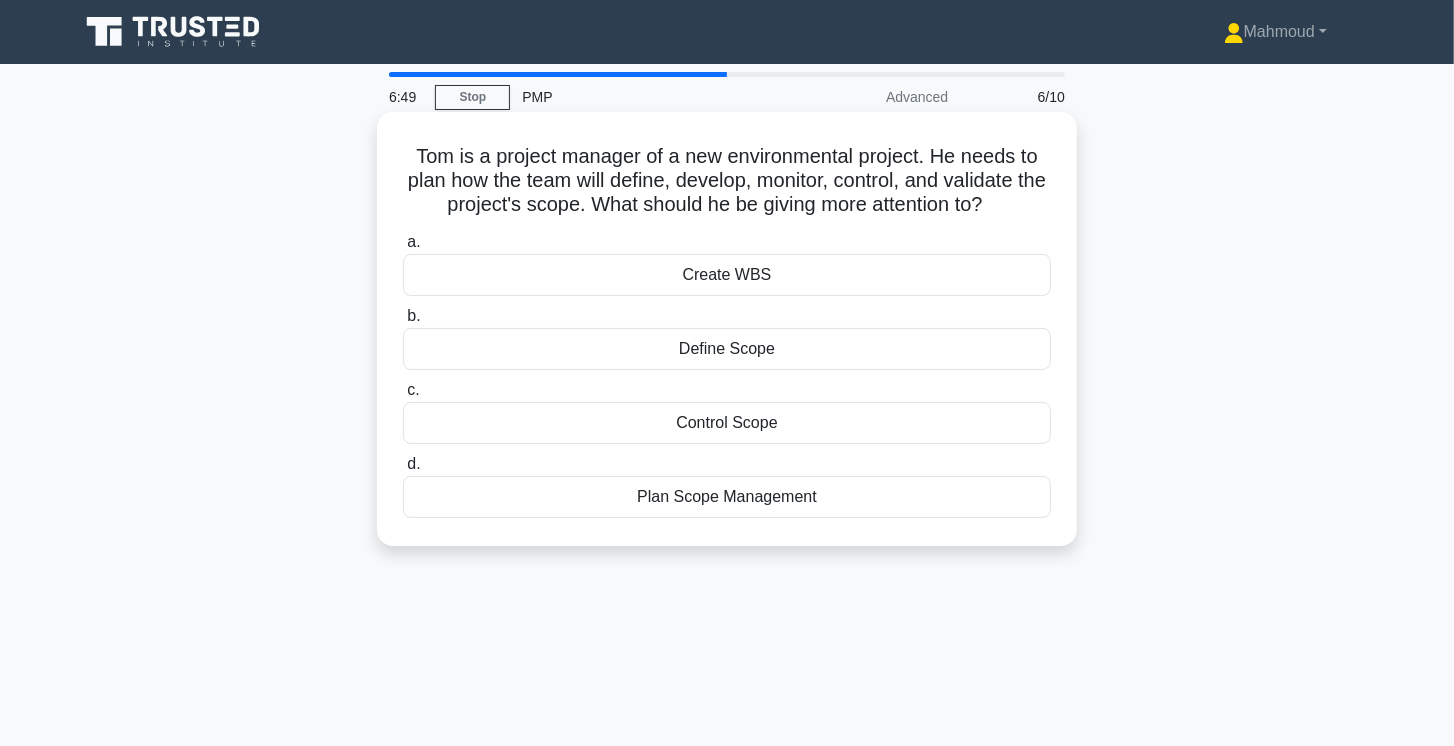 click on "Plan Scope Management" at bounding box center (727, 497) 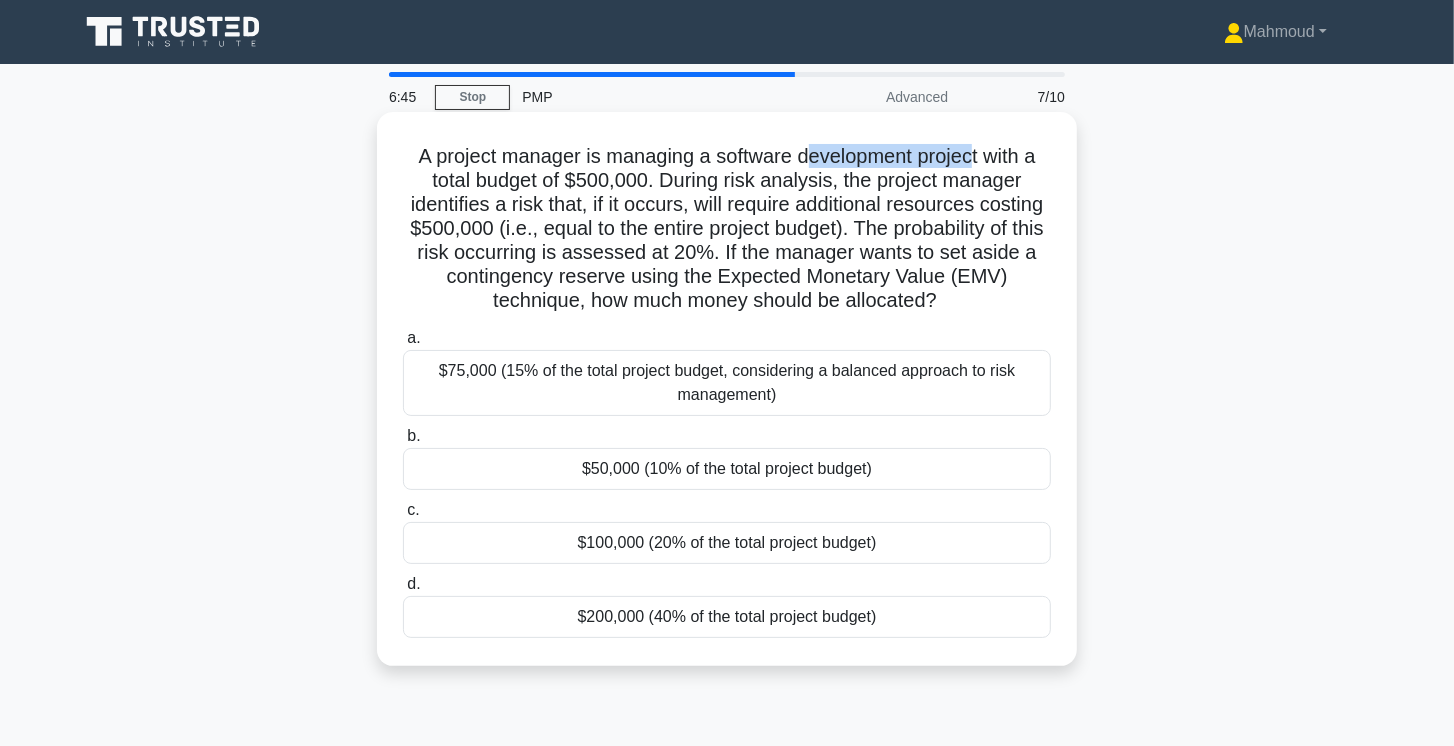 drag, startPoint x: 815, startPoint y: 158, endPoint x: 1002, endPoint y: 158, distance: 187 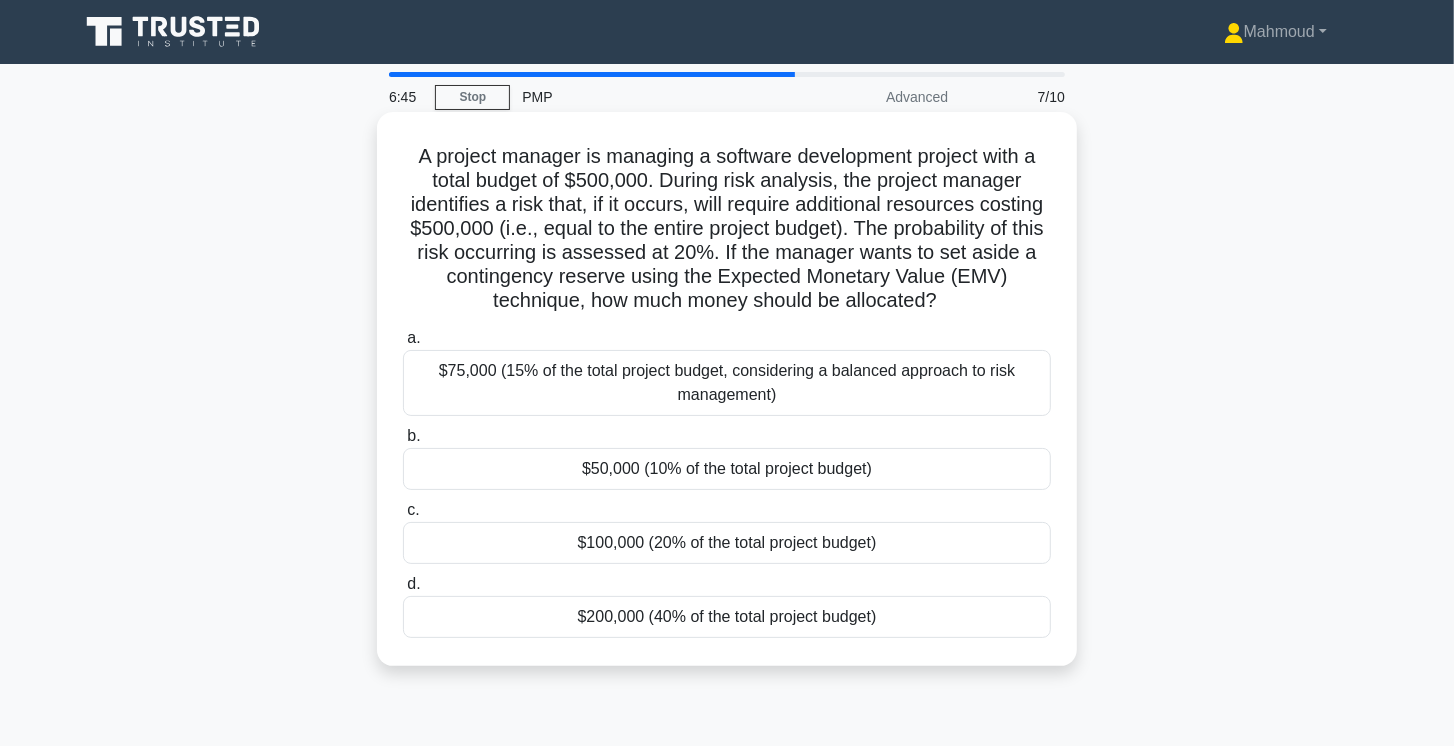 click on "A project manager is managing a software development project with a total budget of $500,000. During risk analysis, the project manager identifies a risk that, if it occurs, will require additional resources costing $500,000 (i.e., equal to the entire project budget). The probability of this risk occurring is assessed at 20%. If the manager wants to set aside a contingency reserve using the Expected Monetary Value (EMV) technique, how much money should be allocated?
.spinner_0XTQ{transform-origin:center;animation:spinner_y6GP .75s linear infinite}@keyframes spinner_y6GP{100%{transform:rotate(360deg)}}" at bounding box center [727, 229] 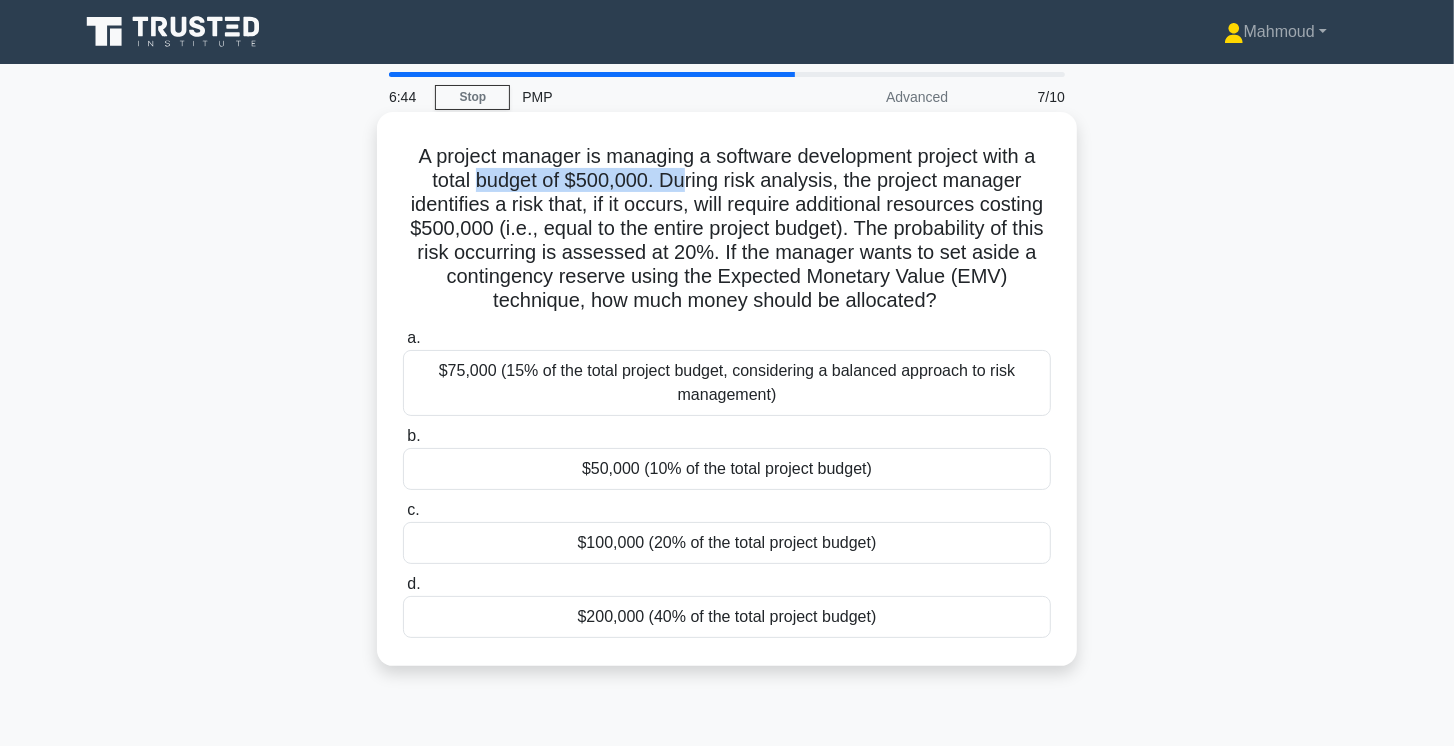 drag, startPoint x: 629, startPoint y: 184, endPoint x: 684, endPoint y: 183, distance: 55.00909 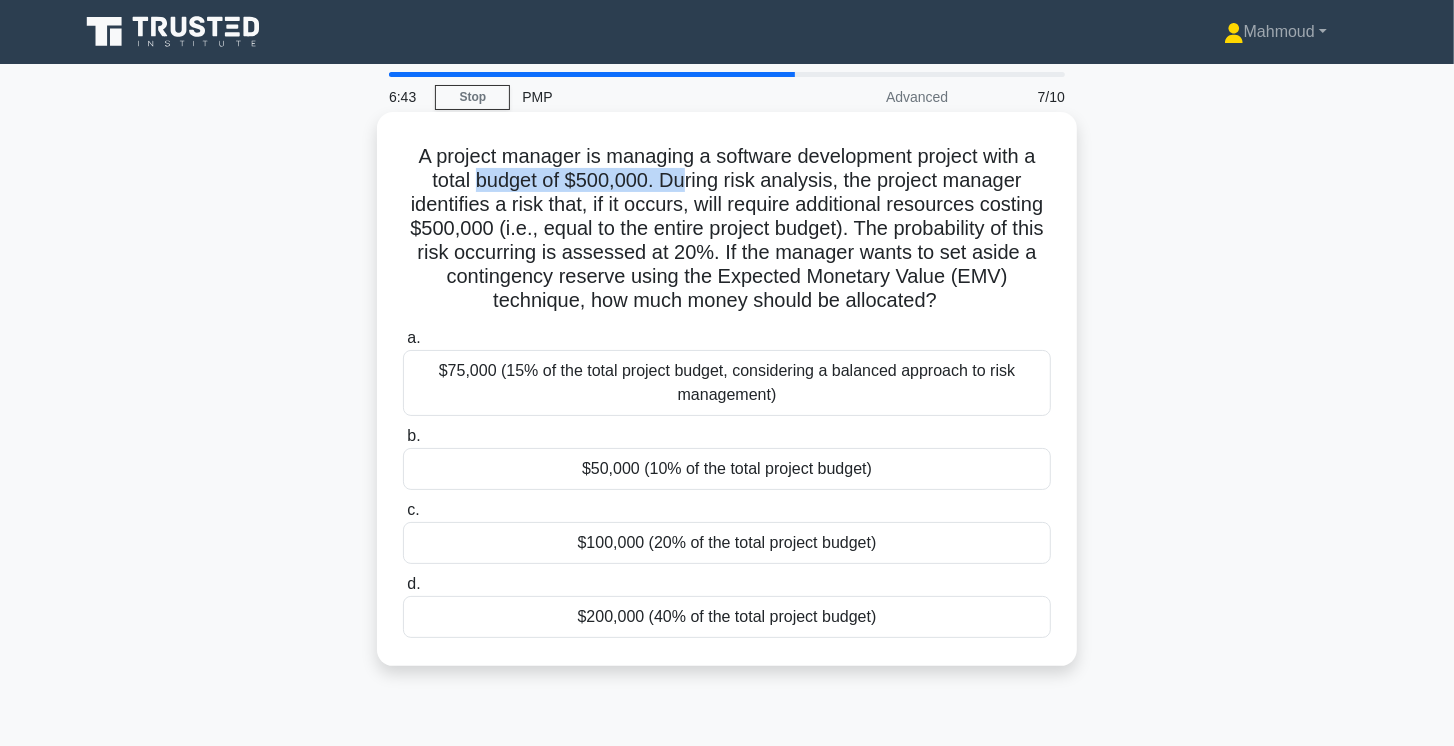 drag, startPoint x: 684, startPoint y: 183, endPoint x: 709, endPoint y: 182, distance: 25.019993 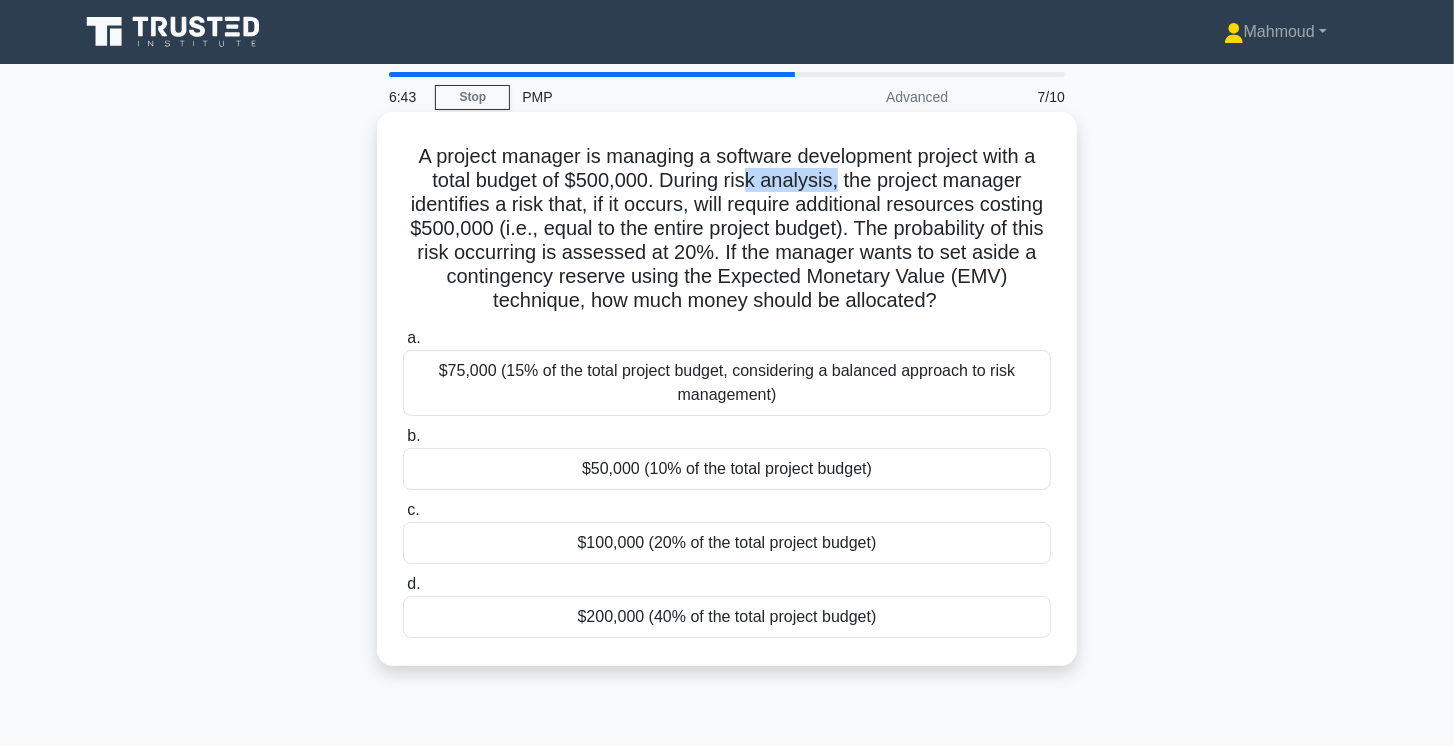 drag, startPoint x: 776, startPoint y: 182, endPoint x: 857, endPoint y: 181, distance: 81.00617 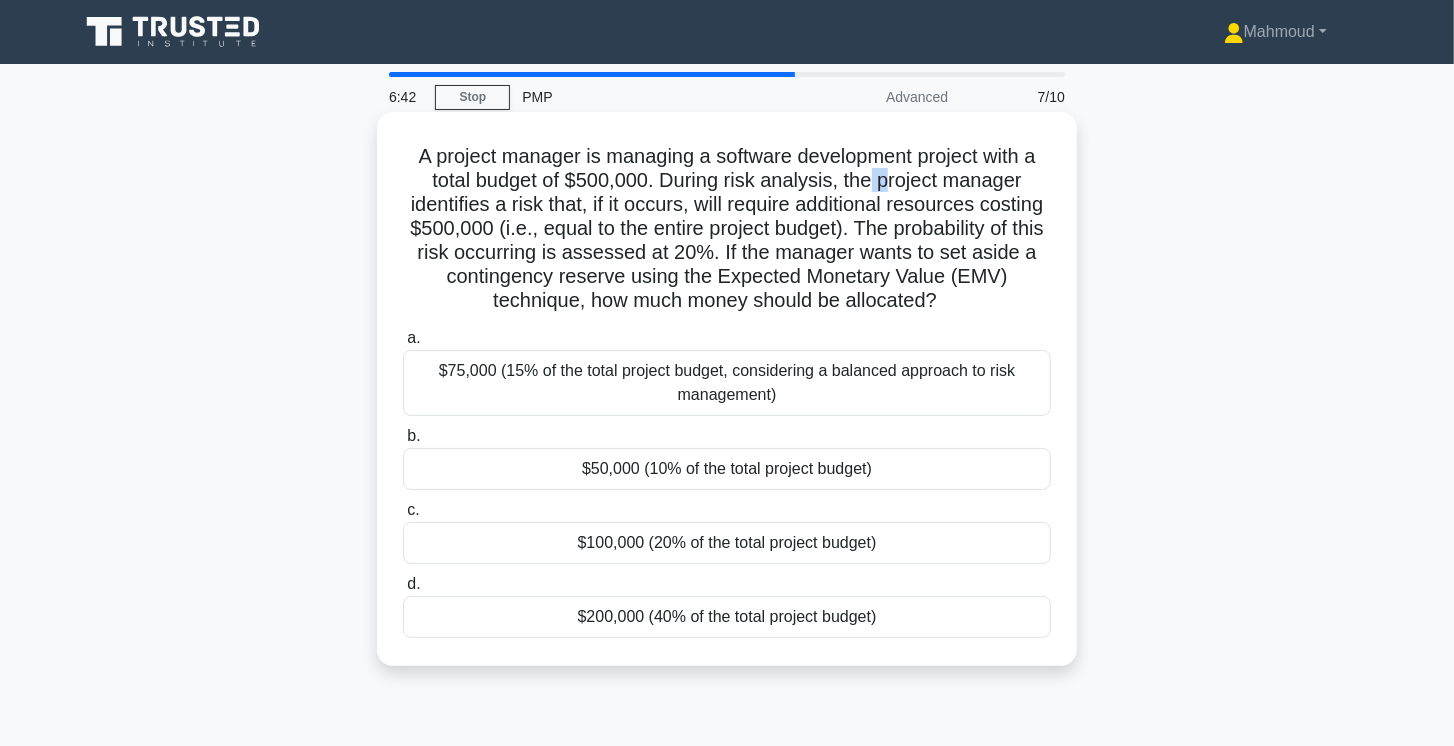 drag, startPoint x: 884, startPoint y: 181, endPoint x: 910, endPoint y: 181, distance: 26 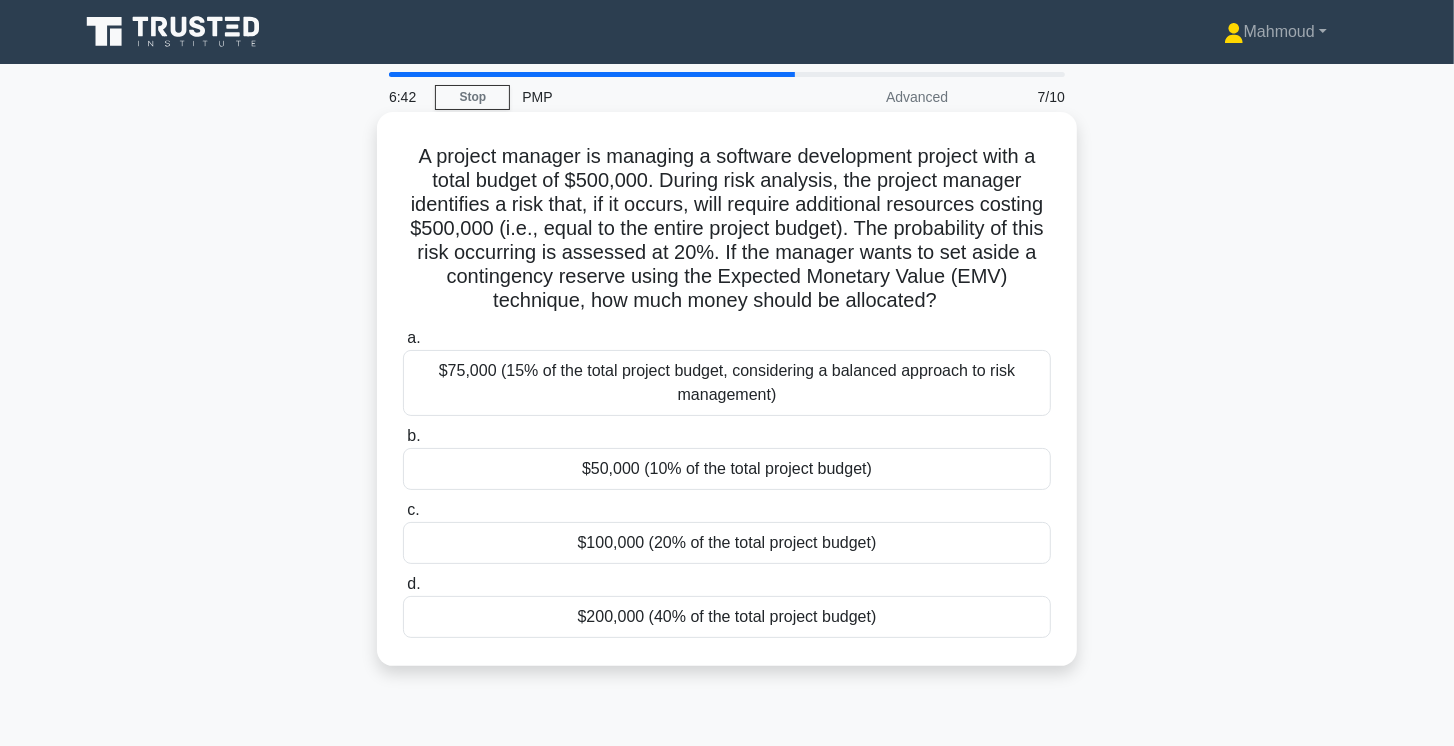 click on "A project manager is managing a software development project with a total budget of $500,000. During risk analysis, the project manager identifies a risk that, if it occurs, will require additional resources costing $500,000 (i.e., equal to the entire project budget). The probability of this risk occurring is assessed at 20%. If the manager wants to set aside a contingency reserve using the Expected Monetary Value (EMV) technique, how much money should be allocated?
.spinner_0XTQ{transform-origin:center;animation:spinner_y6GP .75s linear infinite}@keyframes spinner_y6GP{100%{transform:rotate(360deg)}}" at bounding box center [727, 229] 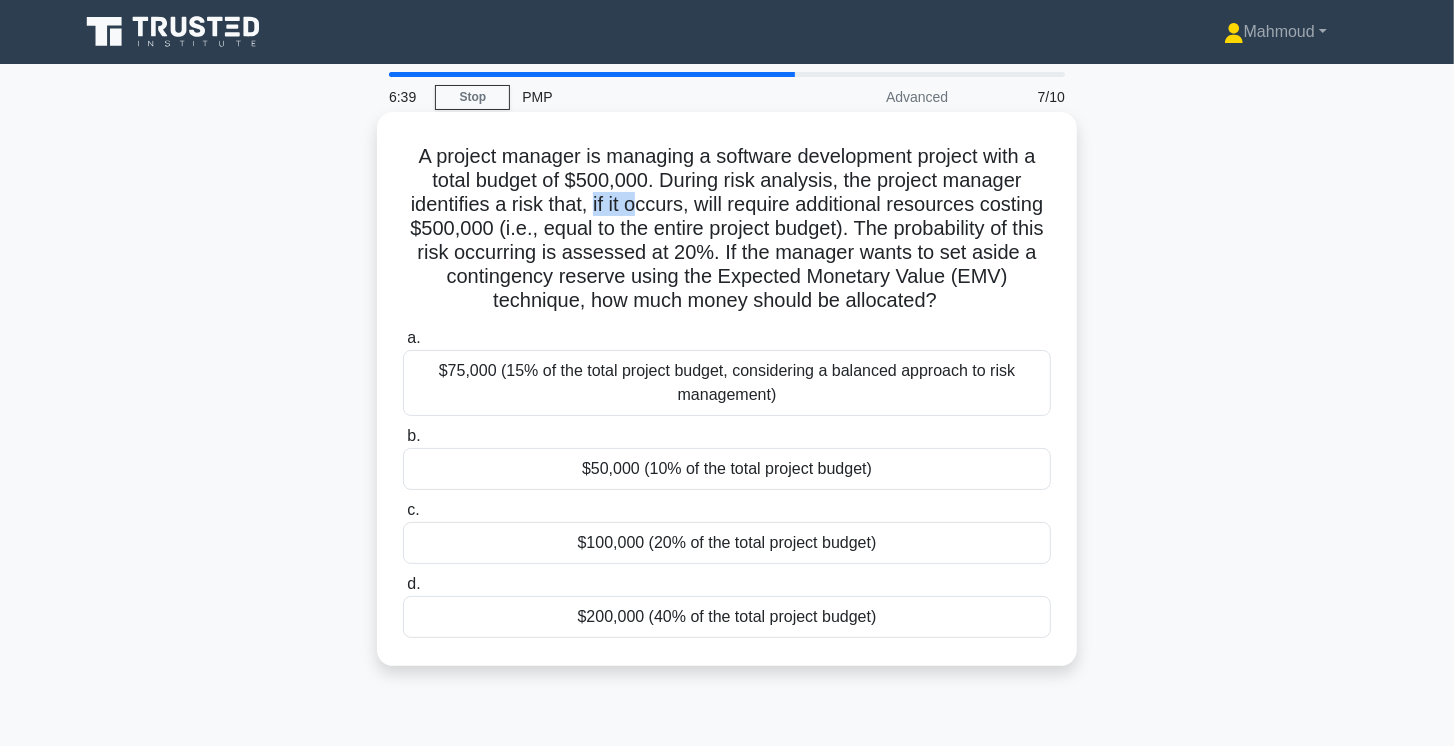 drag, startPoint x: 626, startPoint y: 212, endPoint x: 673, endPoint y: 211, distance: 47.010635 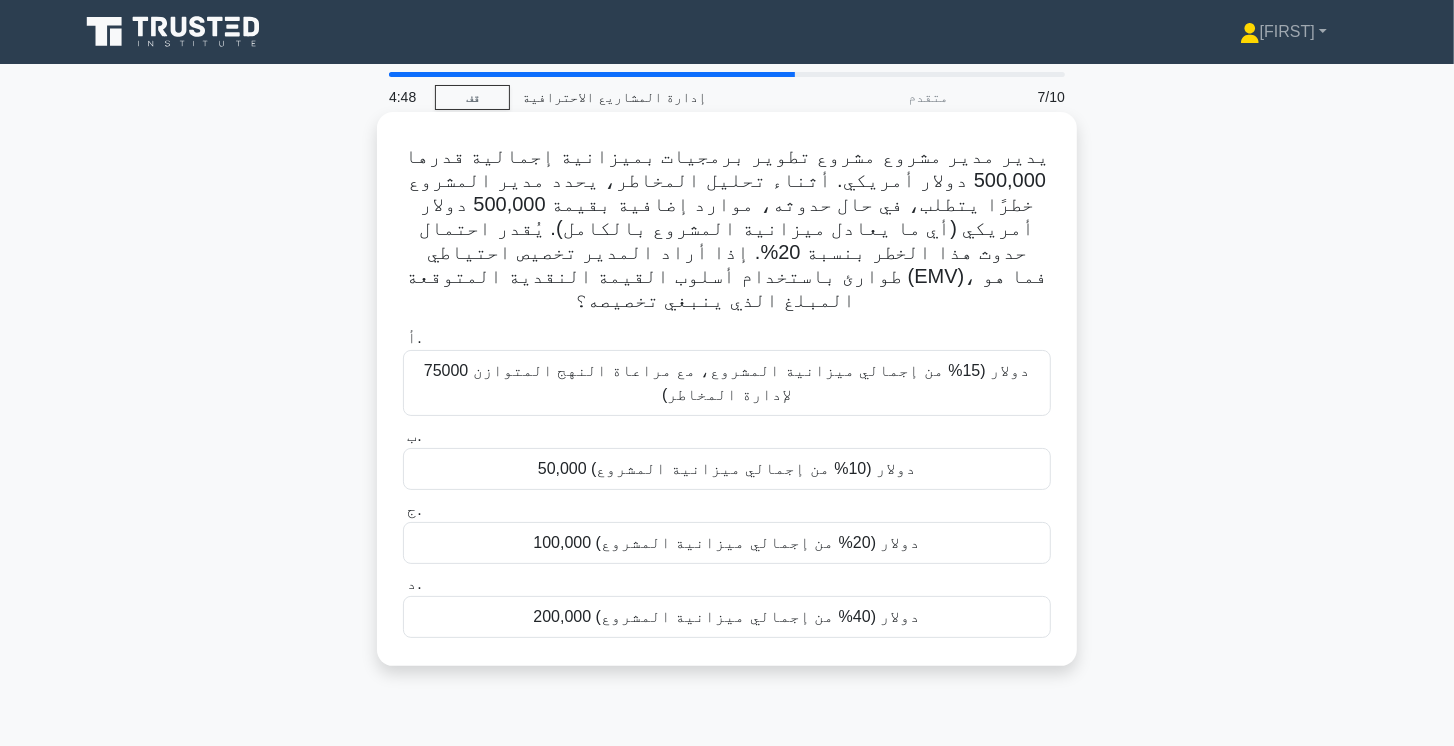 click on "100,000 دولار (20% من إجمالي ميزانية المشروع)" at bounding box center [726, 542] 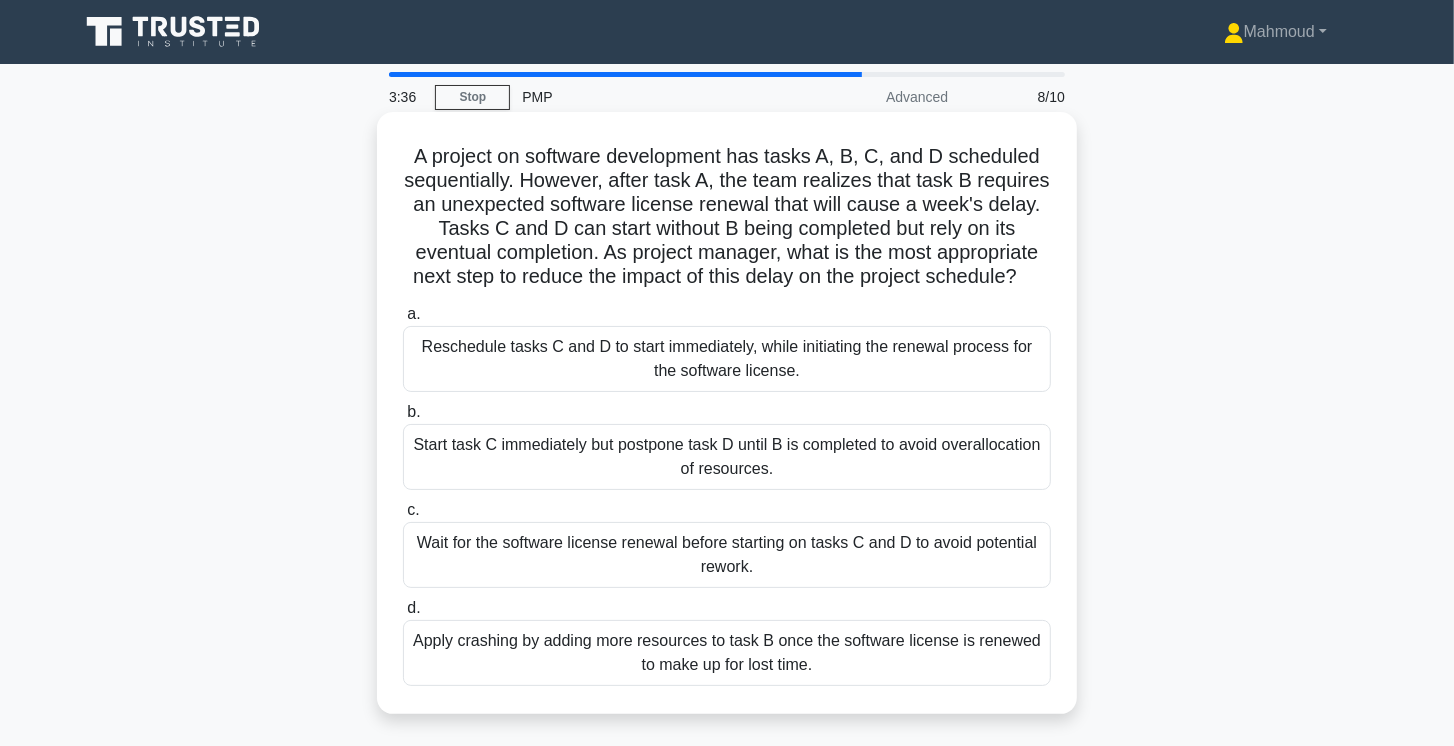click on "Reschedule tasks C and D to start immediately, while initiating the renewal process for the software license." at bounding box center (727, 359) 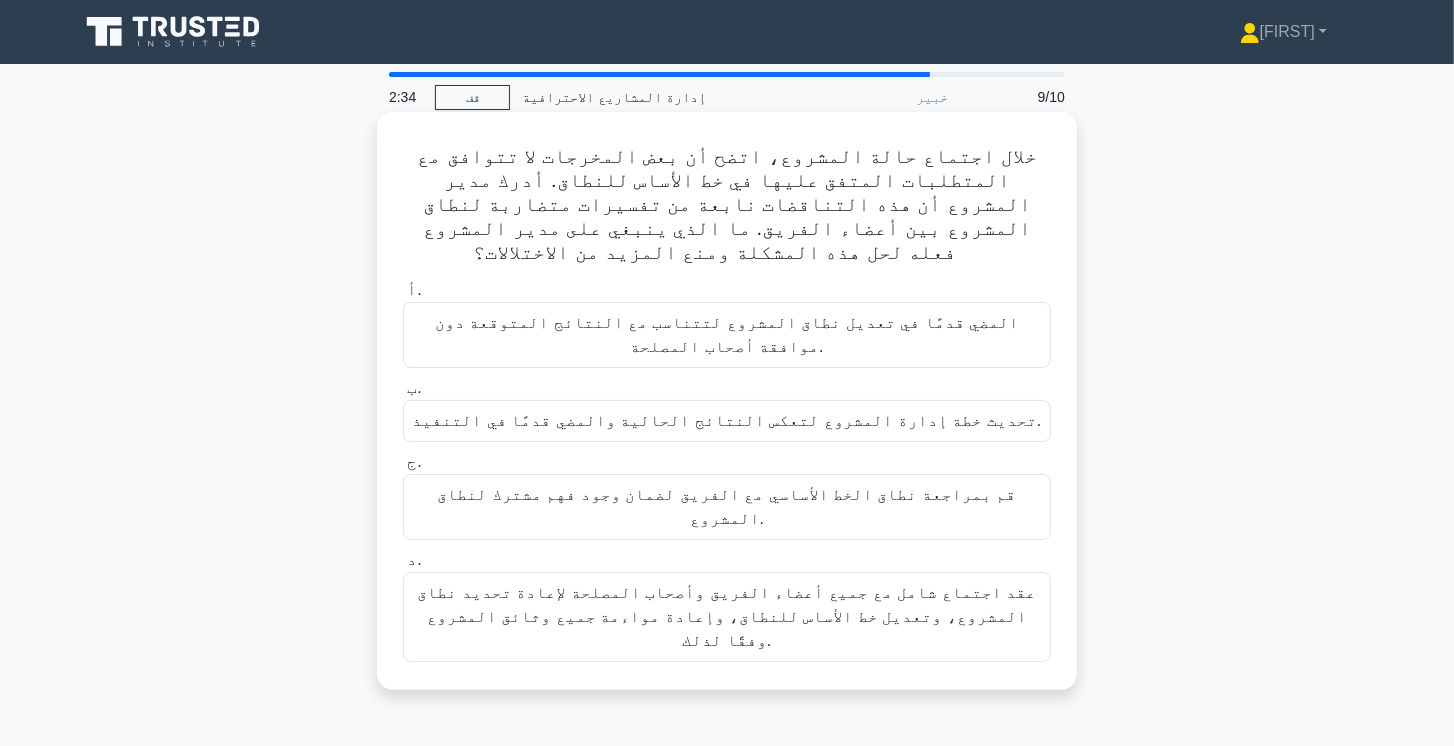 click on "قم بمراجعة نطاق الخط الأساسي مع الفريق لضمان وجود فهم مشترك لنطاق المشروع." at bounding box center (727, 506) 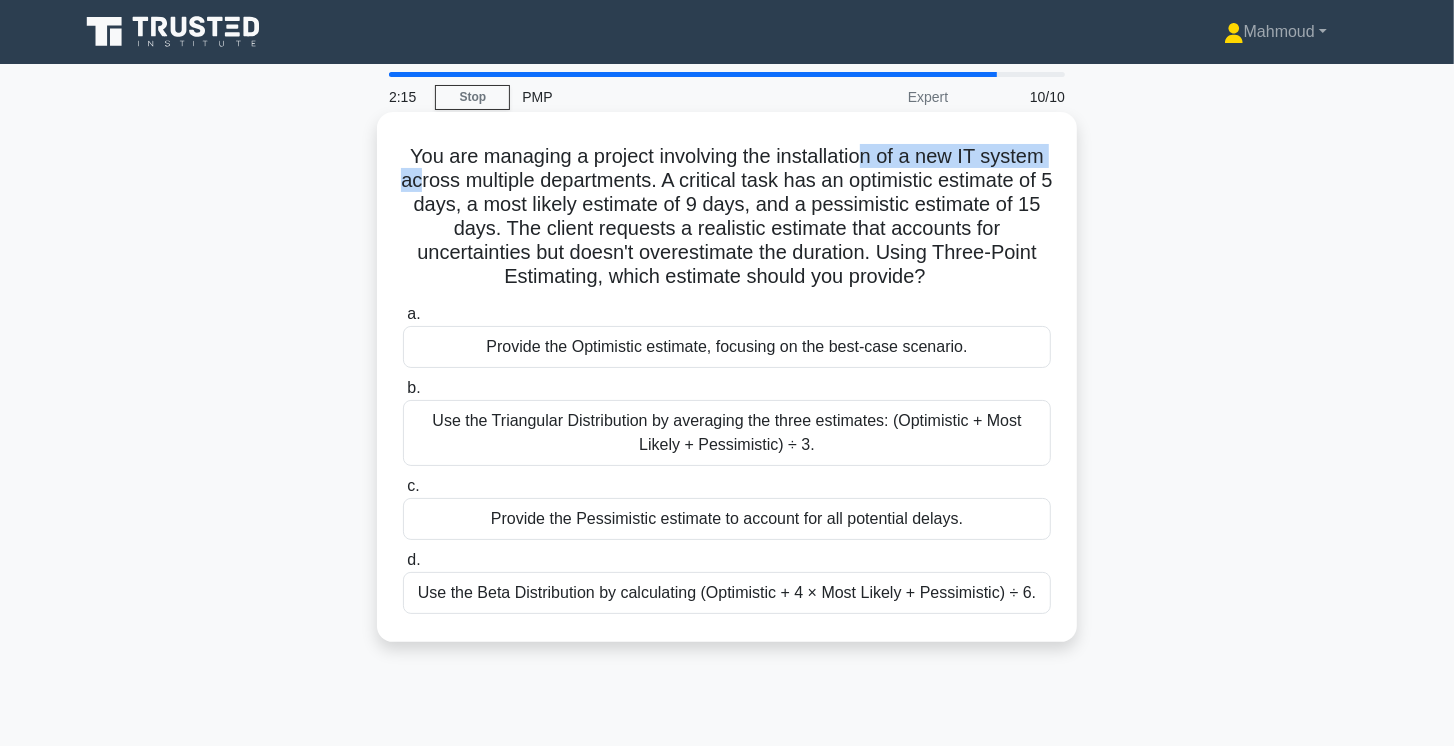 drag, startPoint x: 452, startPoint y: 179, endPoint x: 865, endPoint y: 158, distance: 413.53354 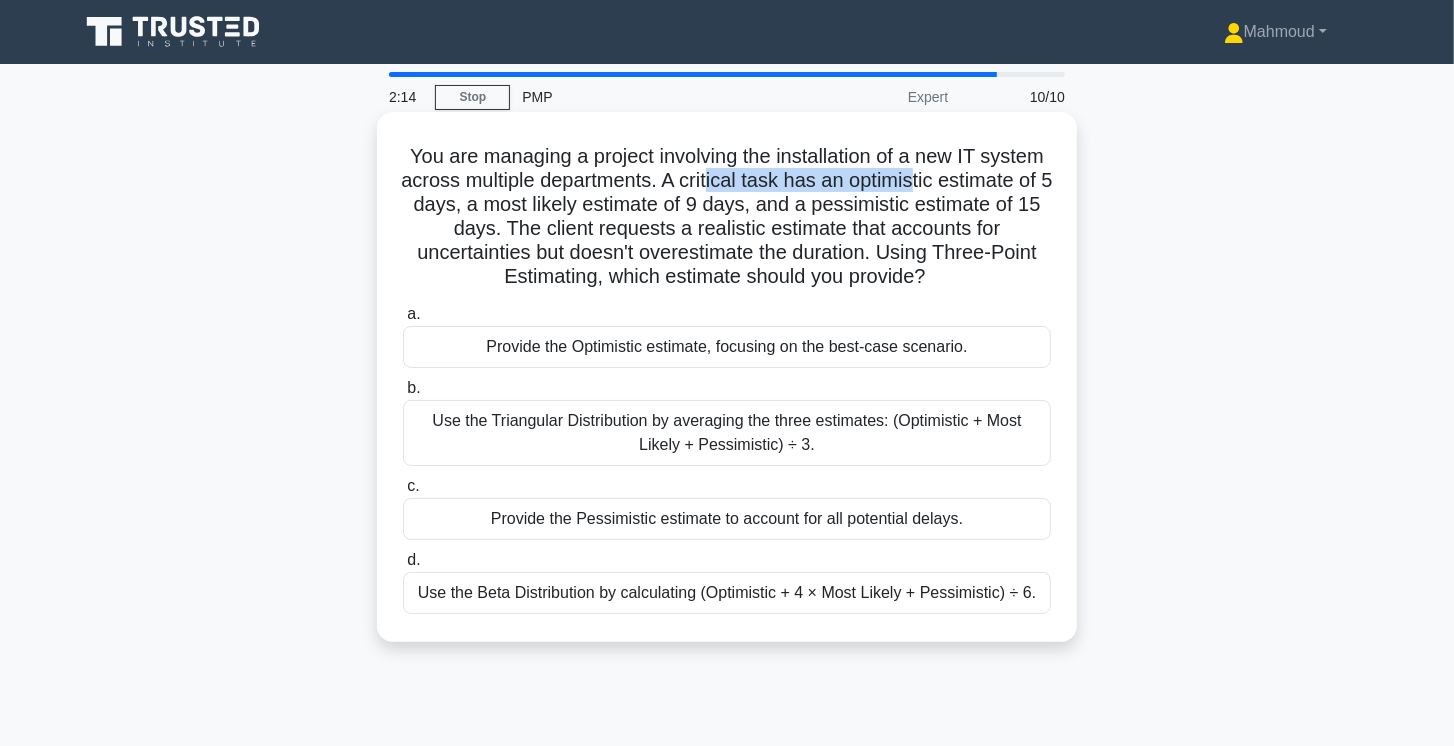 drag, startPoint x: 728, startPoint y: 174, endPoint x: 948, endPoint y: 188, distance: 220.445 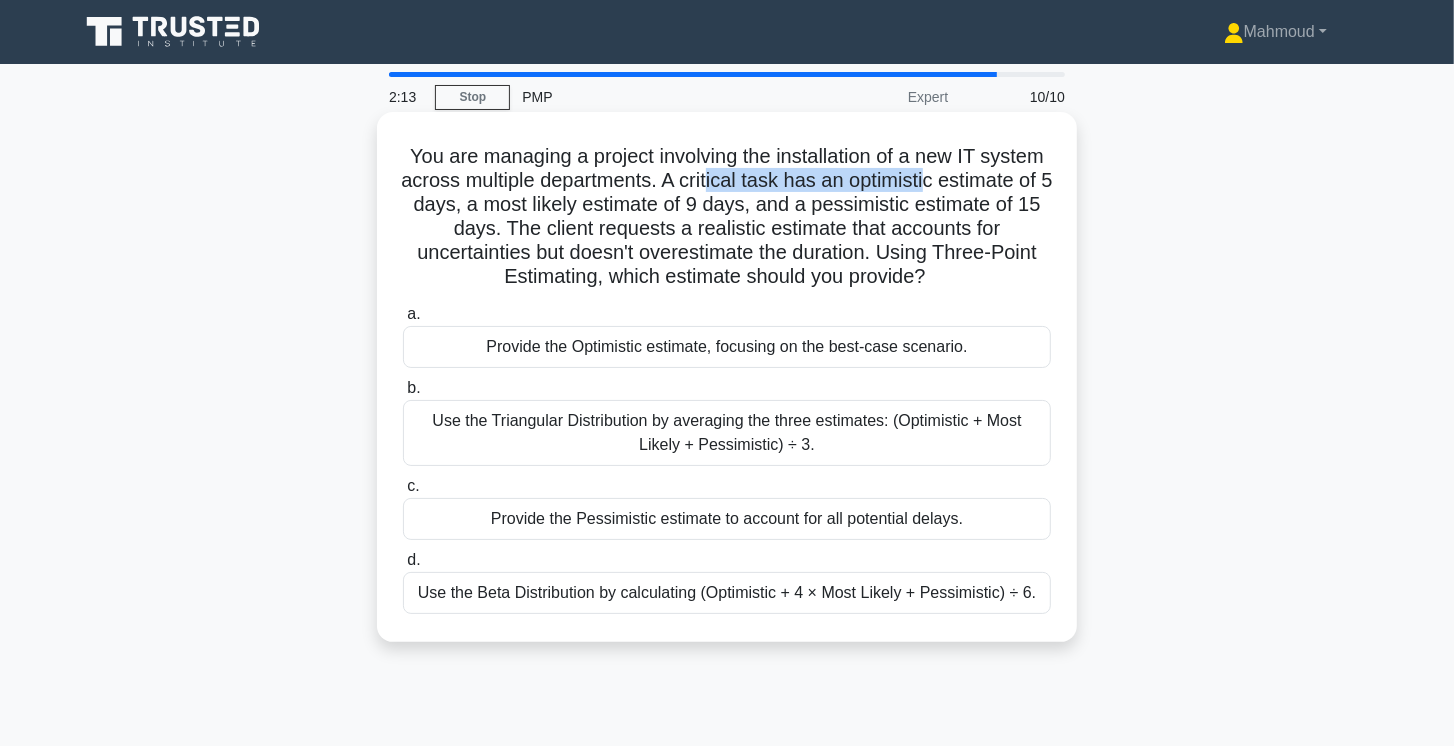 click on "You are managing a project involving the installation of a new IT system across multiple departments. A critical task has an optimistic estimate of 5 days, a most likely estimate of 9 days, and a pessimistic estimate of 15 days. The client requests a realistic estimate that accounts for uncertainties but doesn't overestimate the duration. Using Three-Point Estimating, which estimate should you provide?
.spinner_0XTQ{transform-origin:center;animation:spinner_y6GP .75s linear infinite}@keyframes spinner_y6GP{100%{transform:rotate(360deg)}}" at bounding box center [727, 217] 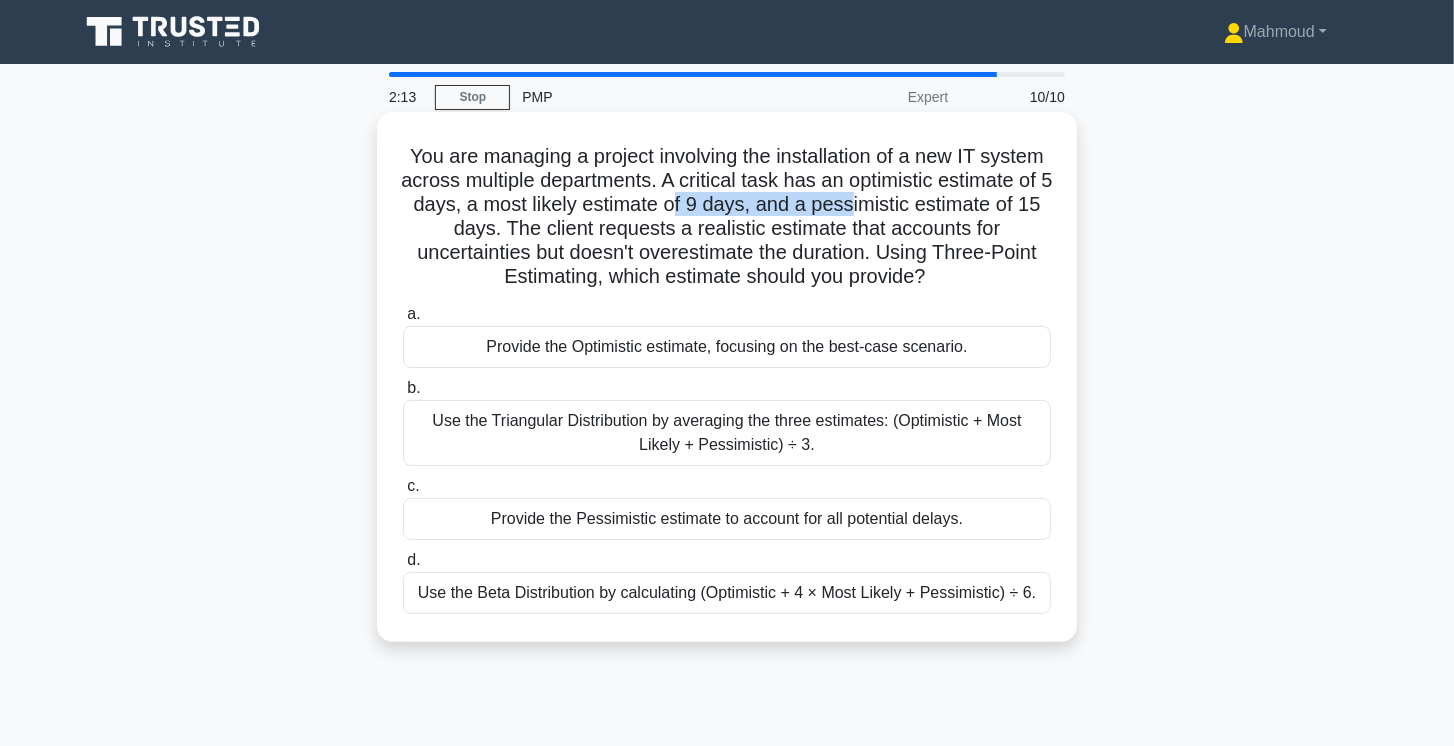 drag, startPoint x: 705, startPoint y: 201, endPoint x: 895, endPoint y: 208, distance: 190.1289 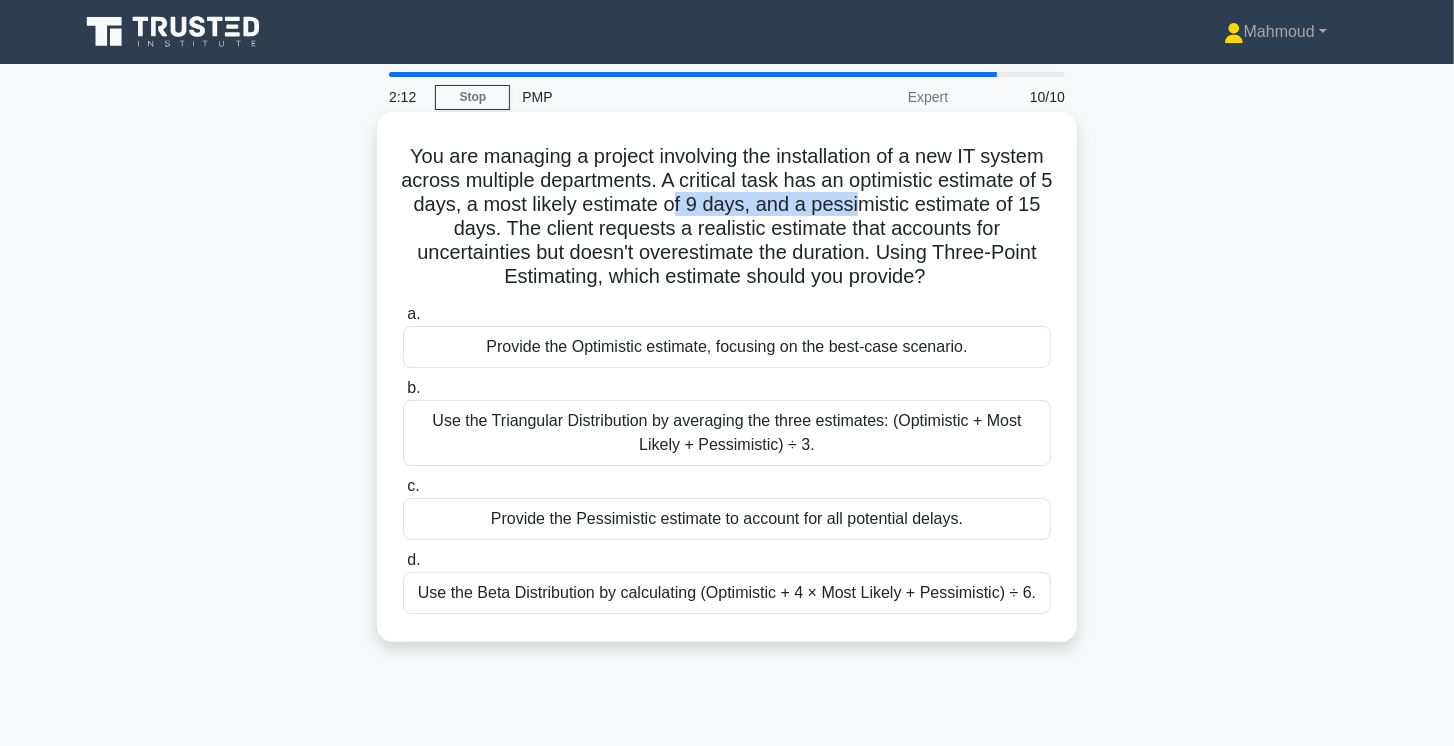 click on "You are managing a project involving the installation of a new IT system across multiple departments. A critical task has an optimistic estimate of 5 days, a most likely estimate of 9 days, and a pessimistic estimate of 15 days. The client requests a realistic estimate that accounts for uncertainties but doesn't overestimate the duration. Using Three-Point Estimating, which estimate should you provide?
.spinner_0XTQ{transform-origin:center;animation:spinner_y6GP .75s linear infinite}@keyframes spinner_y6GP{100%{transform:rotate(360deg)}}" at bounding box center [727, 217] 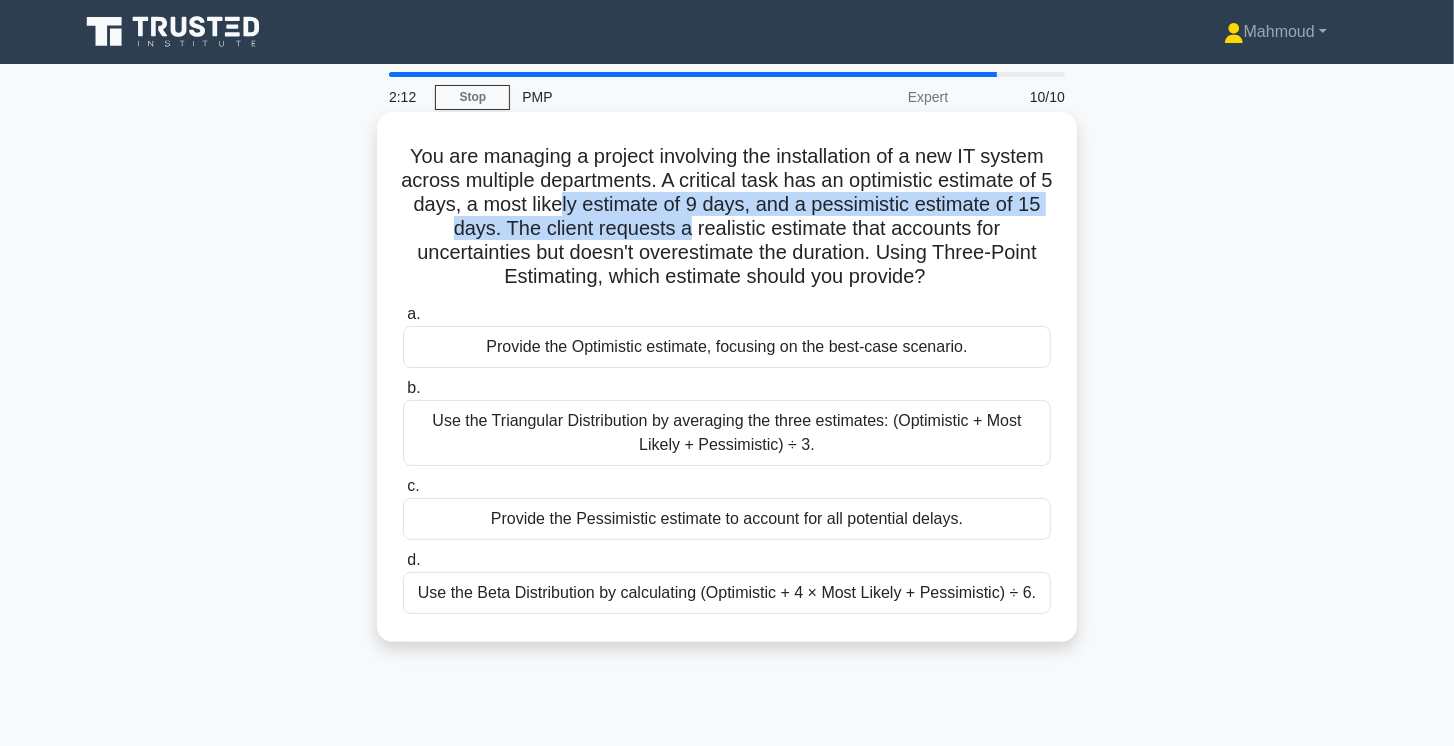 drag, startPoint x: 589, startPoint y: 211, endPoint x: 626, endPoint y: 228, distance: 40.718548 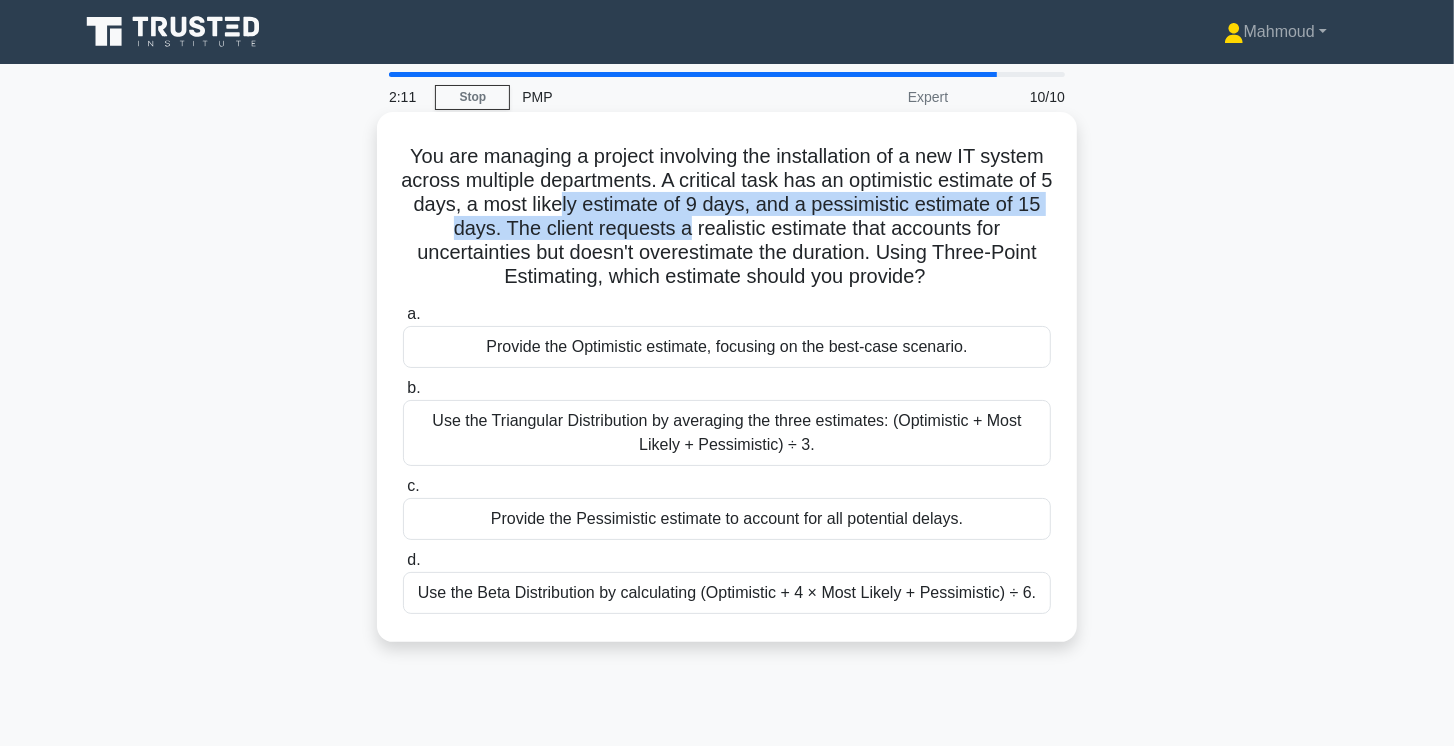 click on "You are managing a project involving the installation of a new IT system across multiple departments. A critical task has an optimistic estimate of 5 days, a most likely estimate of 9 days, and a pessimistic estimate of 15 days. The client requests a realistic estimate that accounts for uncertainties but doesn't overestimate the duration. Using Three-Point Estimating, which estimate should you provide?
.spinner_0XTQ{transform-origin:center;animation:spinner_y6GP .75s linear infinite}@keyframes spinner_y6GP{100%{transform:rotate(360deg)}}" at bounding box center [727, 217] 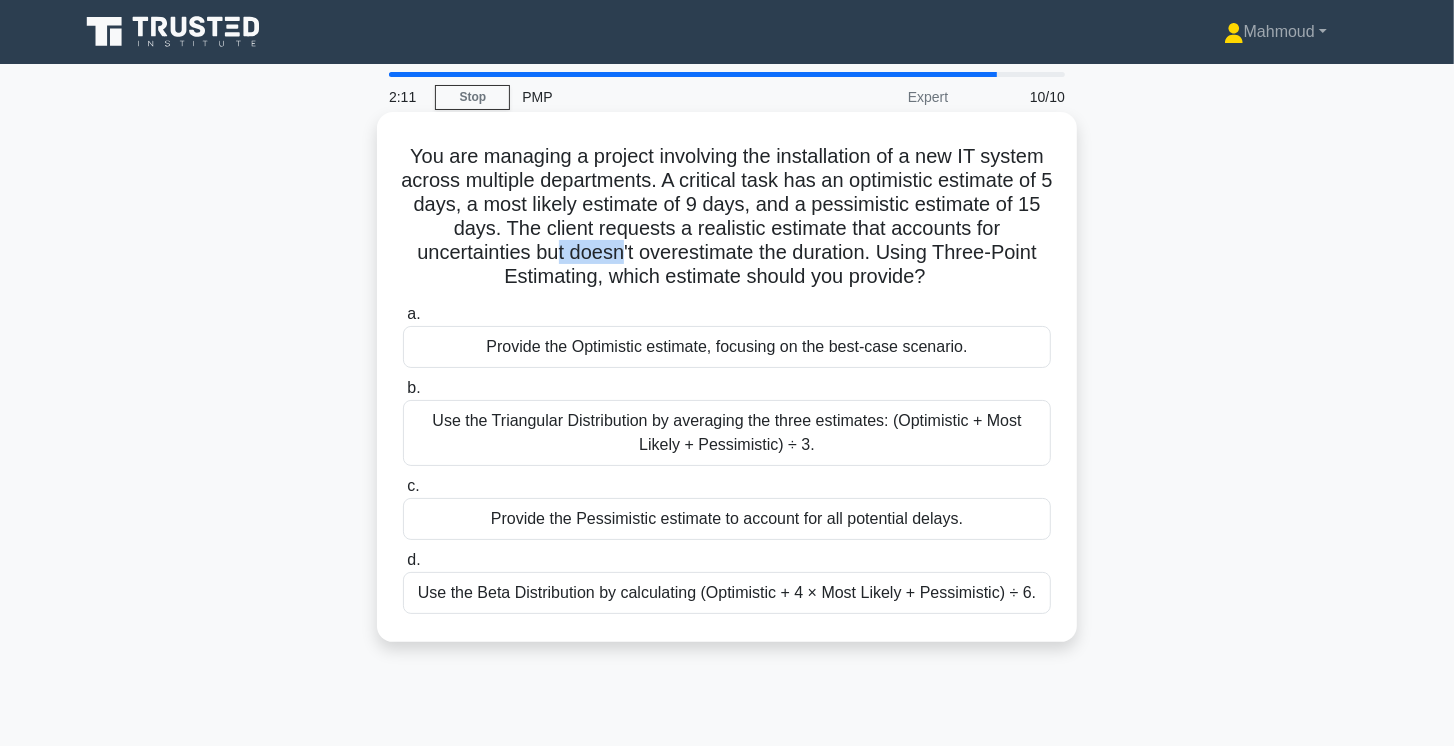 drag, startPoint x: 556, startPoint y: 241, endPoint x: 640, endPoint y: 245, distance: 84.095184 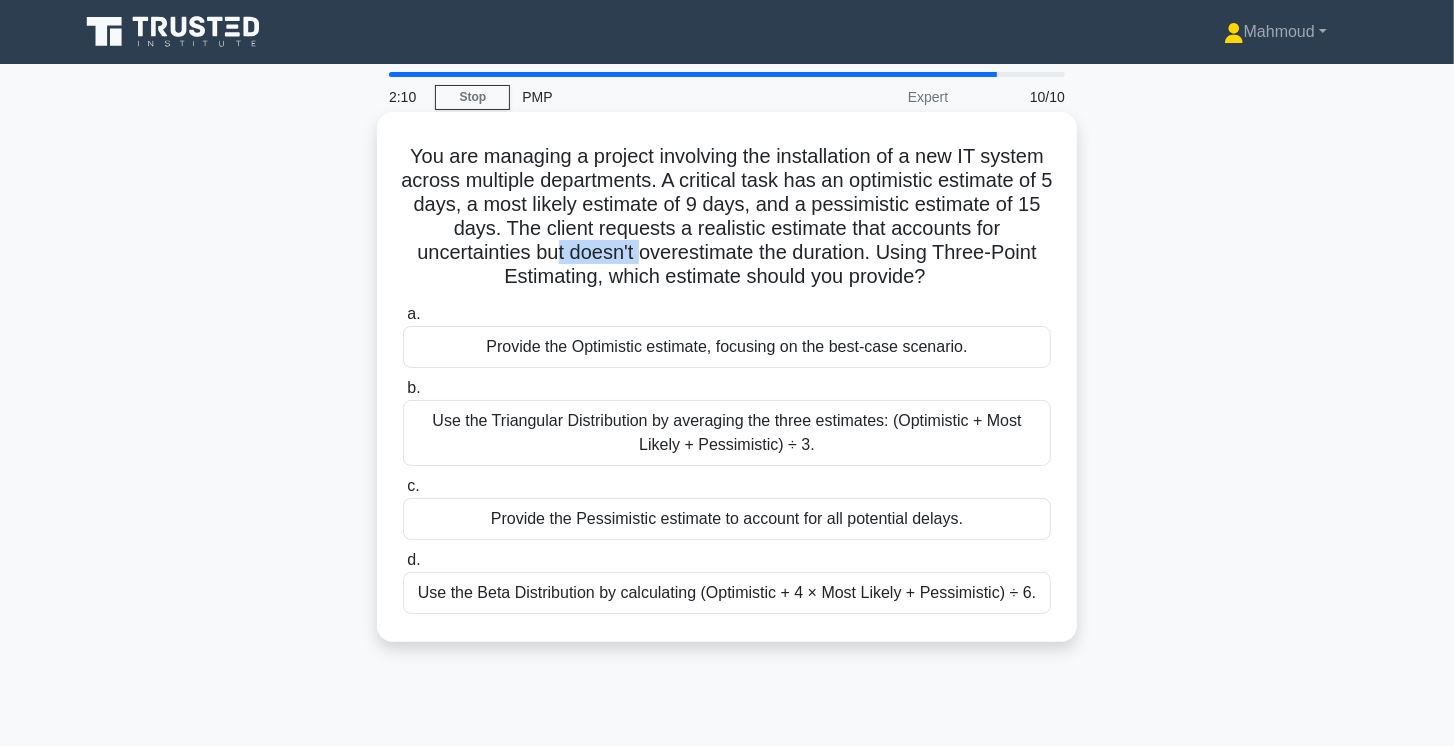 click on "You are managing a project involving the installation of a new IT system across multiple departments. A critical task has an optimistic estimate of 5 days, a most likely estimate of 9 days, and a pessimistic estimate of 15 days. The client requests a realistic estimate that accounts for uncertainties but doesn't overestimate the duration. Using Three-Point Estimating, which estimate should you provide?
.spinner_0XTQ{transform-origin:center;animation:spinner_y6GP .75s linear infinite}@keyframes spinner_y6GP{100%{transform:rotate(360deg)}}" at bounding box center [727, 217] 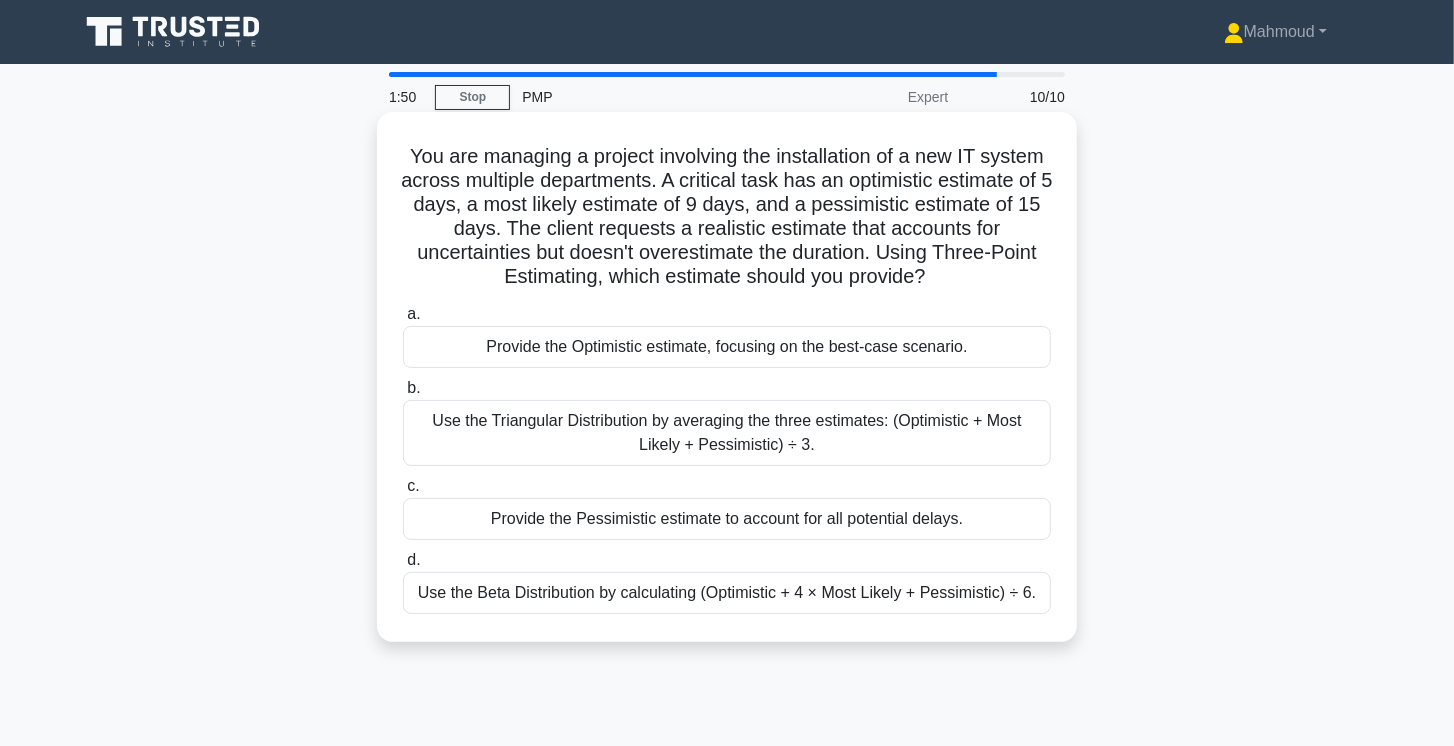 click on "Use the Beta Distribution by calculating (Optimistic + 4 × Most Likely + Pessimistic) ÷ 6." at bounding box center [727, 593] 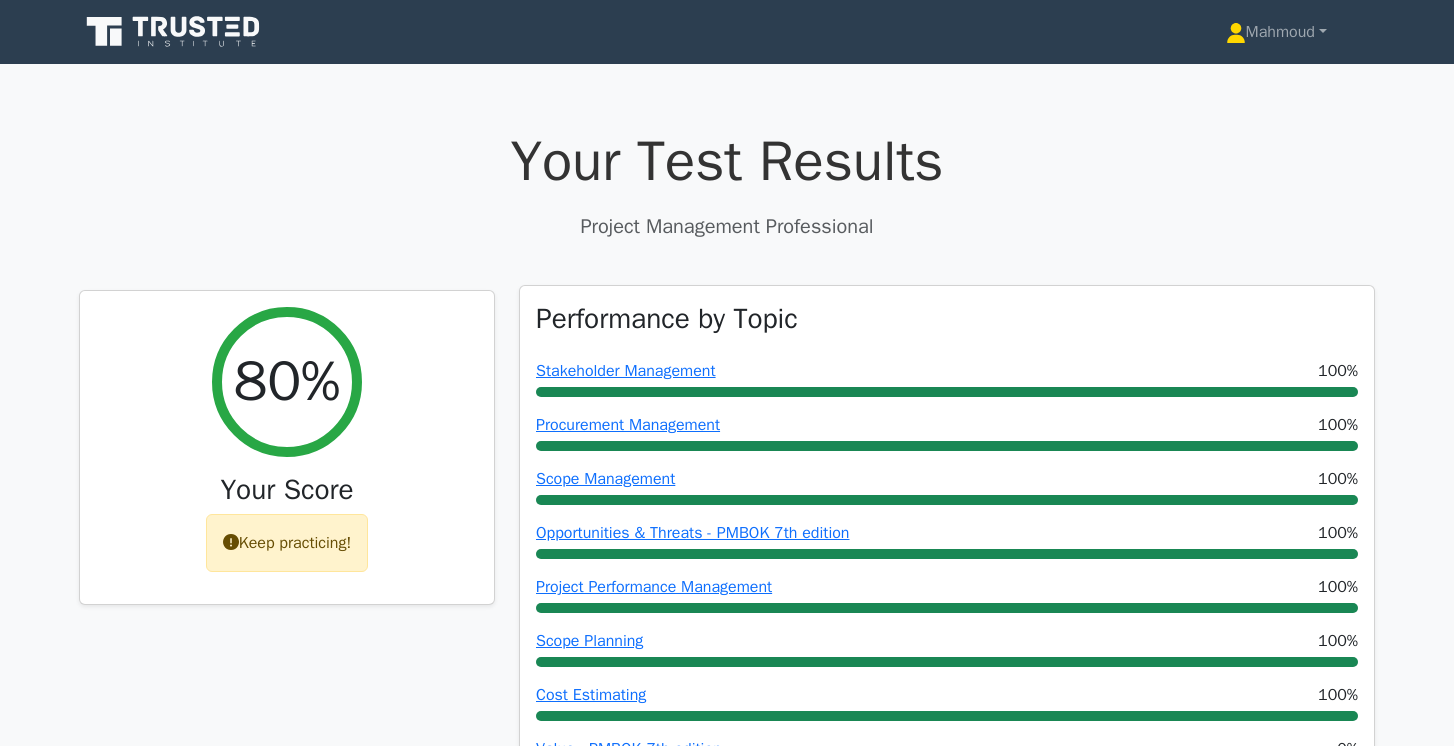 scroll, scrollTop: 0, scrollLeft: 0, axis: both 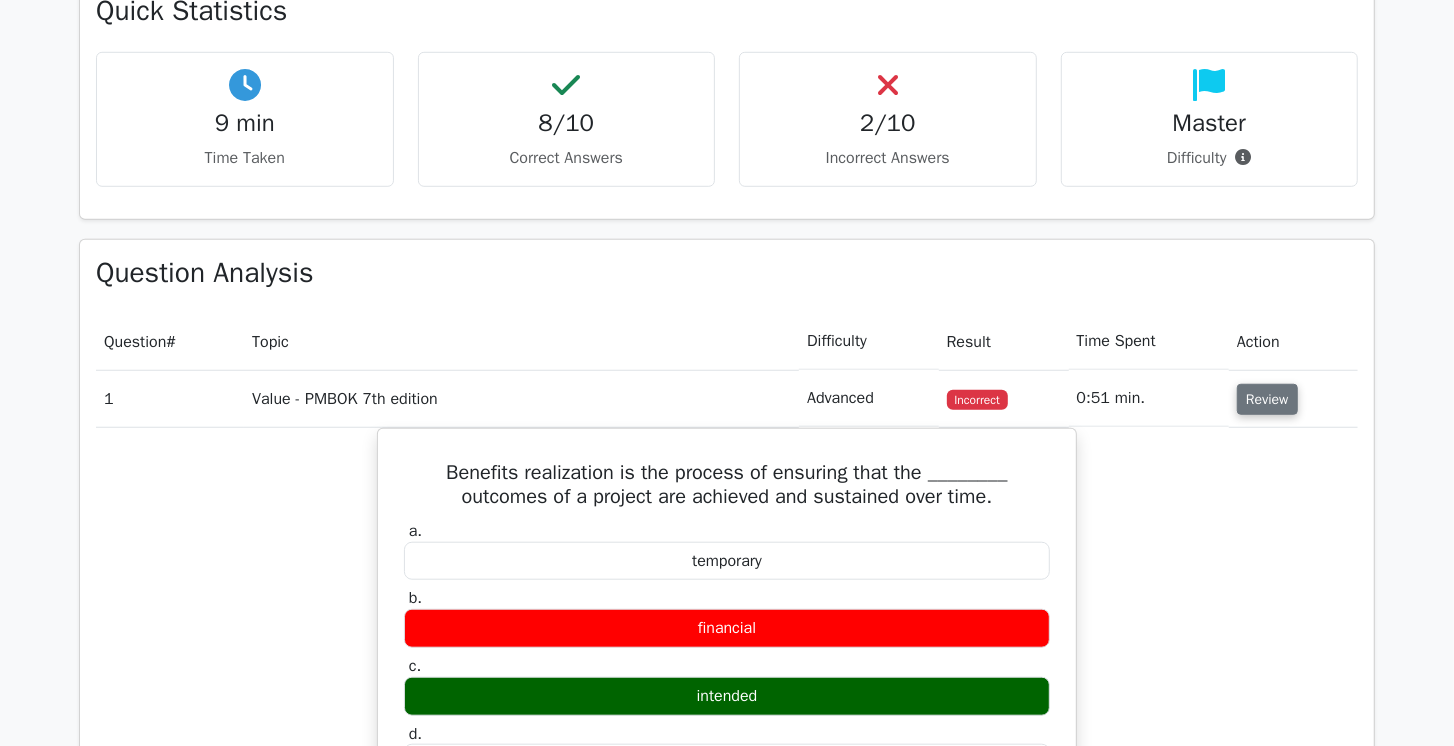 click on "Review" at bounding box center [1267, 399] 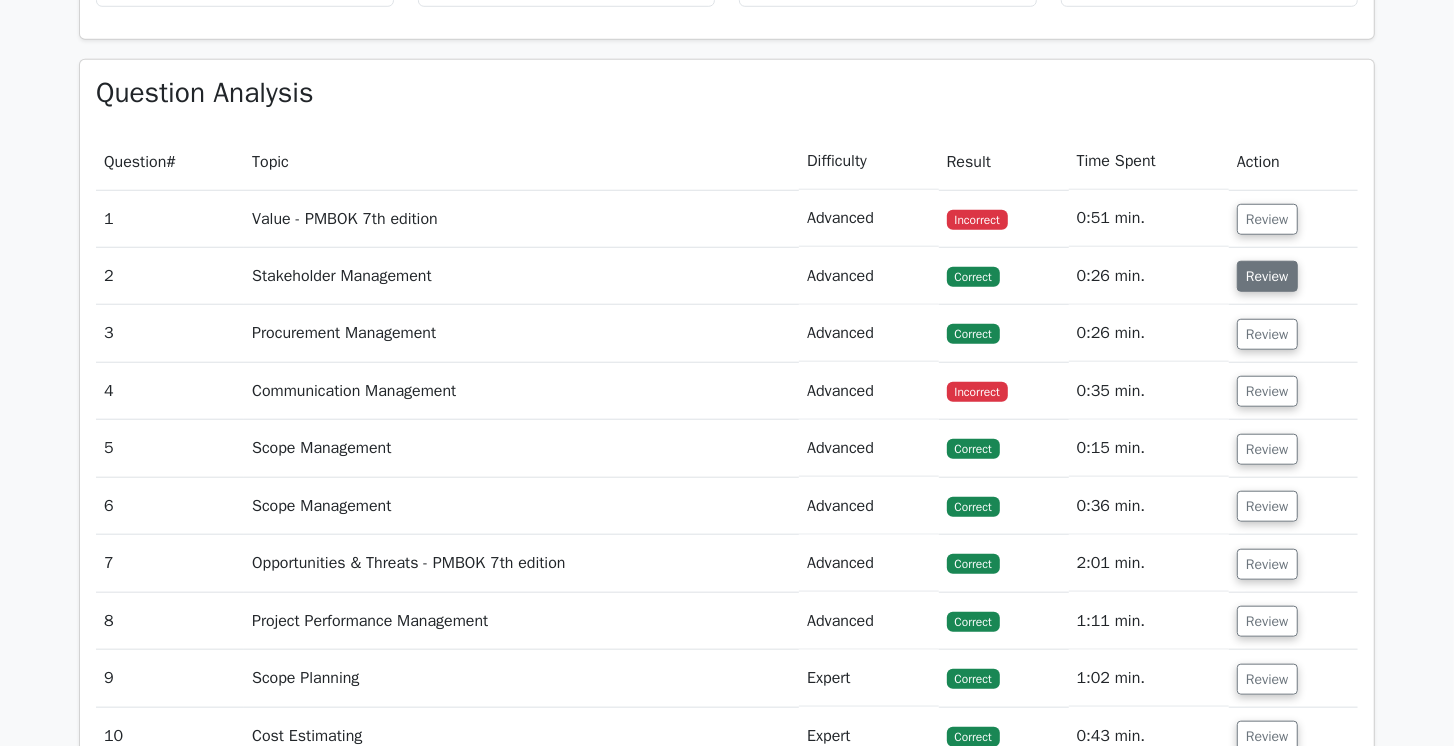 scroll, scrollTop: 1085, scrollLeft: 0, axis: vertical 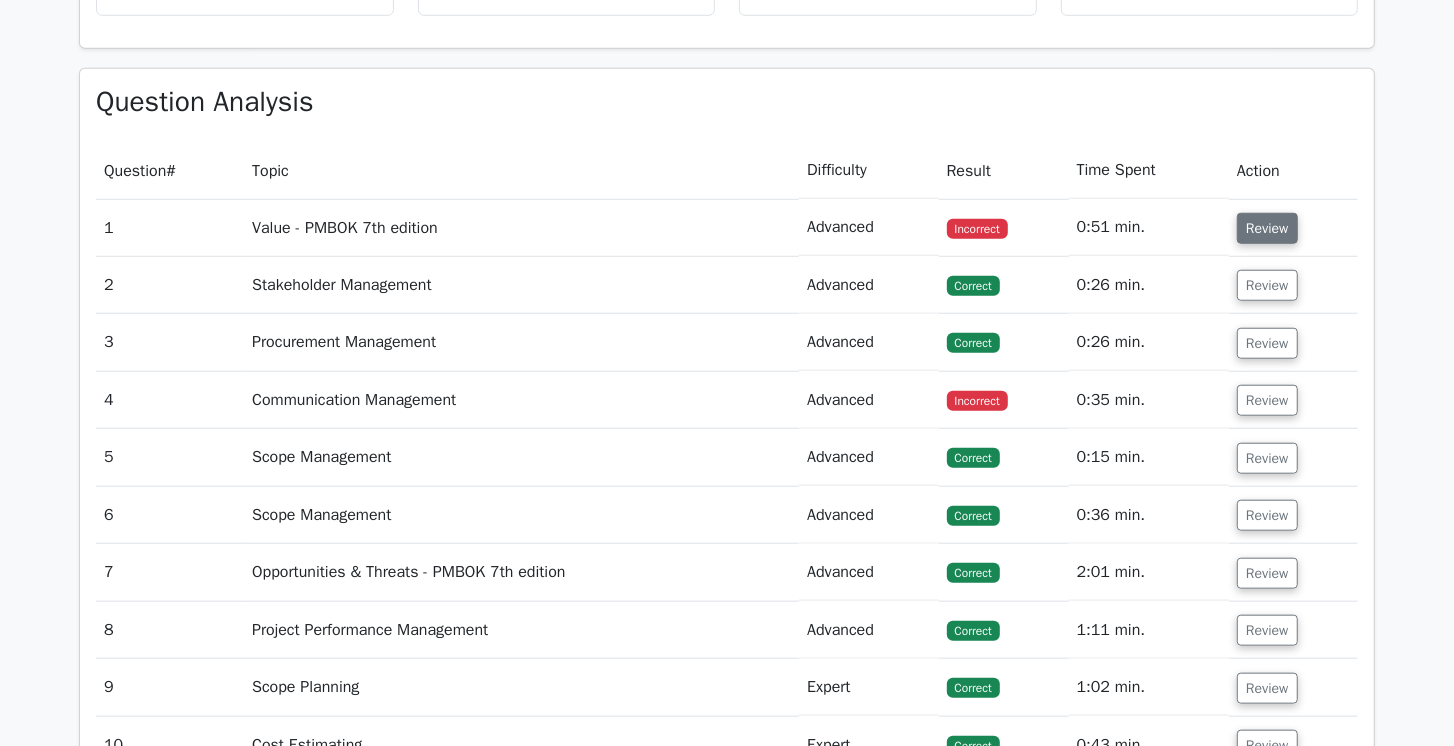 click on "Review" at bounding box center [1267, 228] 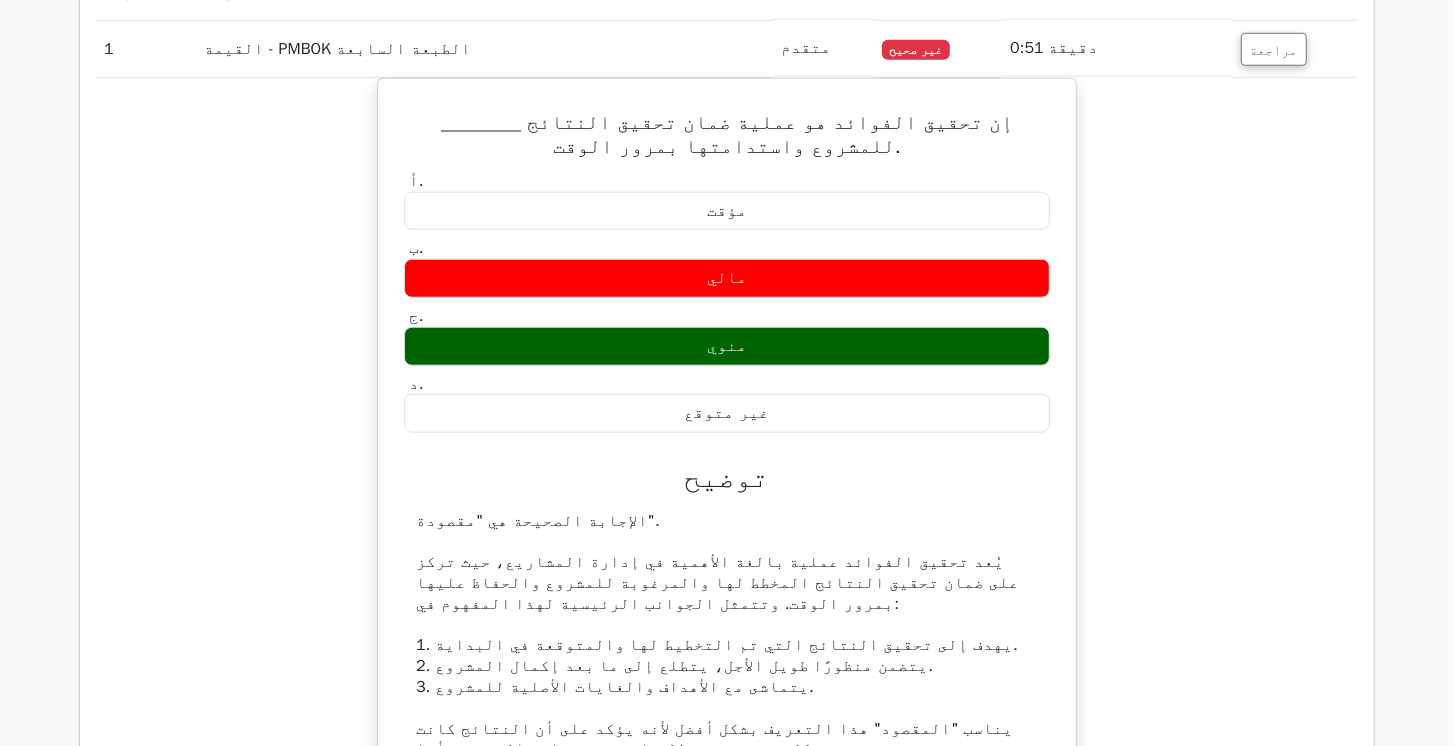 scroll, scrollTop: 1257, scrollLeft: 0, axis: vertical 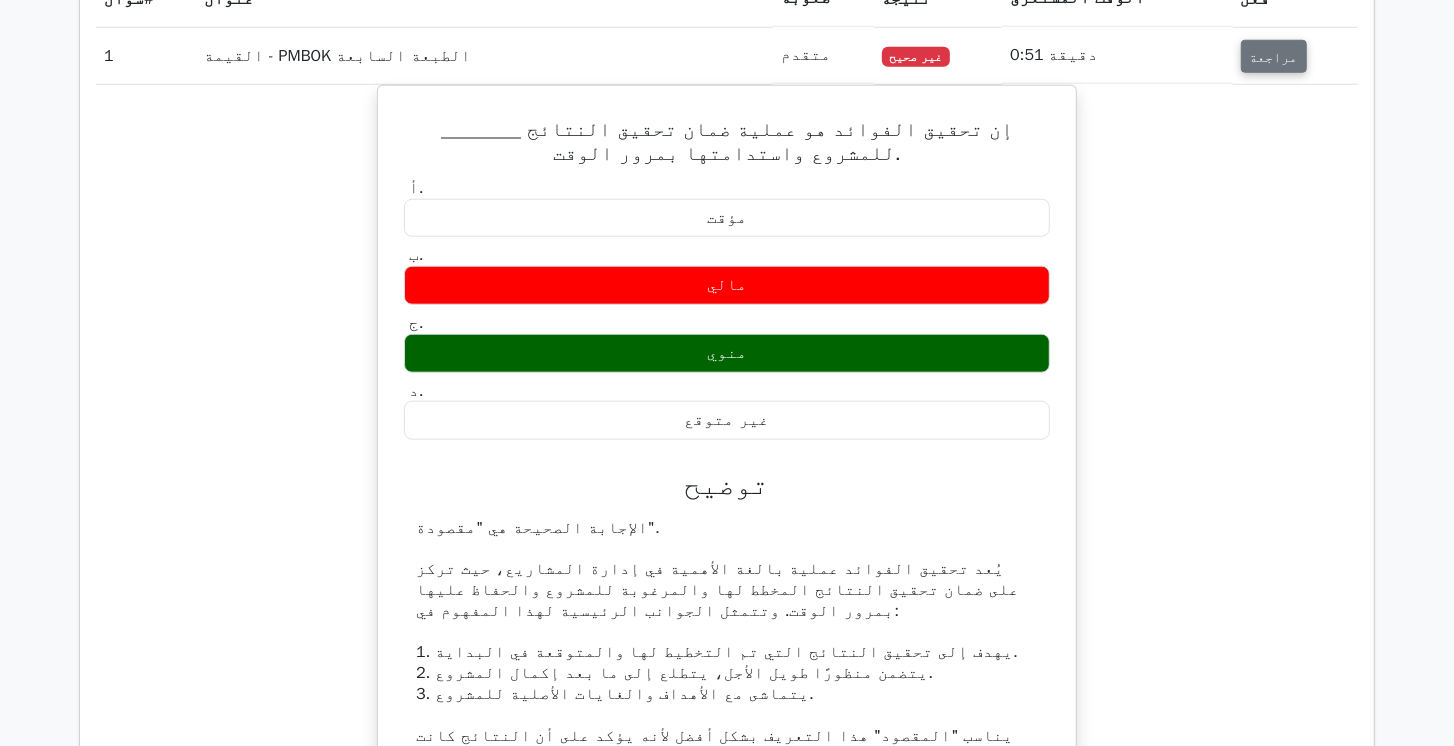 click on "مراجعة" at bounding box center (1274, 57) 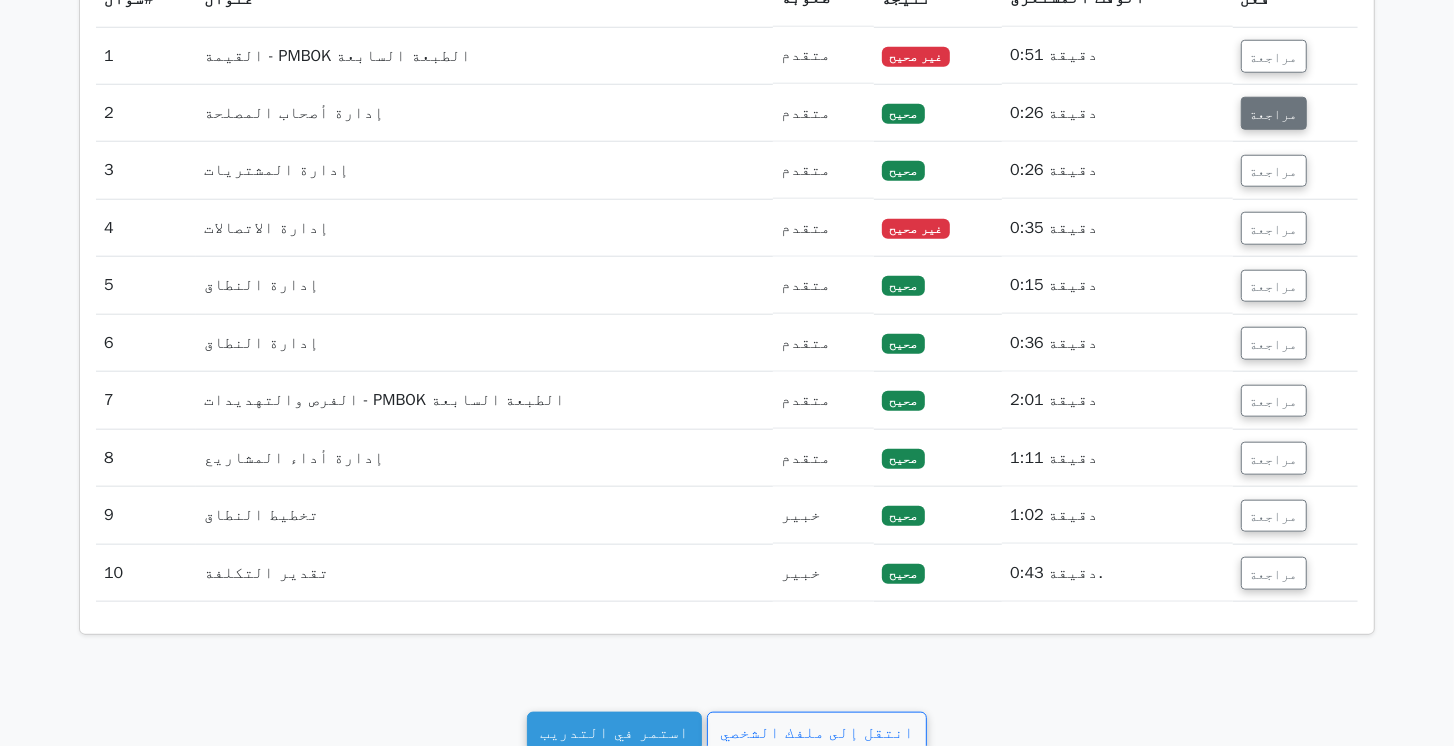 click on "مراجعة" at bounding box center [1274, 114] 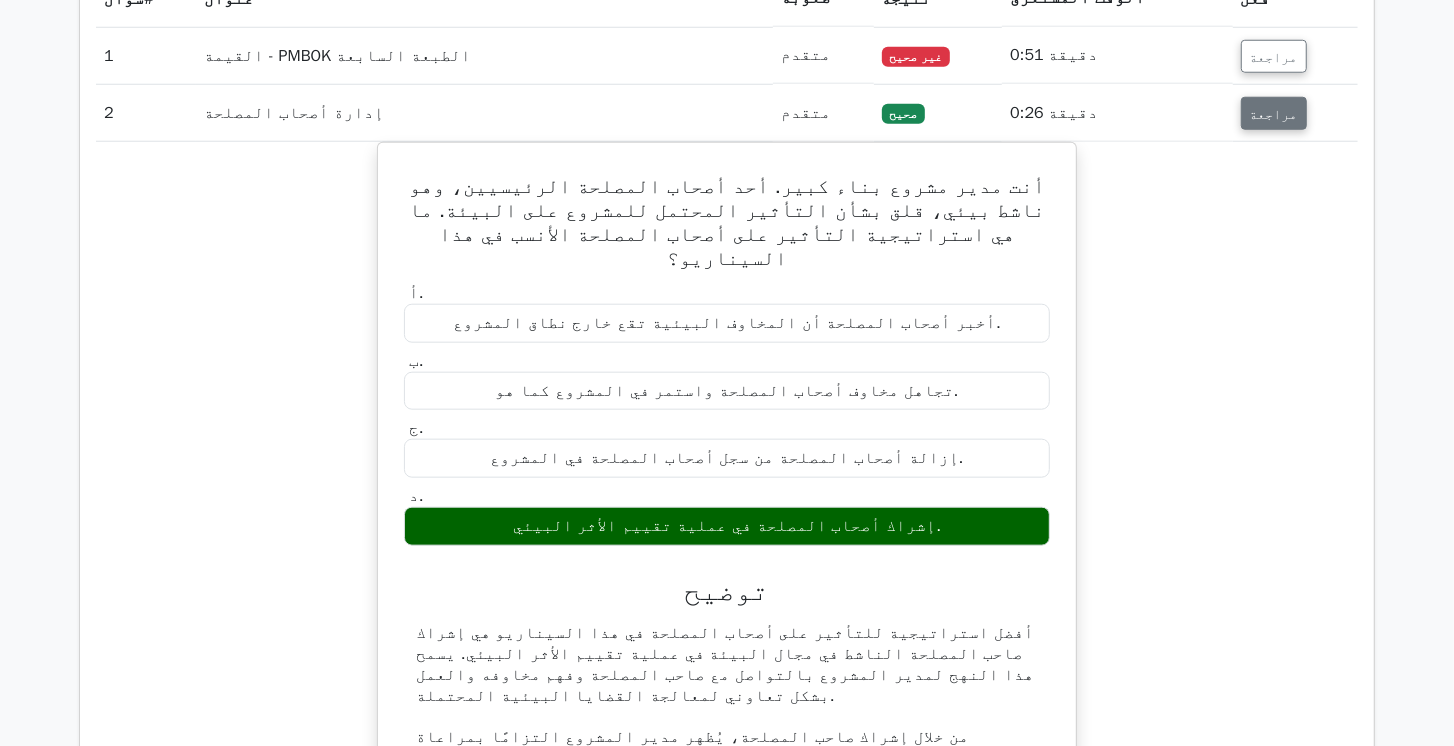 click on "مراجعة" at bounding box center [1274, 114] 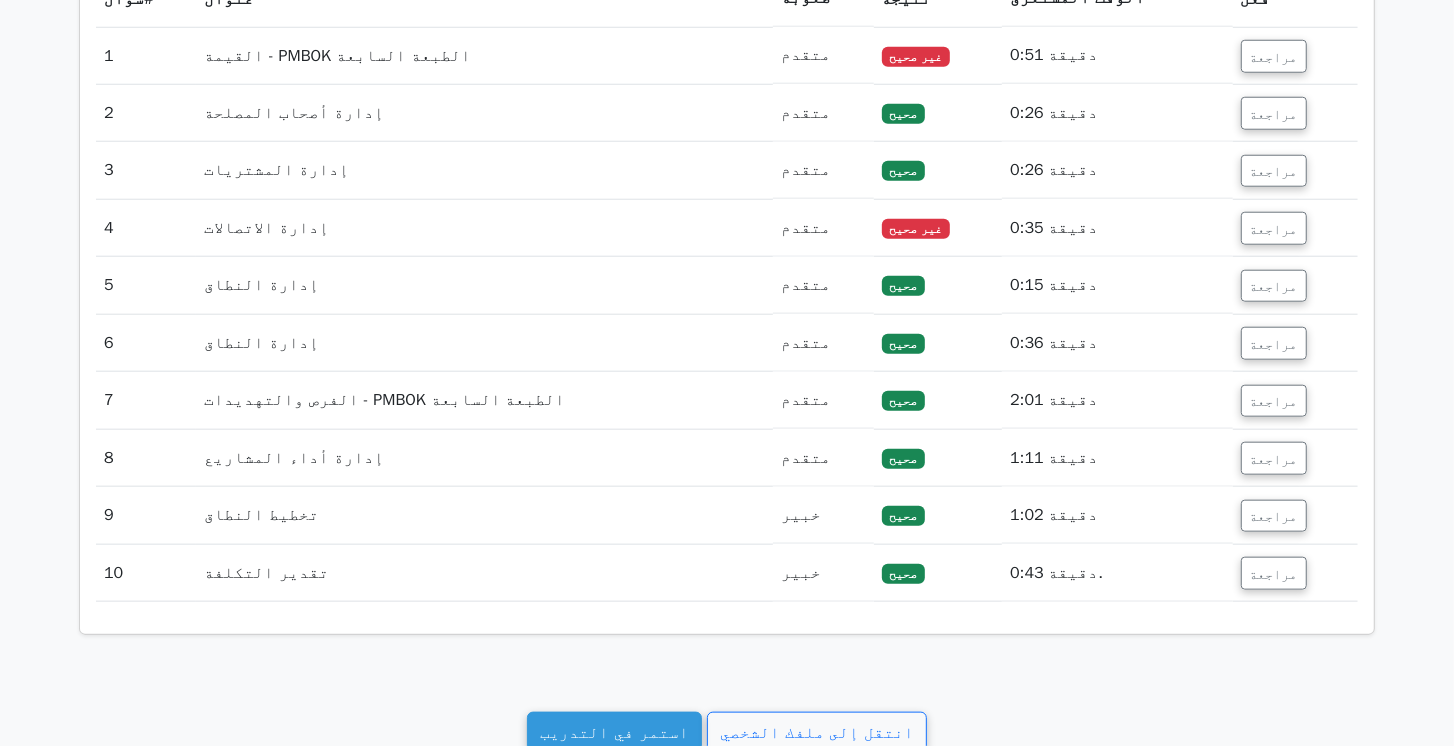 click on "مراجعة" at bounding box center (1295, 170) 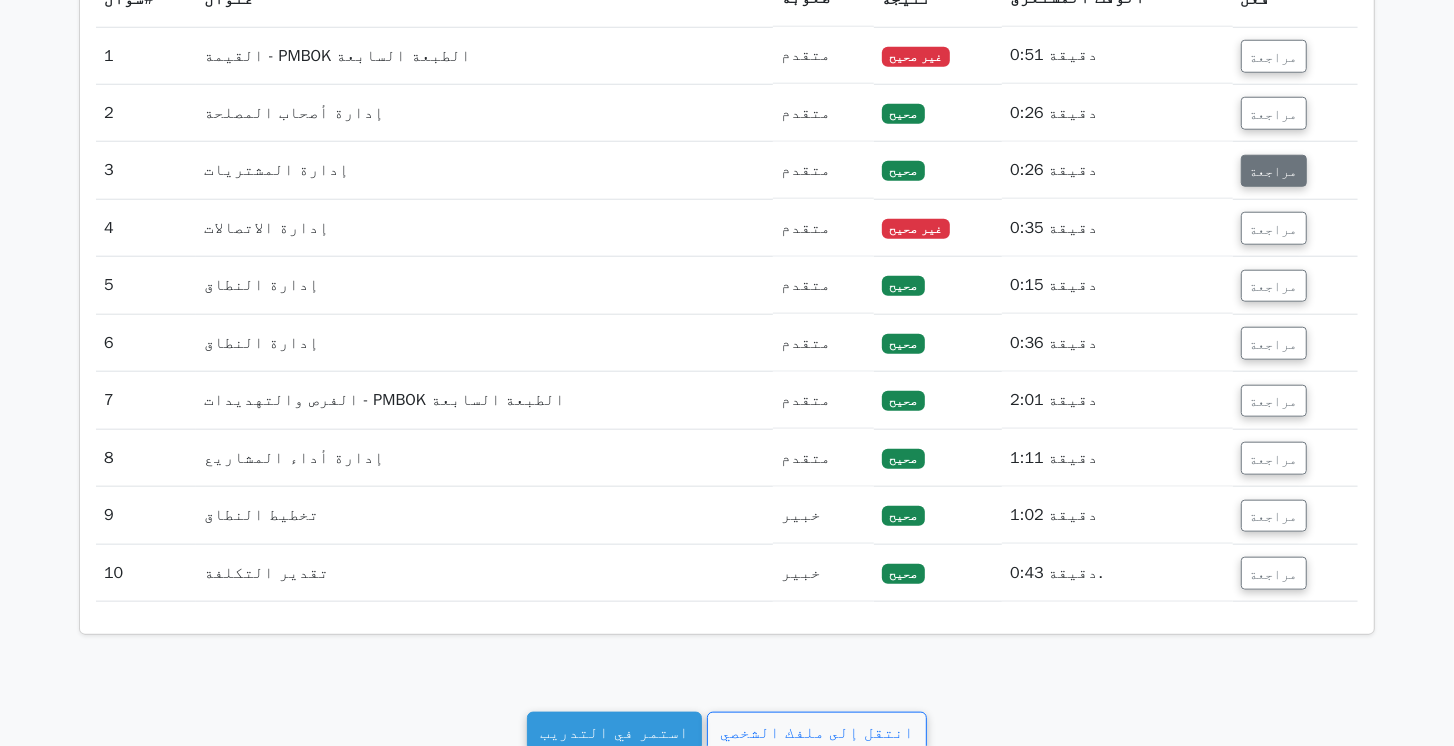 click on "مراجعة" at bounding box center (1274, 171) 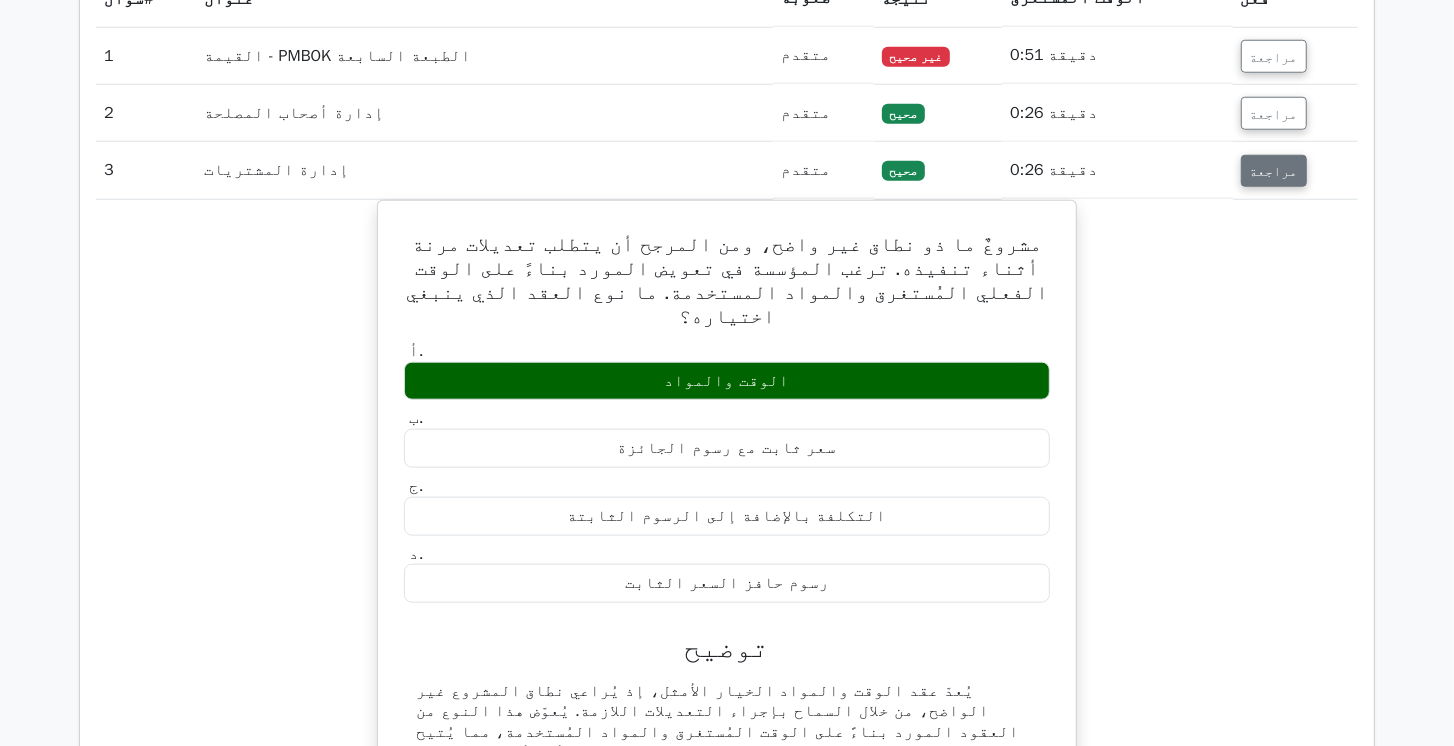 click on "مراجعة" at bounding box center (1274, 171) 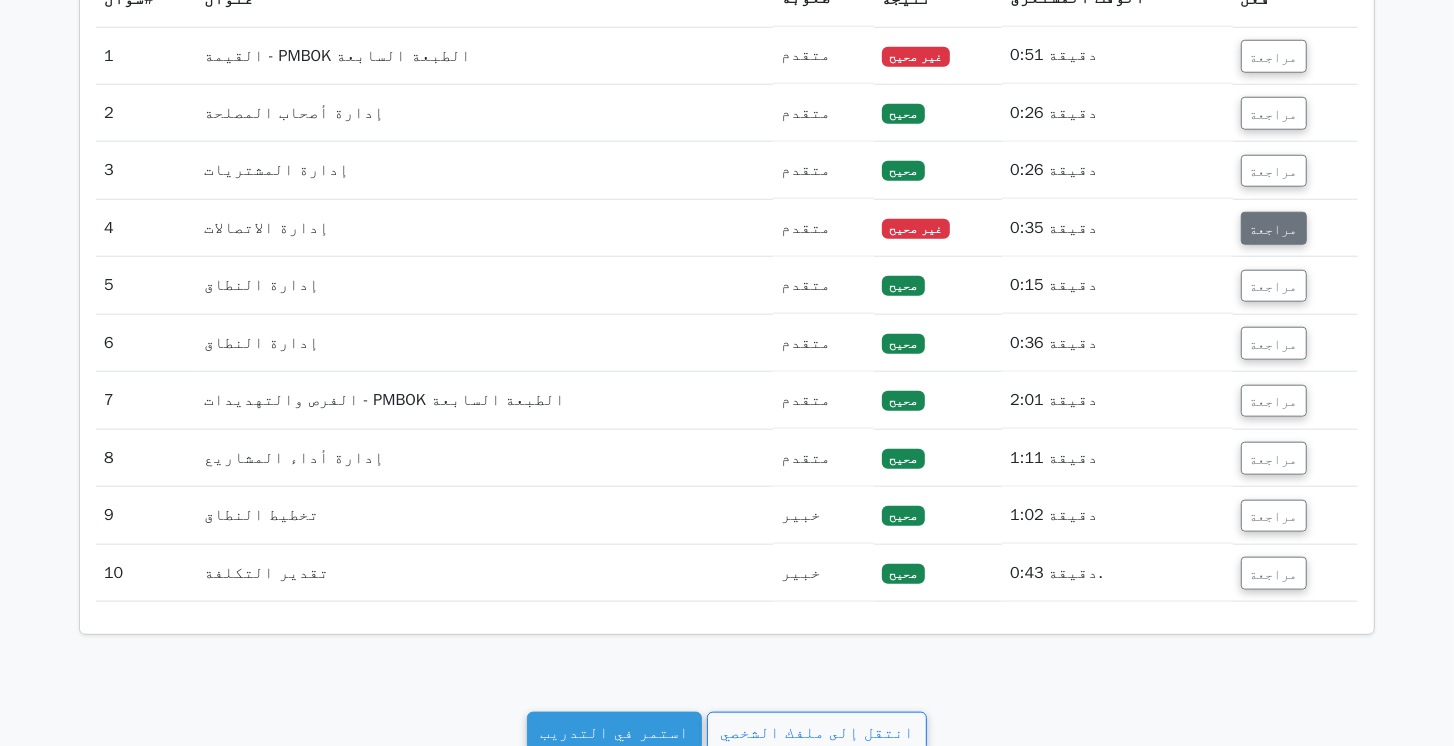 click on "مراجعة" at bounding box center (1274, 228) 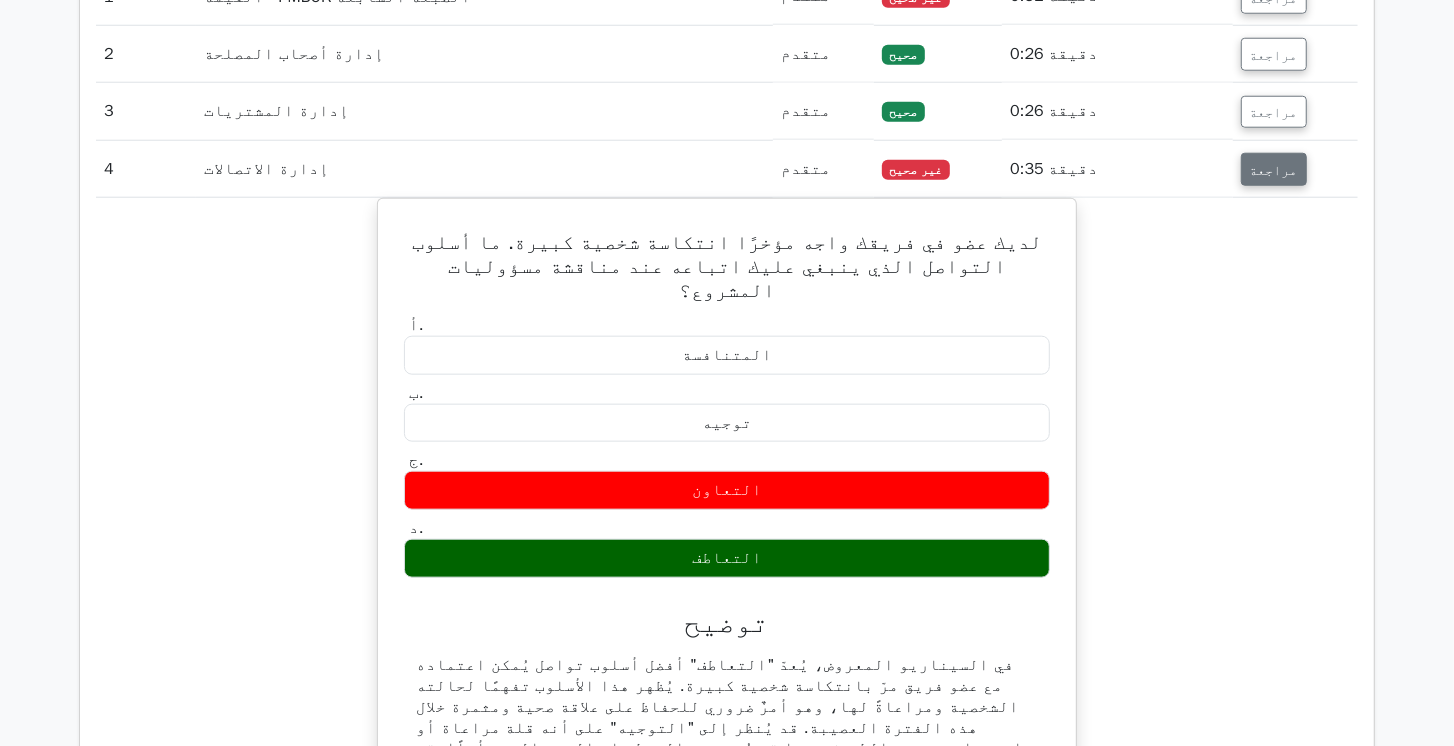 scroll, scrollTop: 1428, scrollLeft: 0, axis: vertical 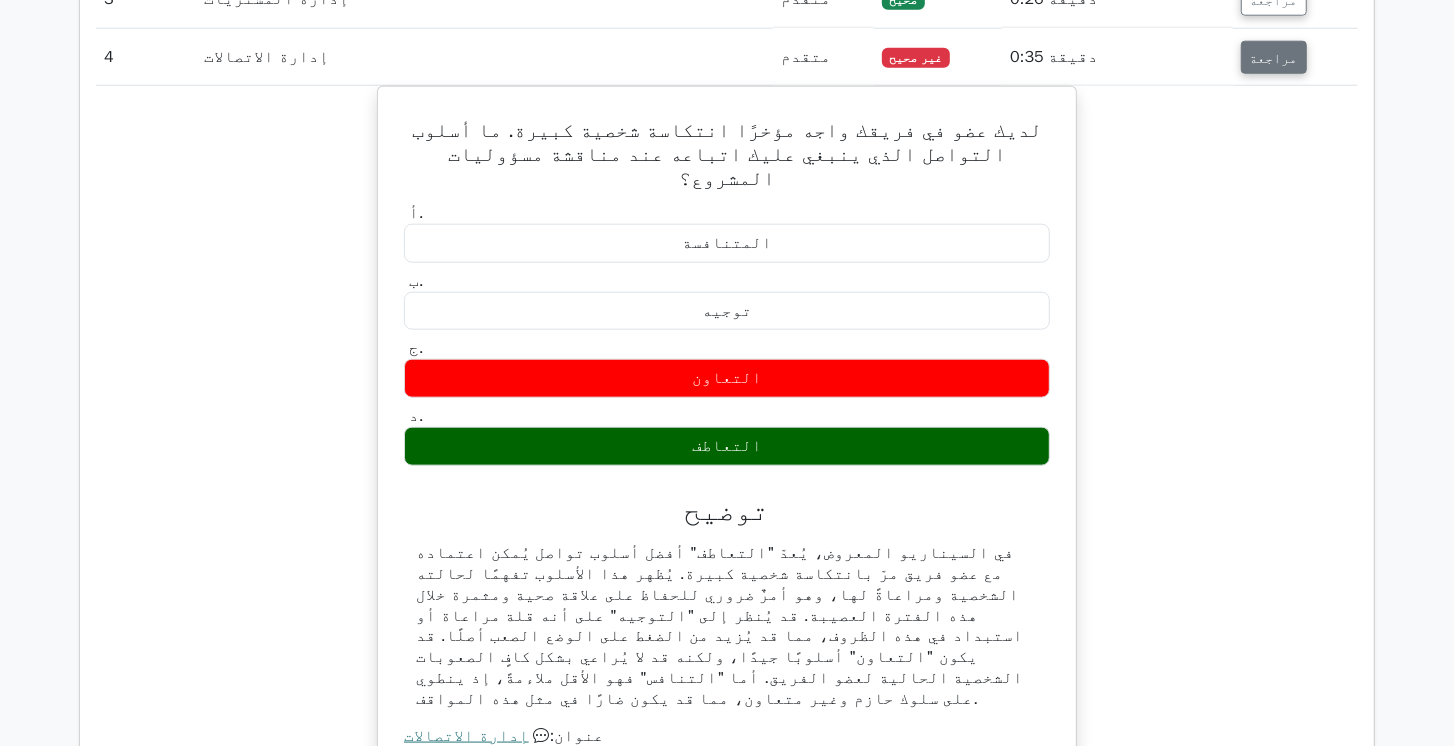 click on "مراجعة" at bounding box center [1274, 58] 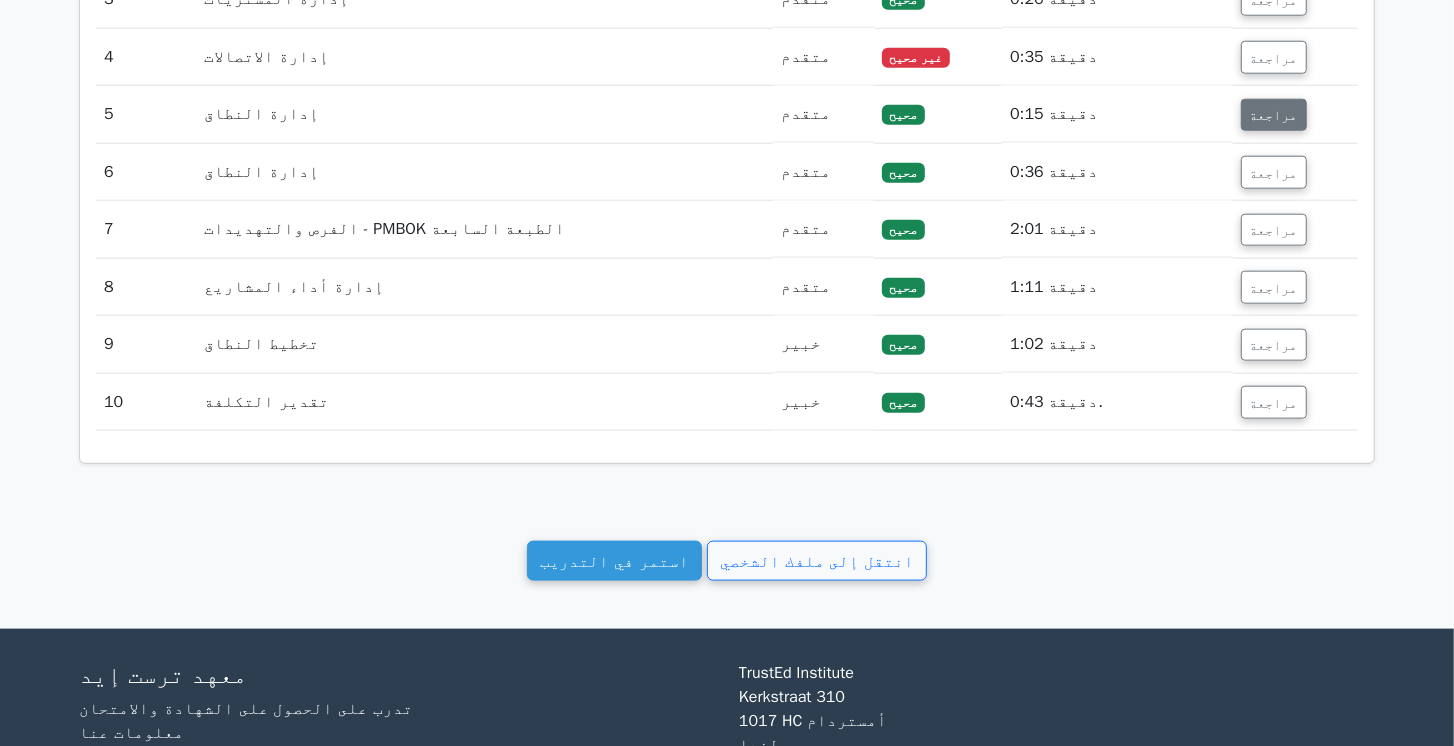 click on "مراجعة" at bounding box center [1274, 114] 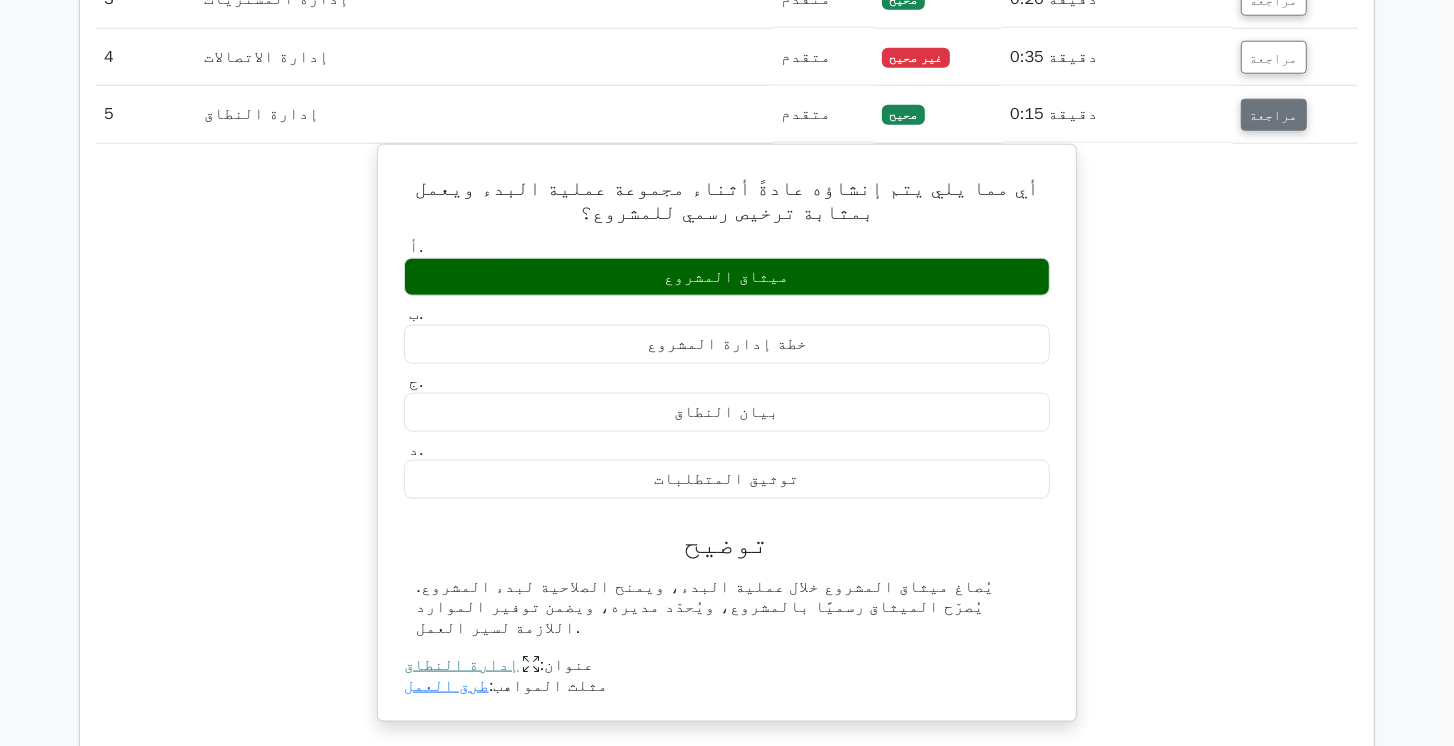 click on "مراجعة" at bounding box center [1274, 114] 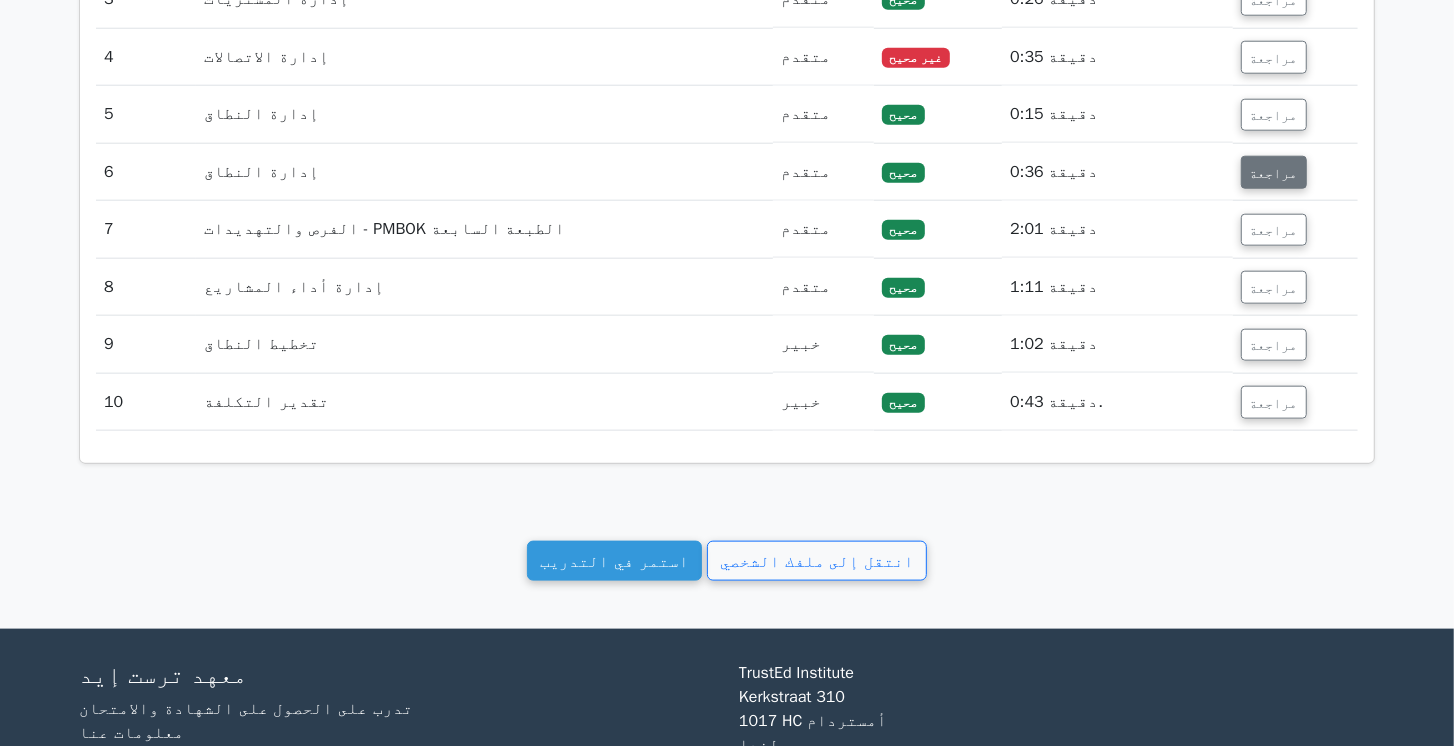 click on "مراجعة" at bounding box center (1274, 172) 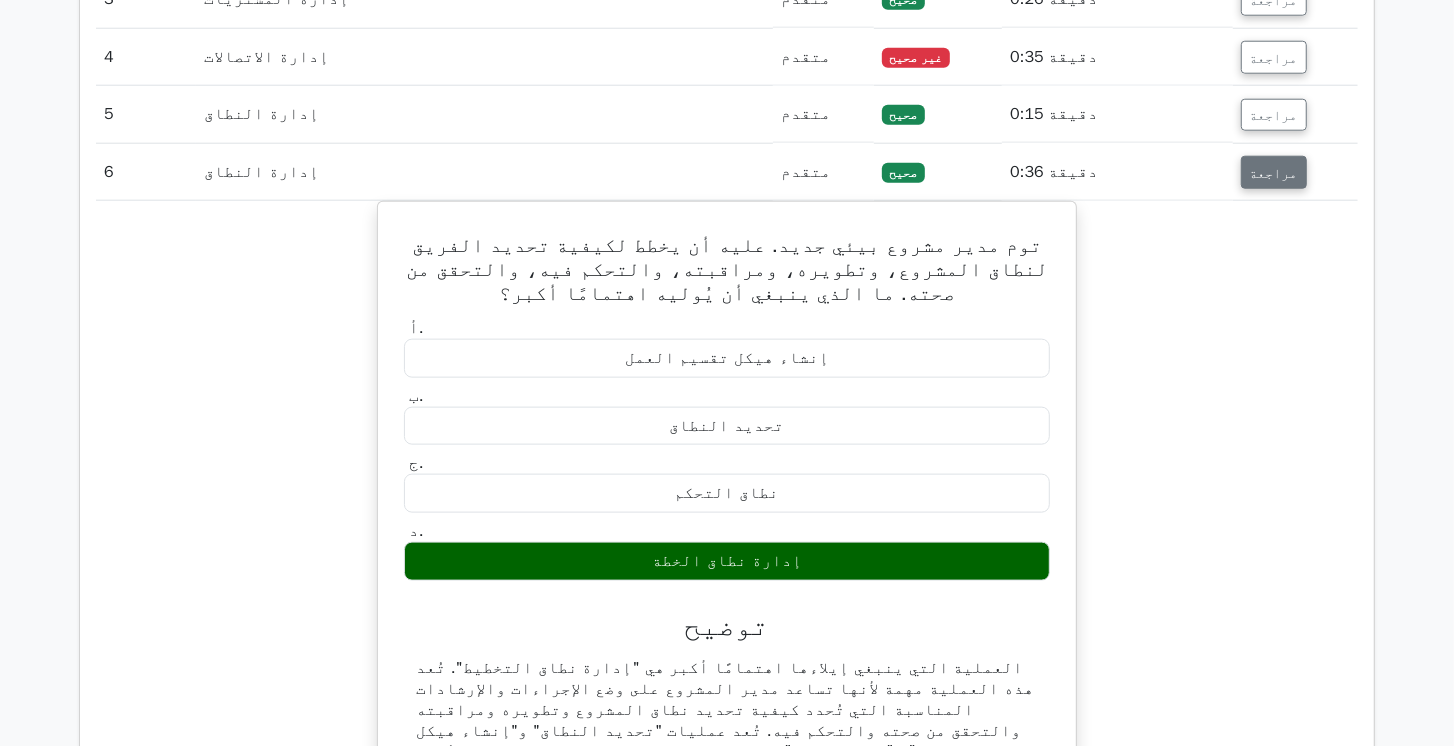 click on "مراجعة" at bounding box center (1274, 172) 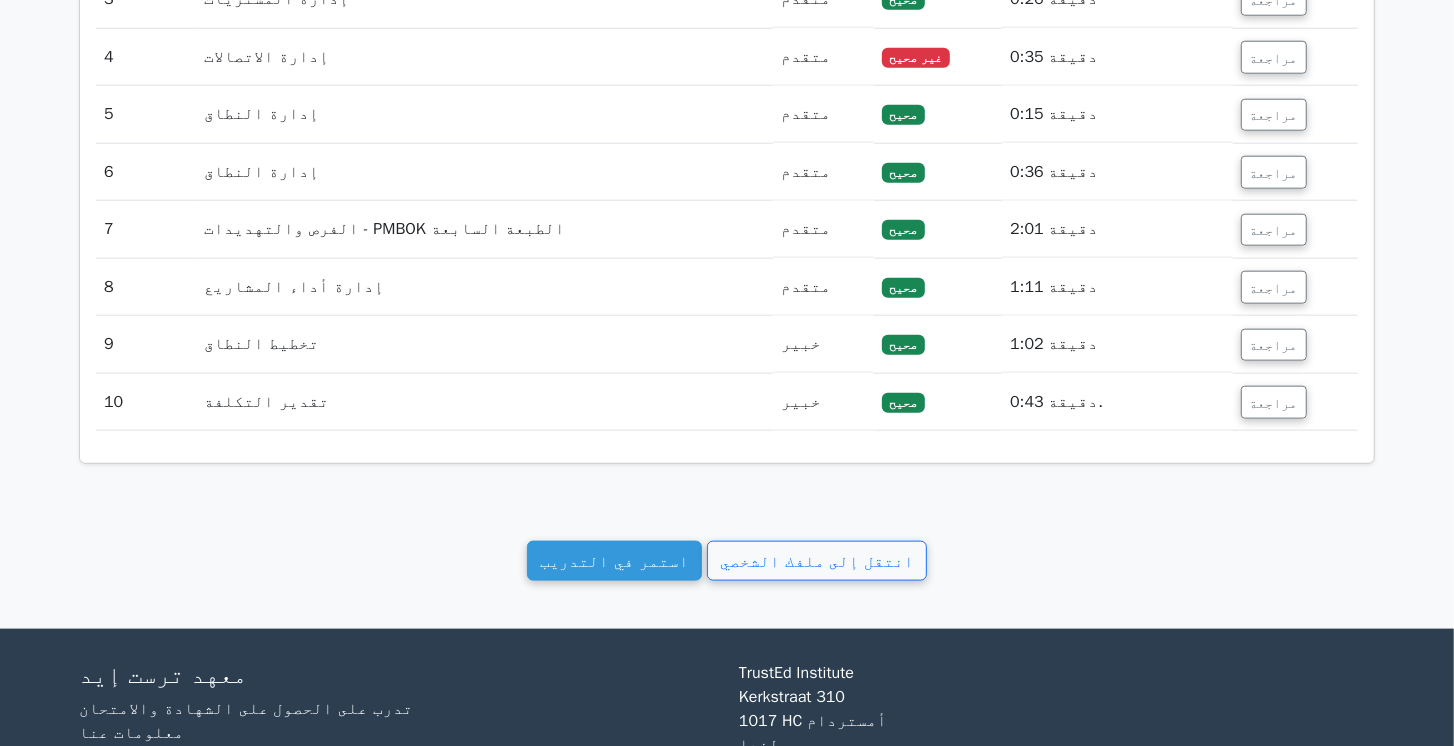 click on "مراجعة" at bounding box center (1295, 172) 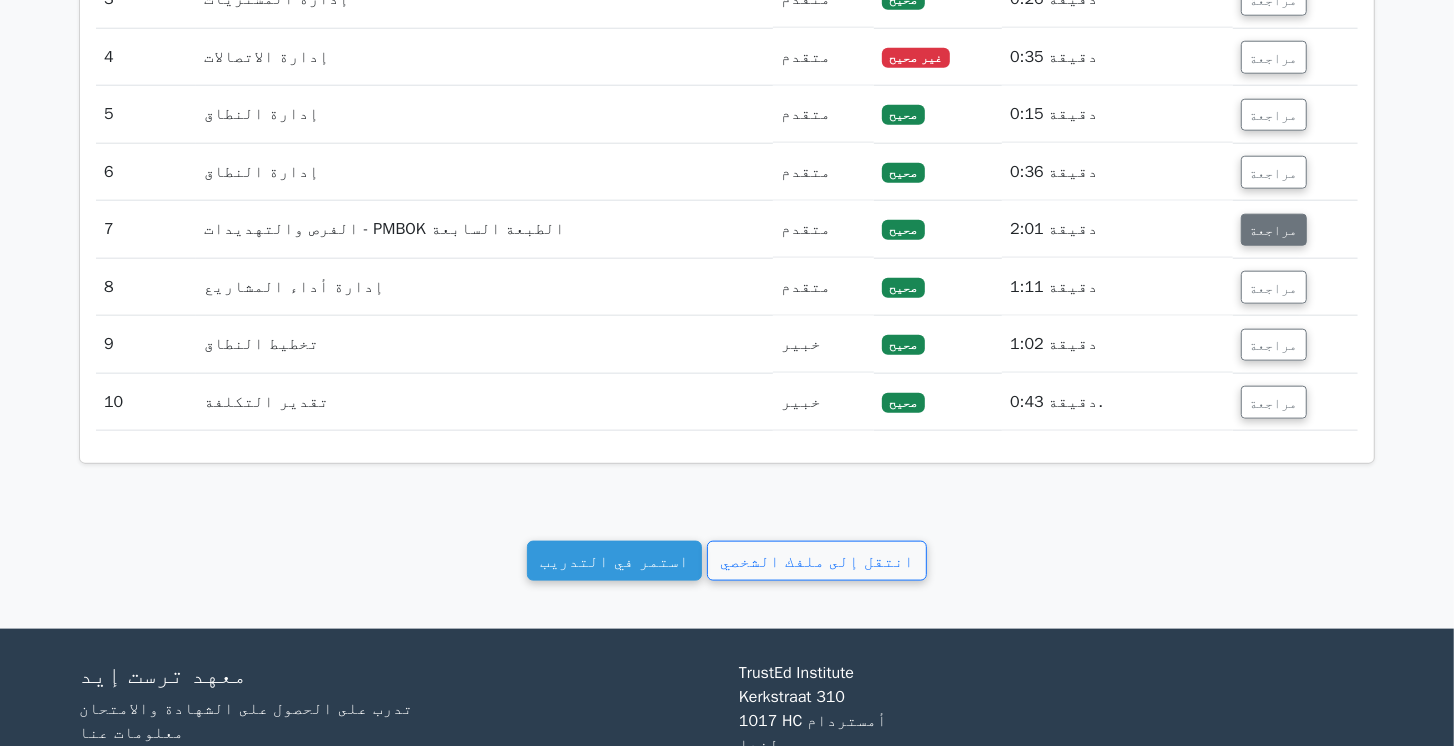 click on "مراجعة" at bounding box center (1274, 230) 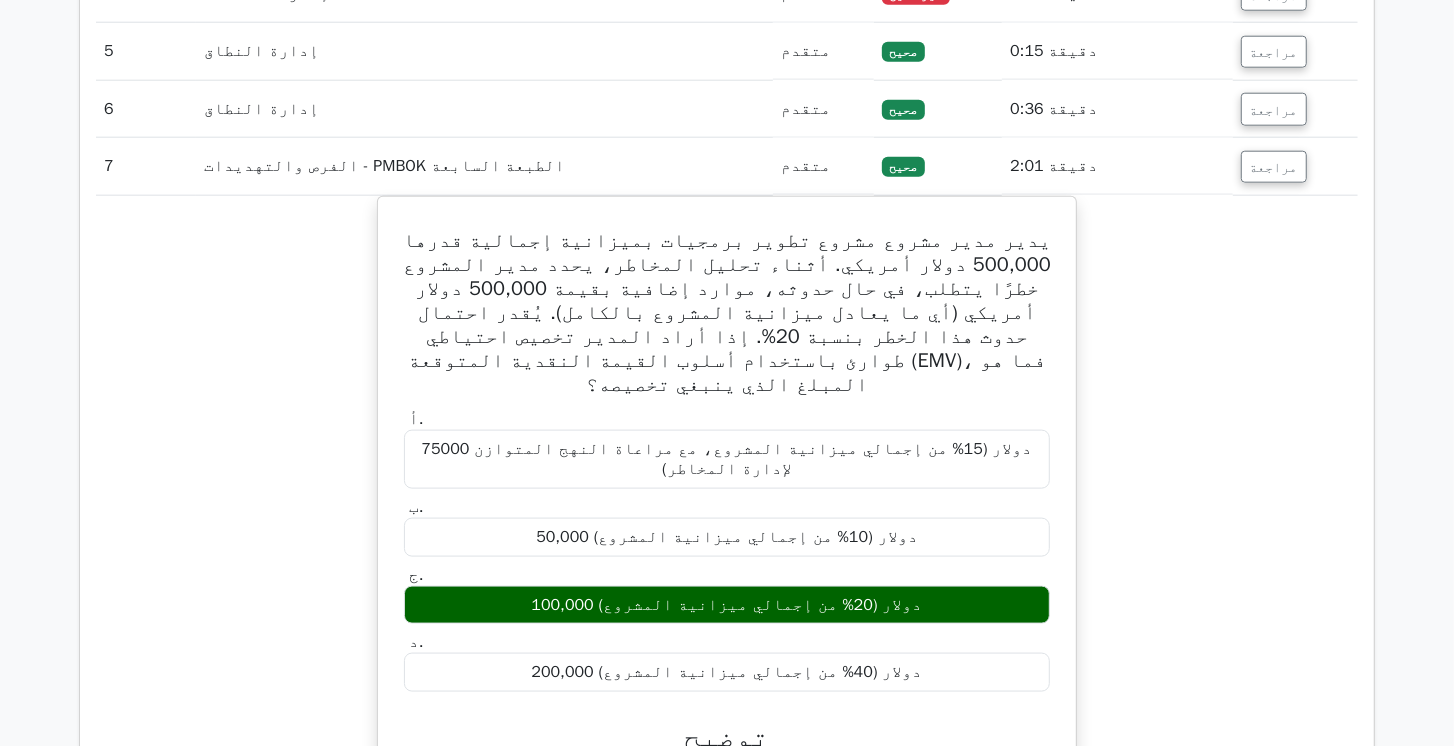 scroll, scrollTop: 1485, scrollLeft: 0, axis: vertical 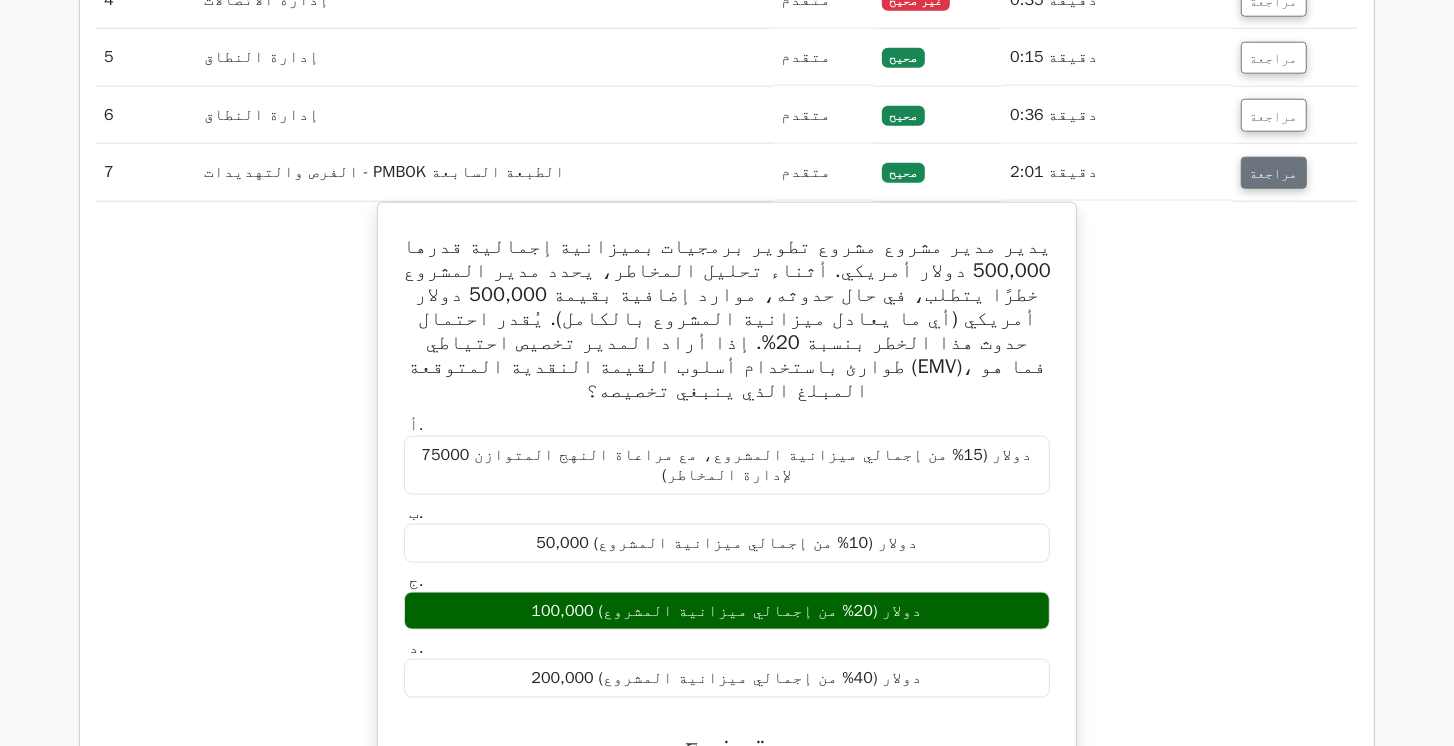 click on "مراجعة" at bounding box center [1274, 173] 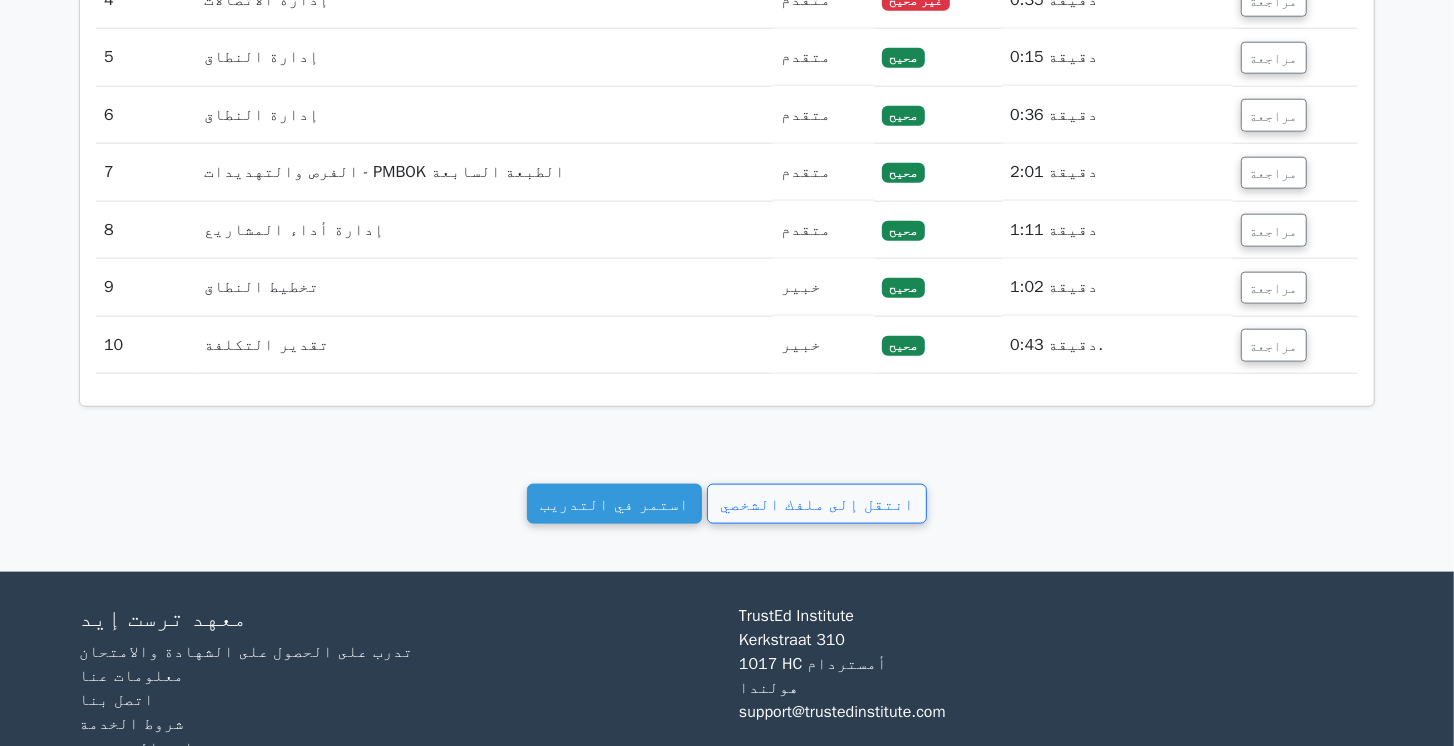 click on "مراجعة" at bounding box center (1295, 287) 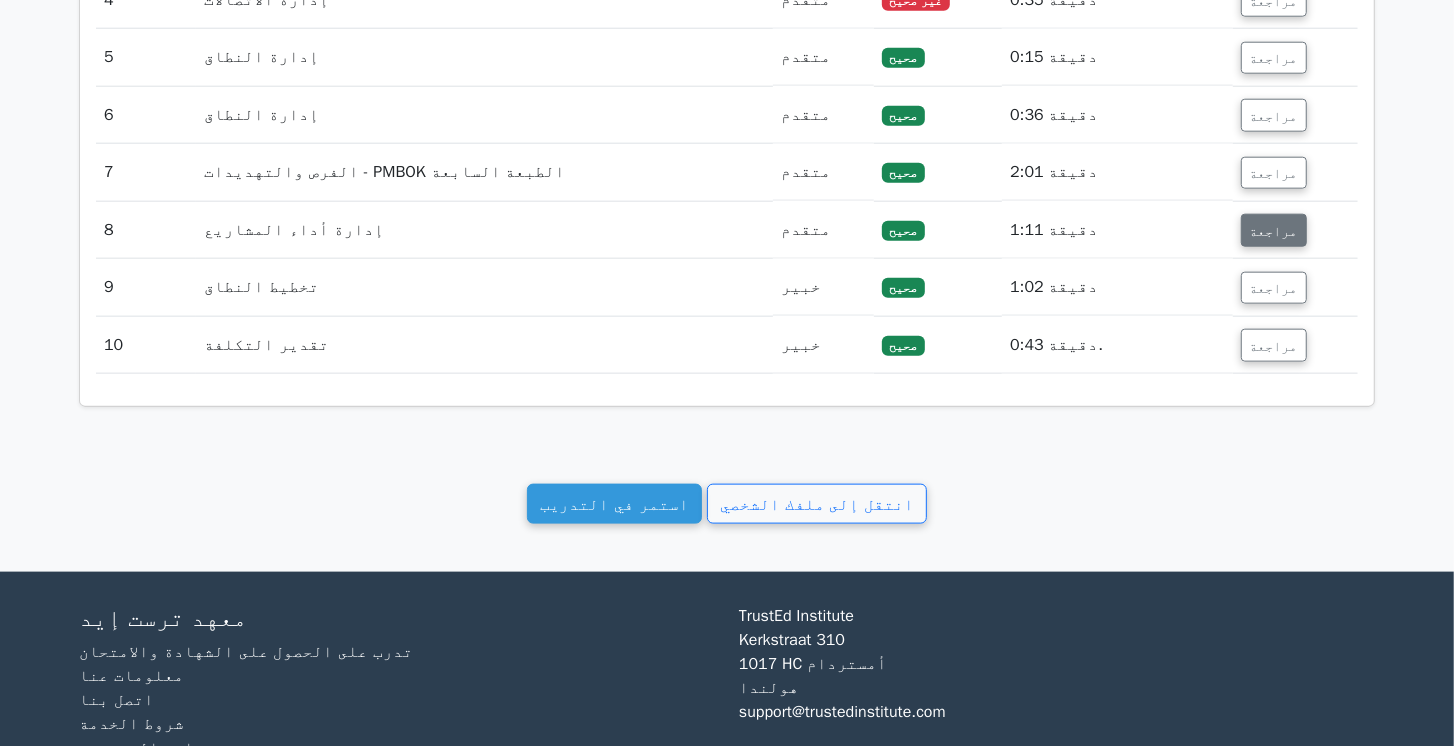 click on "مراجعة" at bounding box center (1274, 230) 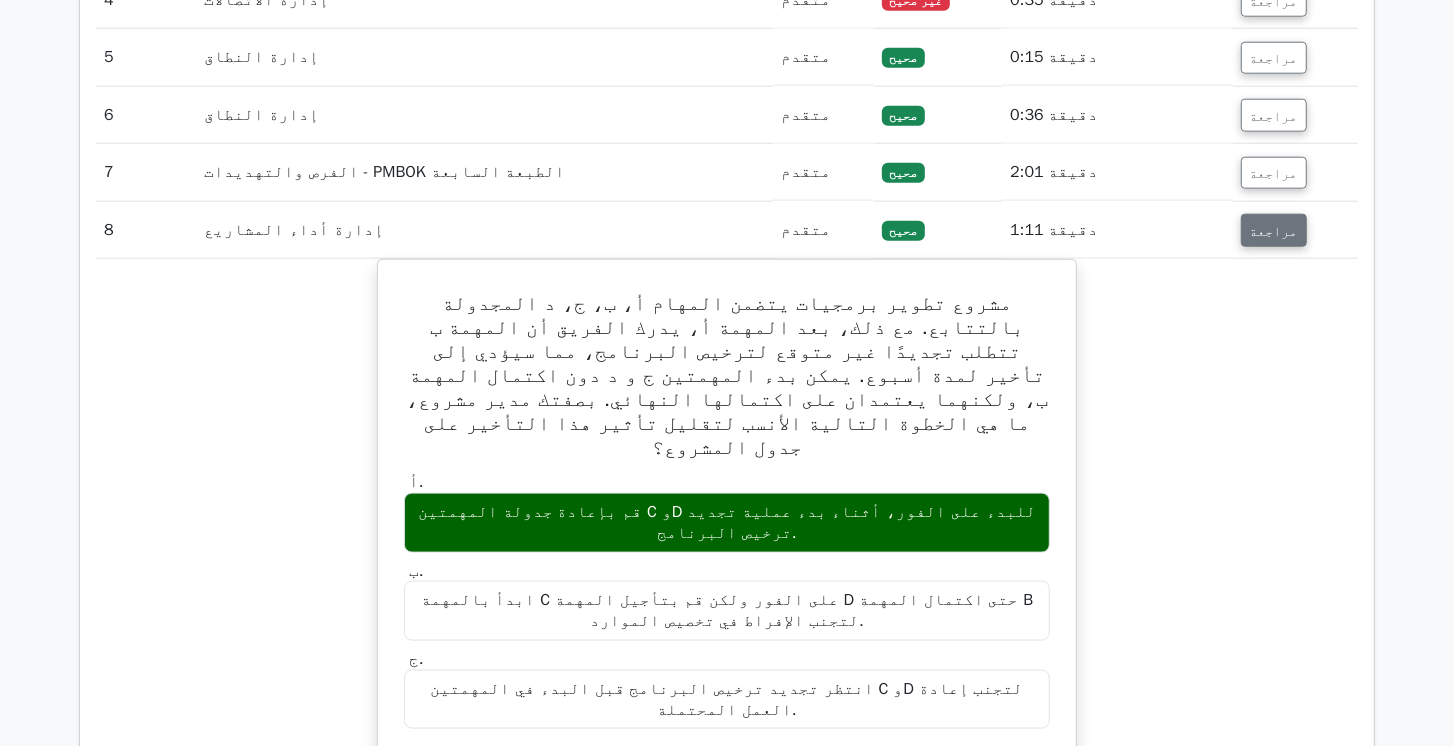 click on "مراجعة" at bounding box center (1274, 230) 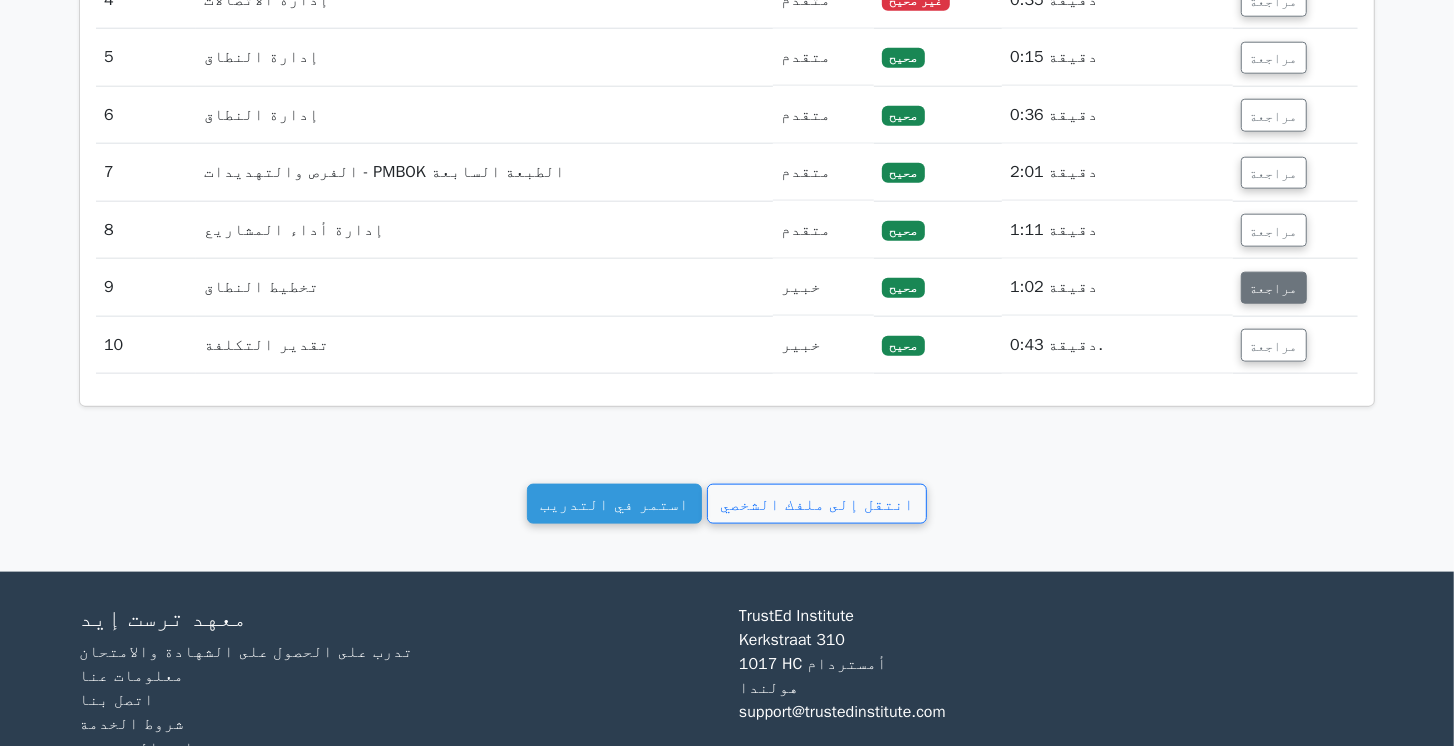 click on "مراجعة" at bounding box center (1274, 288) 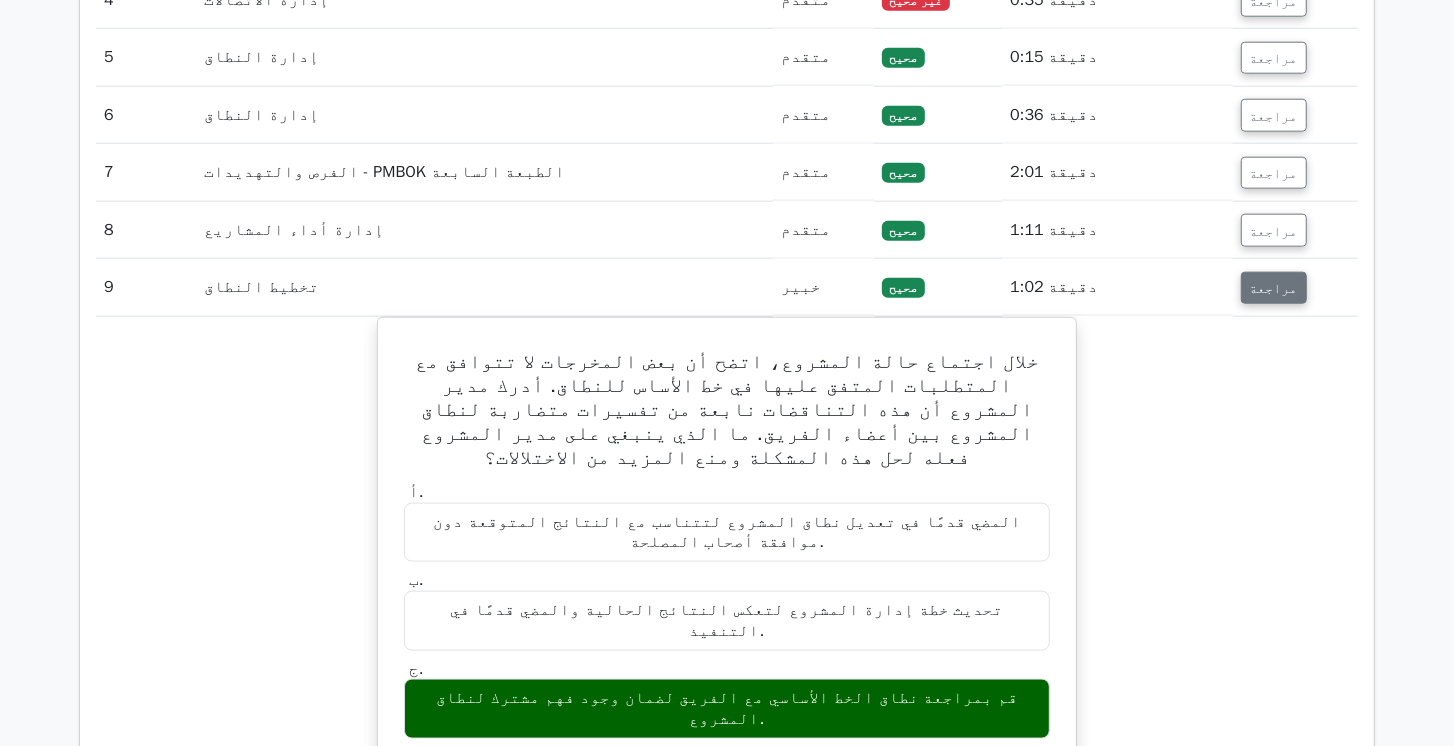 click on "مراجعة" at bounding box center [1274, 288] 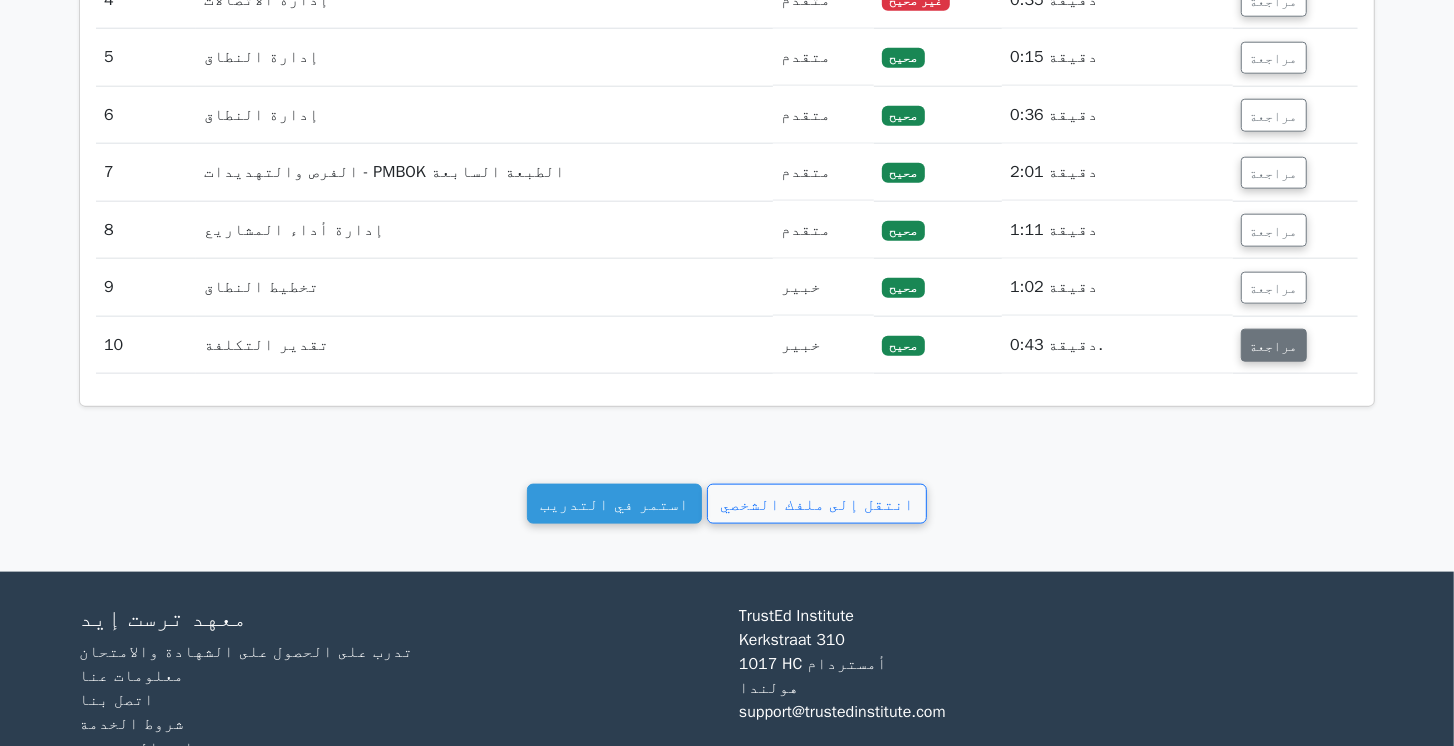 click on "مراجعة" at bounding box center (1274, 346) 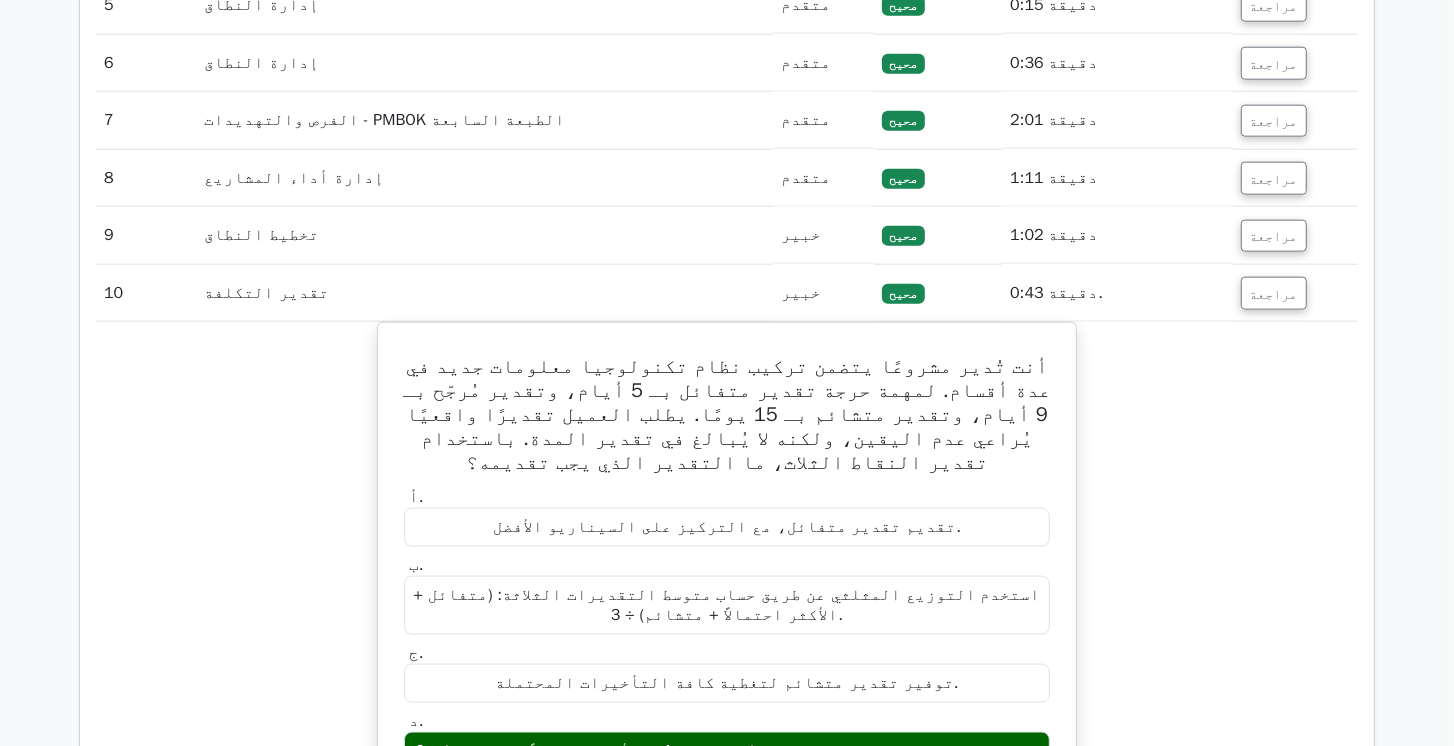 scroll, scrollTop: 1600, scrollLeft: 0, axis: vertical 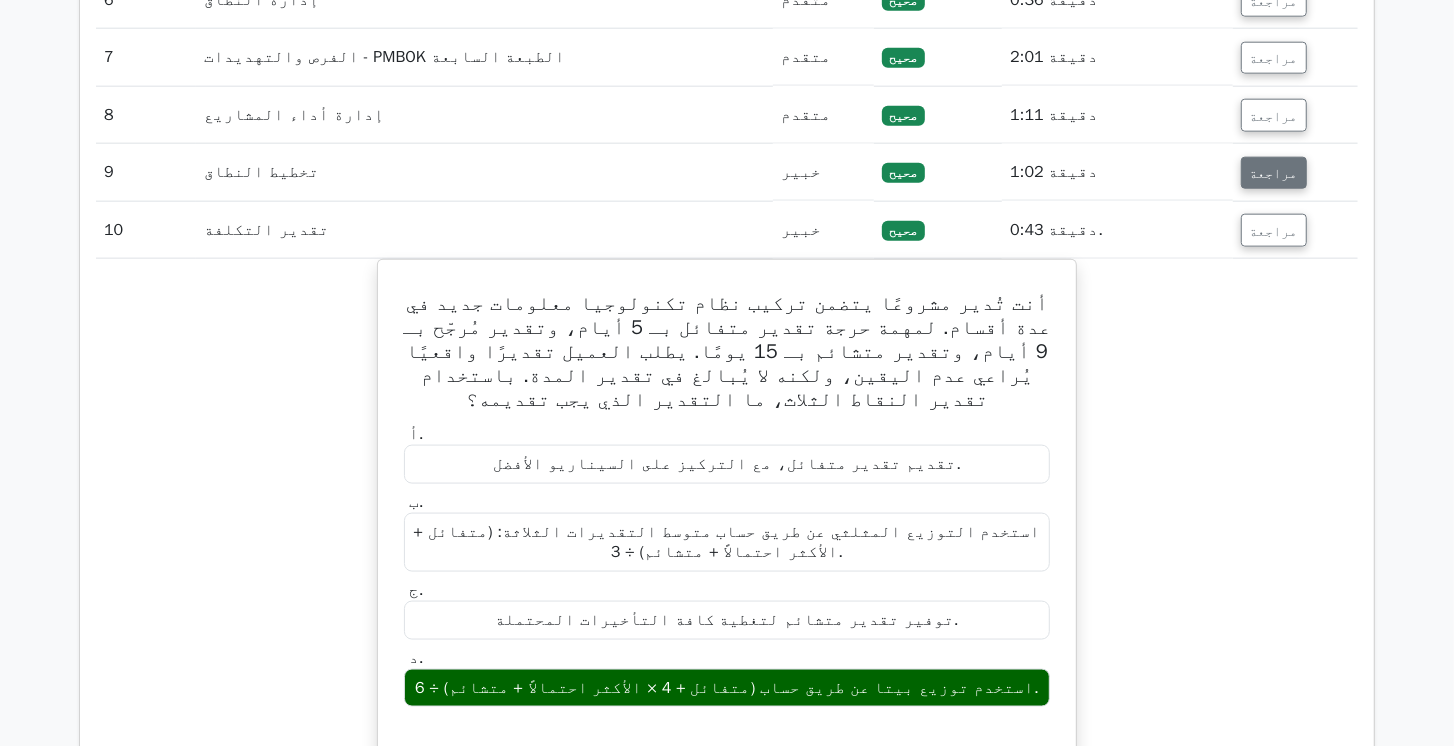 click on "مراجعة" at bounding box center (1274, 231) 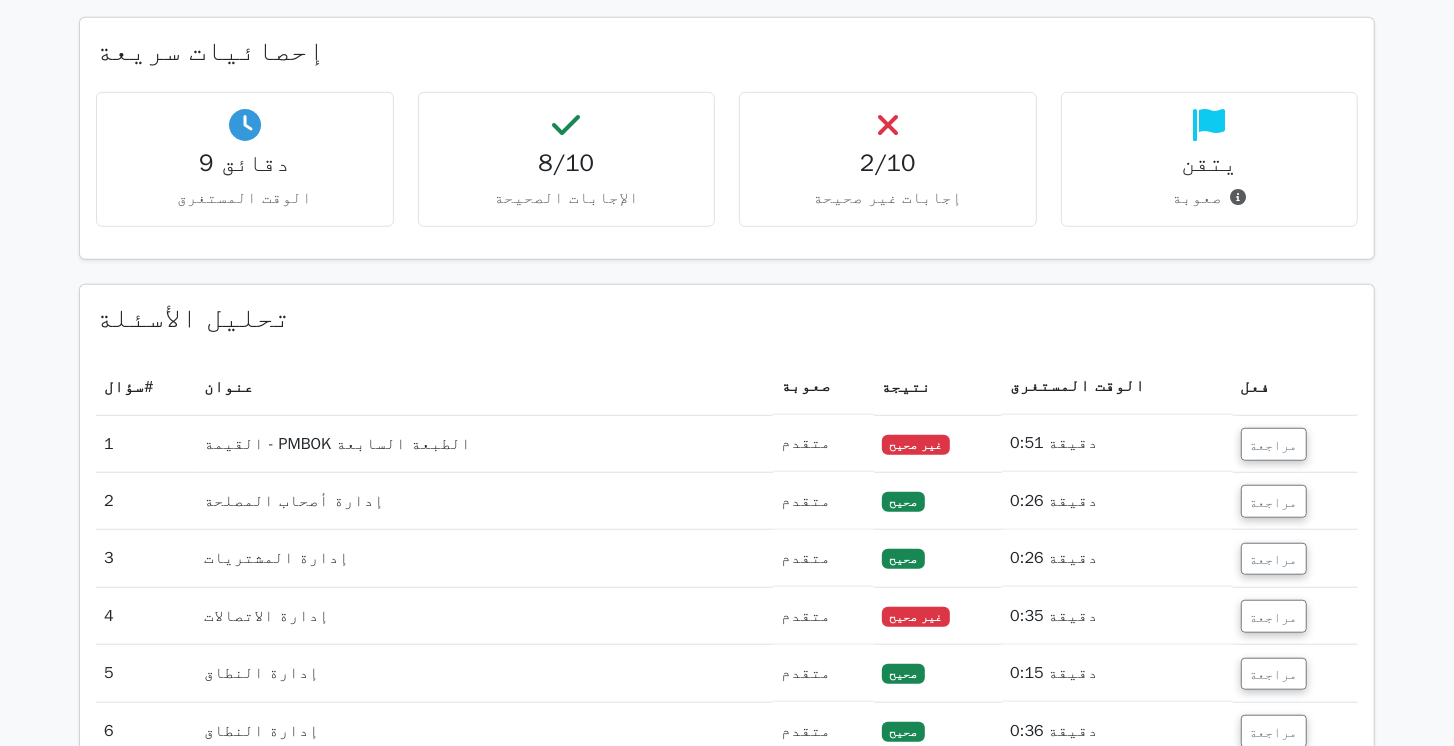 scroll, scrollTop: 681, scrollLeft: 0, axis: vertical 